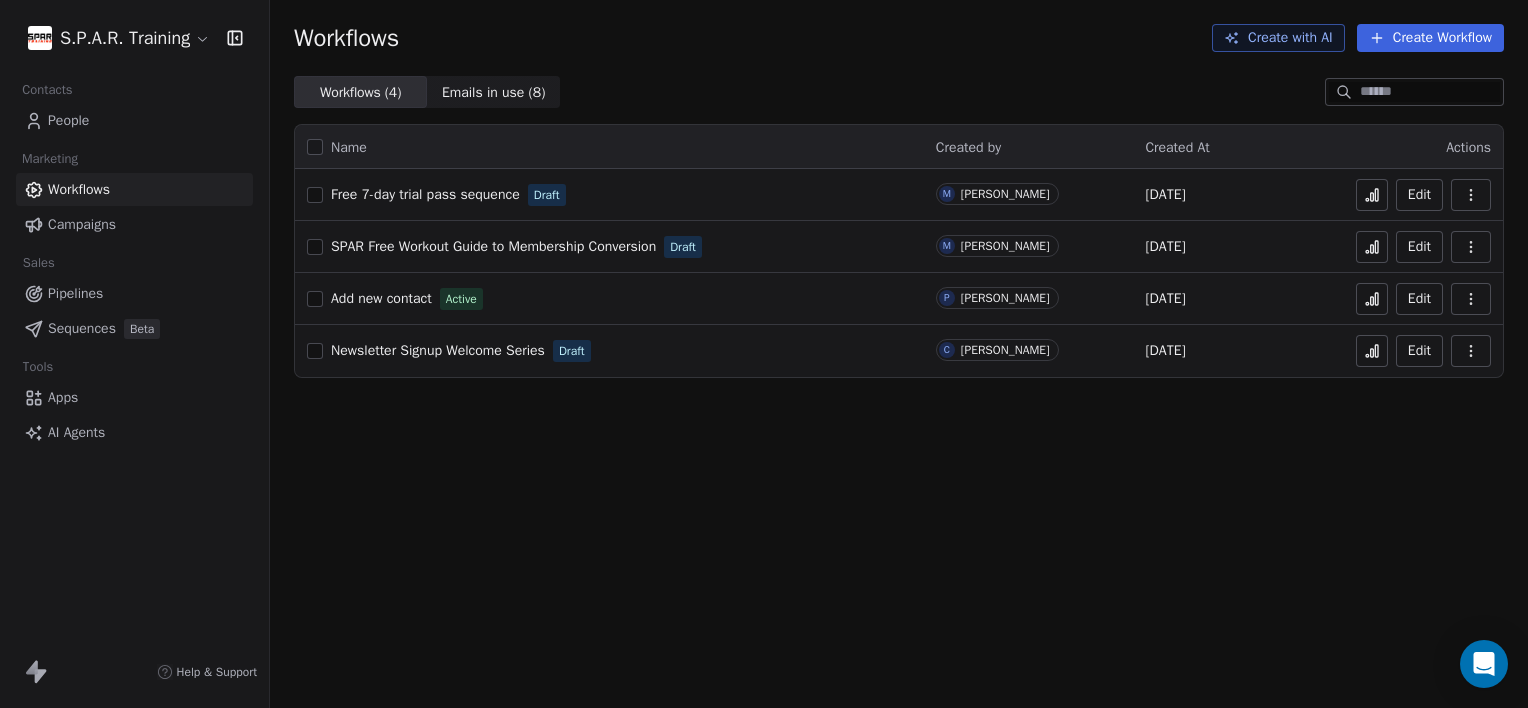 scroll, scrollTop: 0, scrollLeft: 0, axis: both 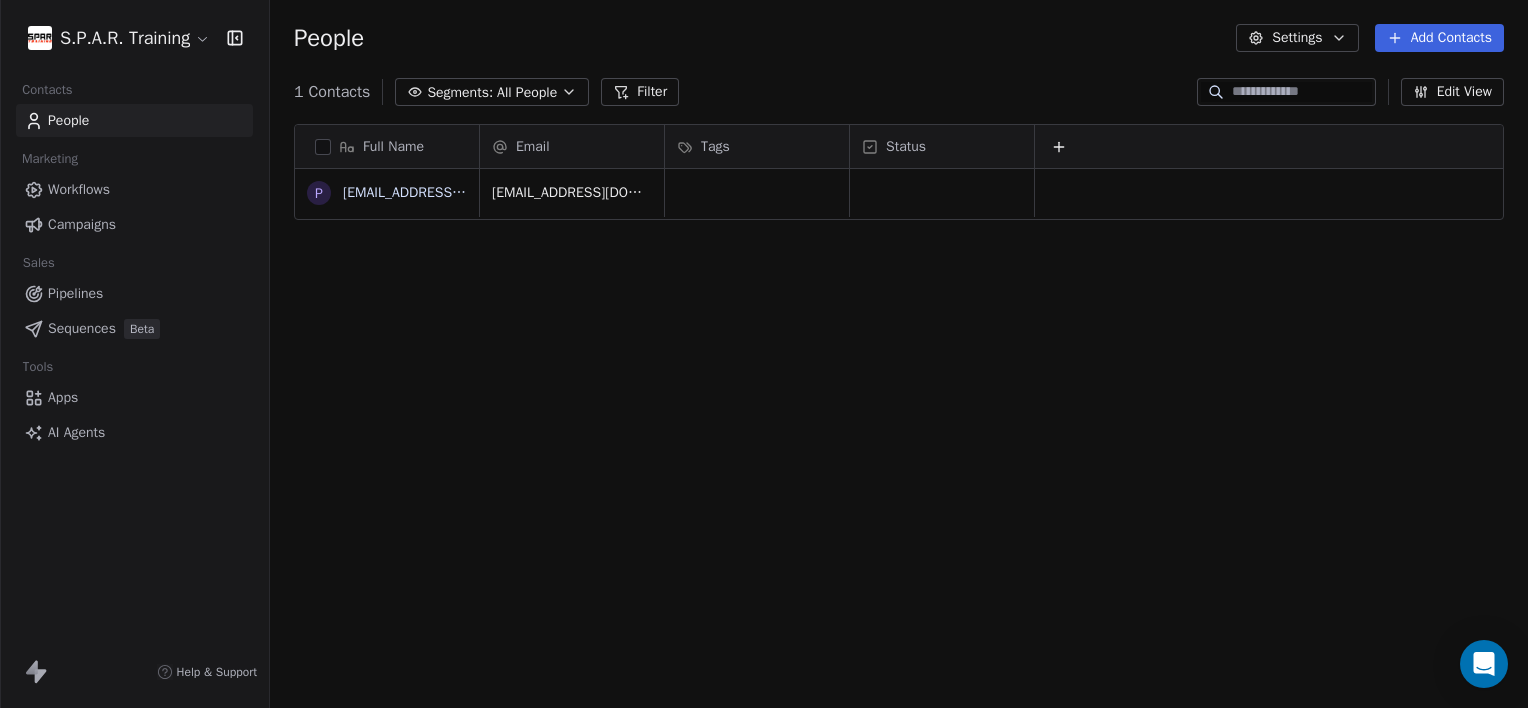 click on "Workflows" at bounding box center (79, 189) 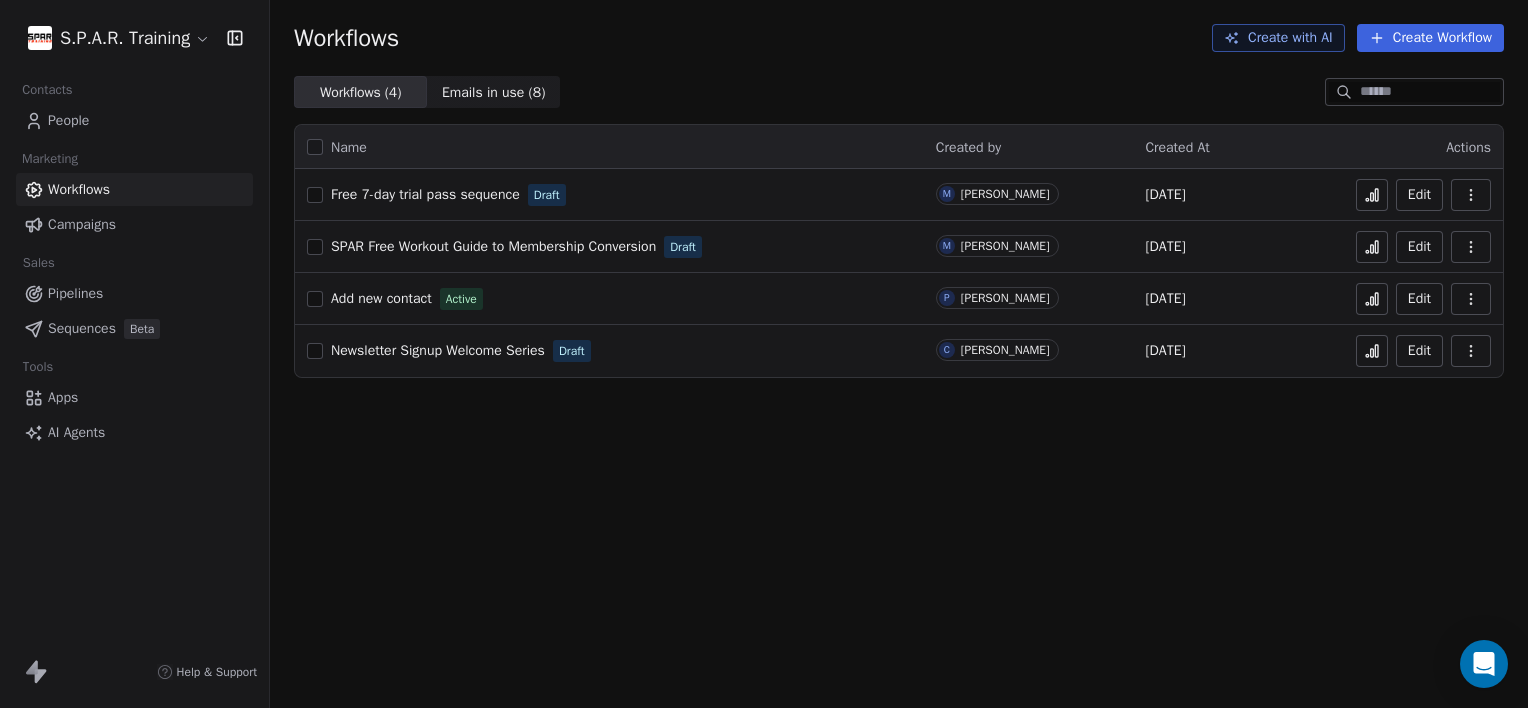 click on "Free 7-day trial pass sequence Draft" at bounding box center (609, 195) 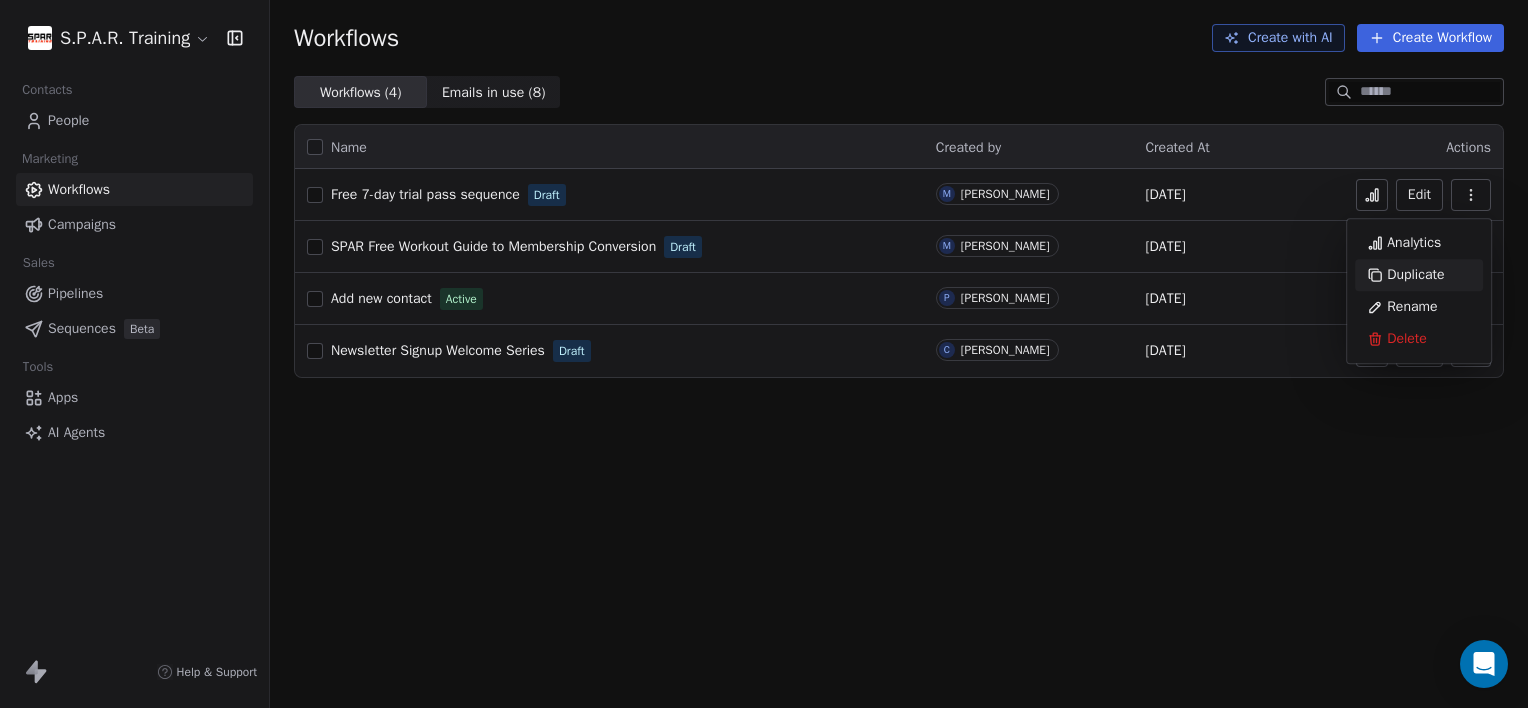click on "Duplicate" at bounding box center (1415, 275) 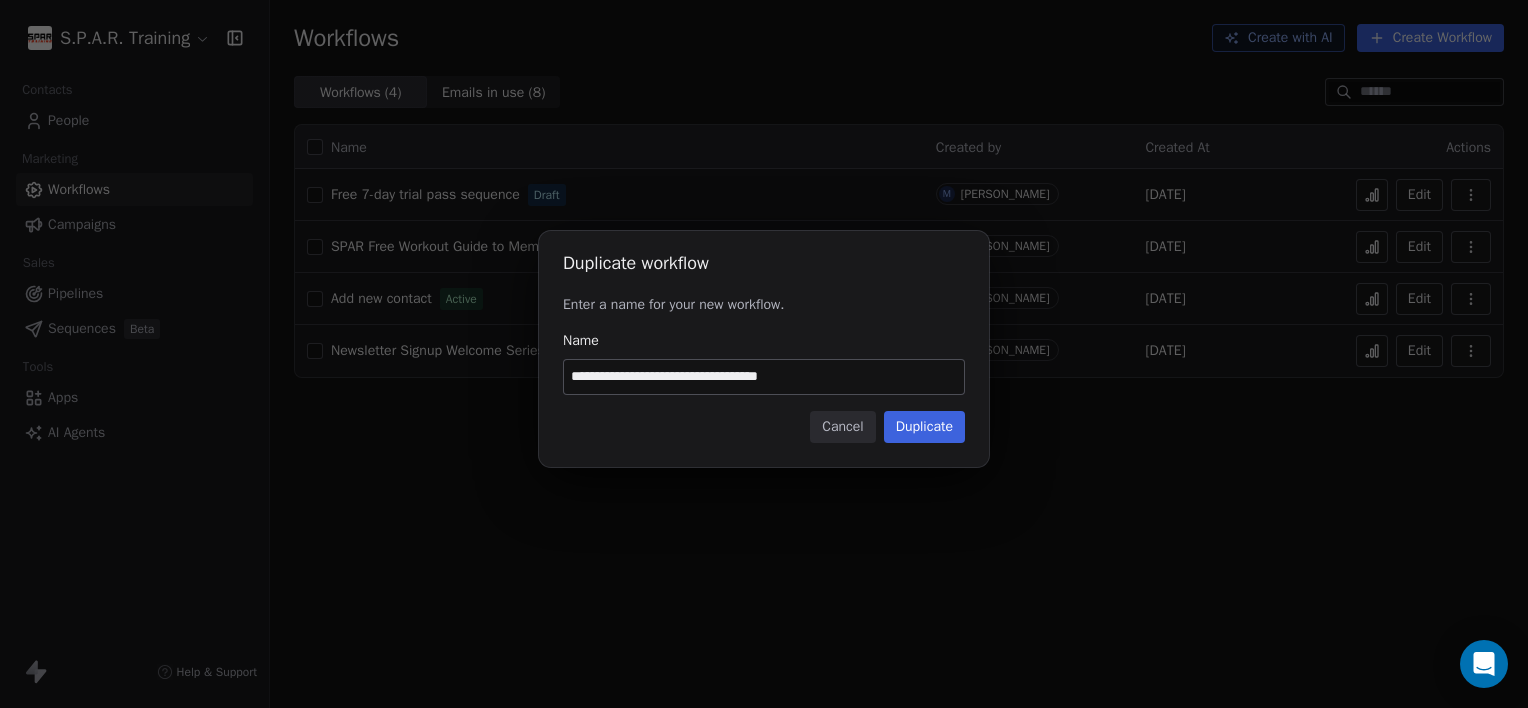 click on "**********" at bounding box center [764, 377] 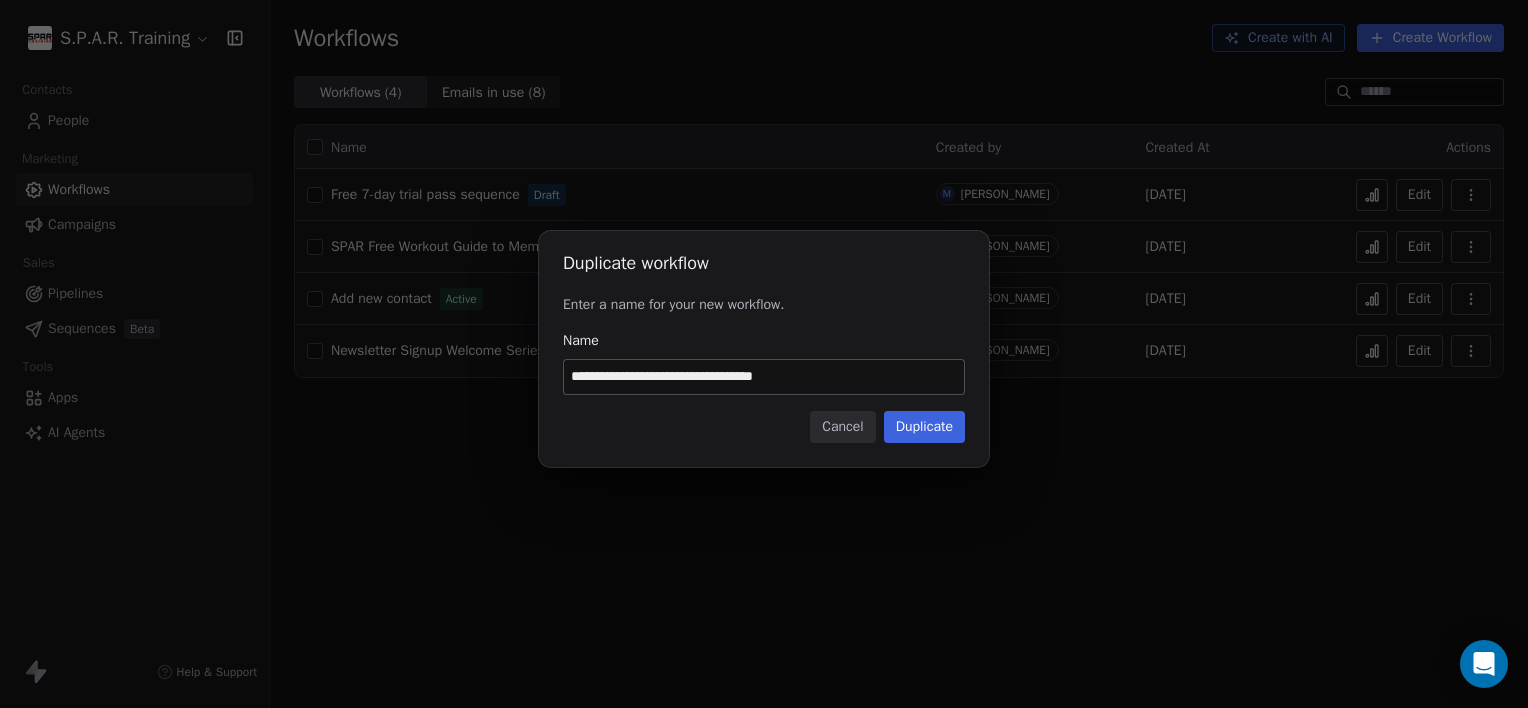 type on "**********" 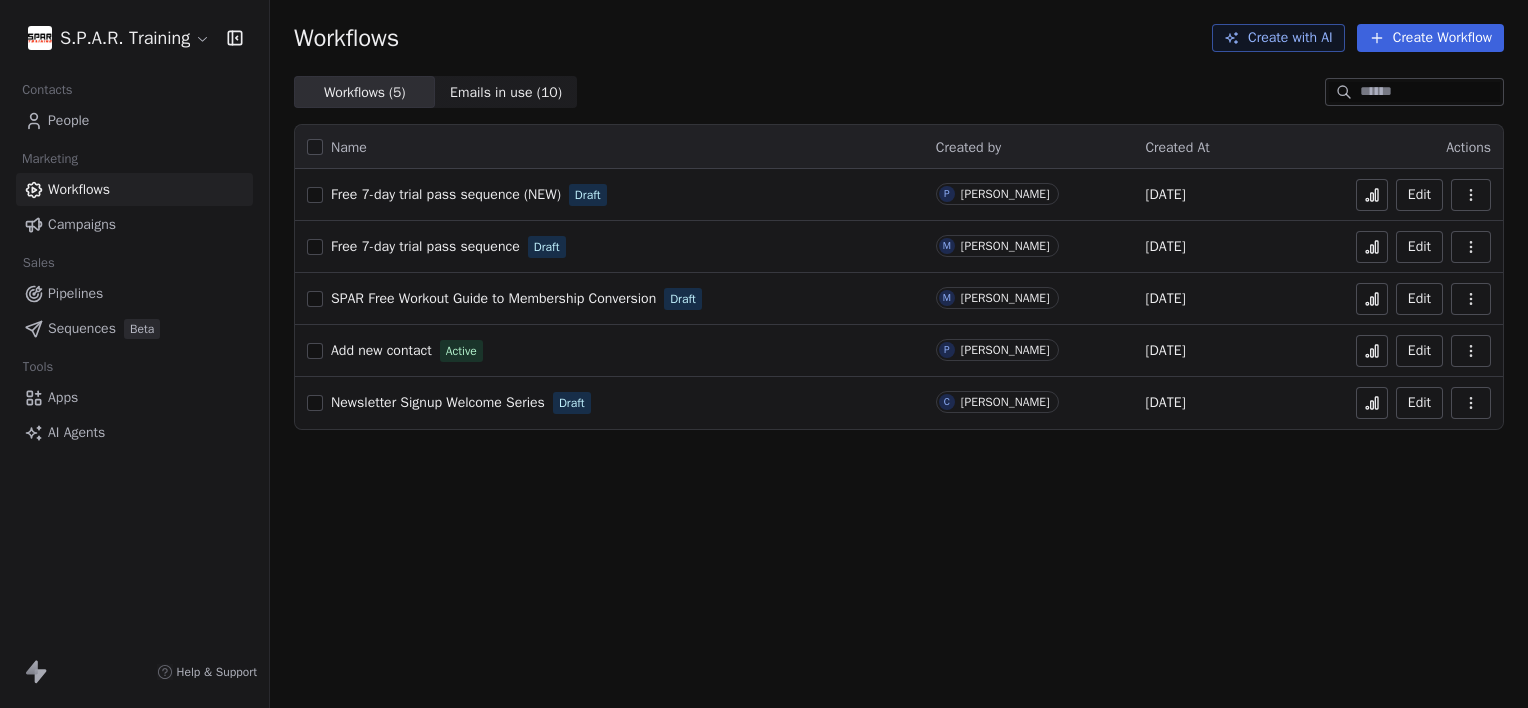scroll, scrollTop: 0, scrollLeft: 0, axis: both 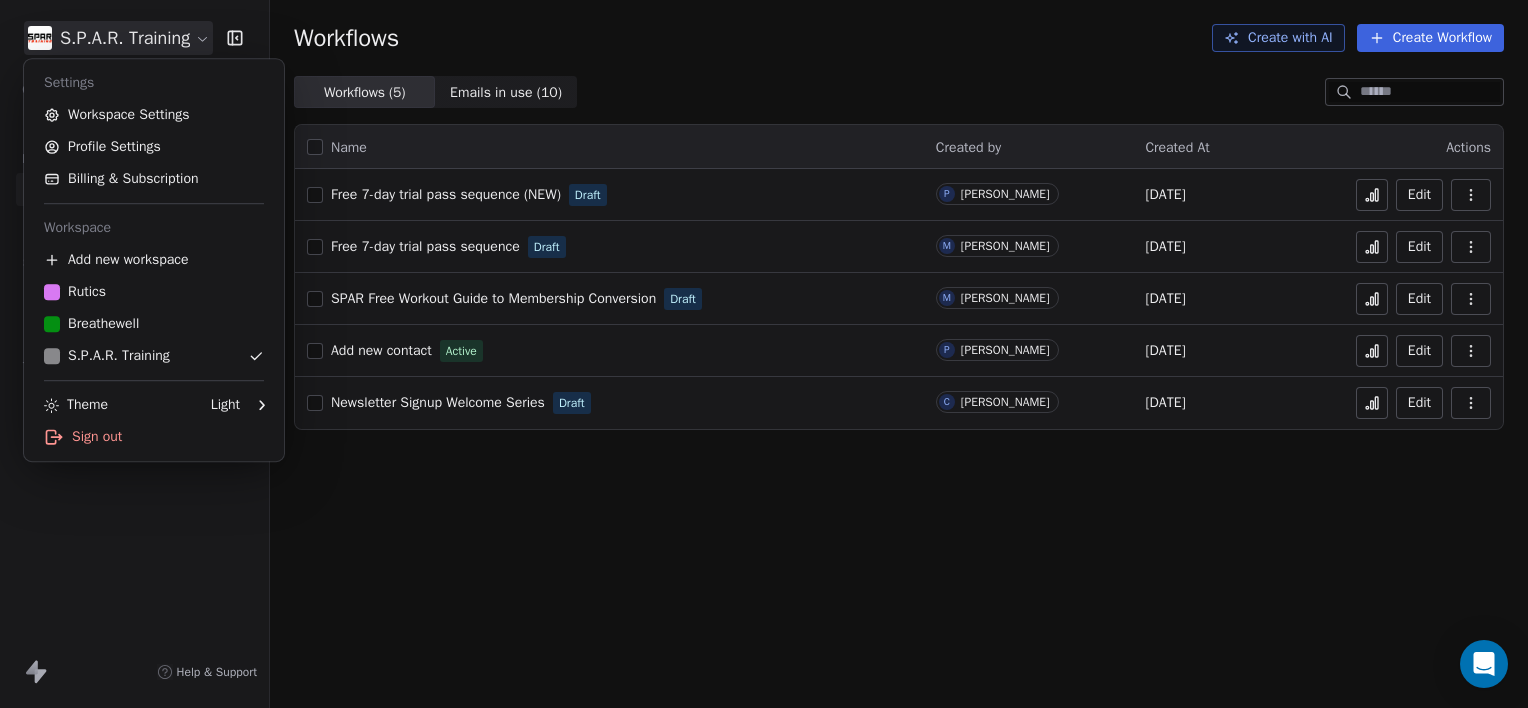click on "S.P.A.R. Training Contacts People Marketing Workflows Campaigns Sales Pipelines Sequences Beta Tools Apps AI Agents Help & Support Workflows  Create with AI  Create Workflow Workflows ( 5 ) Workflows ( 5 ) Emails in use ( 10 ) Emails in use ( 10 ) Name Created by Created At Actions Free 7-day trial pass sequence (NEW) Draft P Priyanshu Saini Jul 10, 2025 Edit Free 7-day trial pass sequence Draft M Mfon Samuel Jul 9, 2025 Edit SPAR Free Workout Guide to Membership Conversion Draft M Mfon Samuel Jul 7, 2025 Edit Add new contact Active P Priyanshu Saini Jun 22, 2025 Edit Newsletter Signup Welcome Series Draft C Curtis Rickard Jun 18, 2025 Edit
Settings Workspace Settings Profile Settings Billing & Subscription   Workspace Add new workspace Rutics Breathewell S.P.A.R. Training Theme Light Sign out" at bounding box center (764, 367) 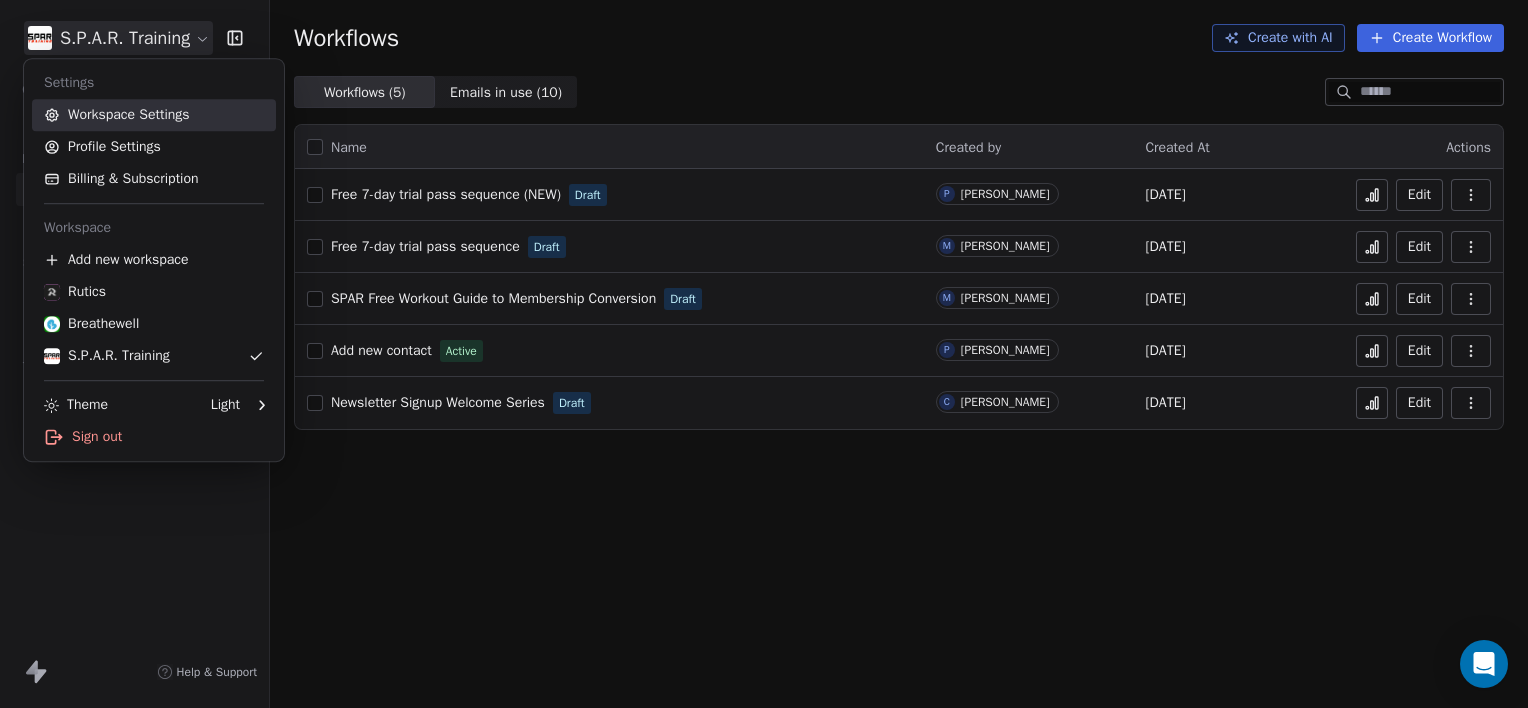 click on "Workspace Settings" at bounding box center (154, 115) 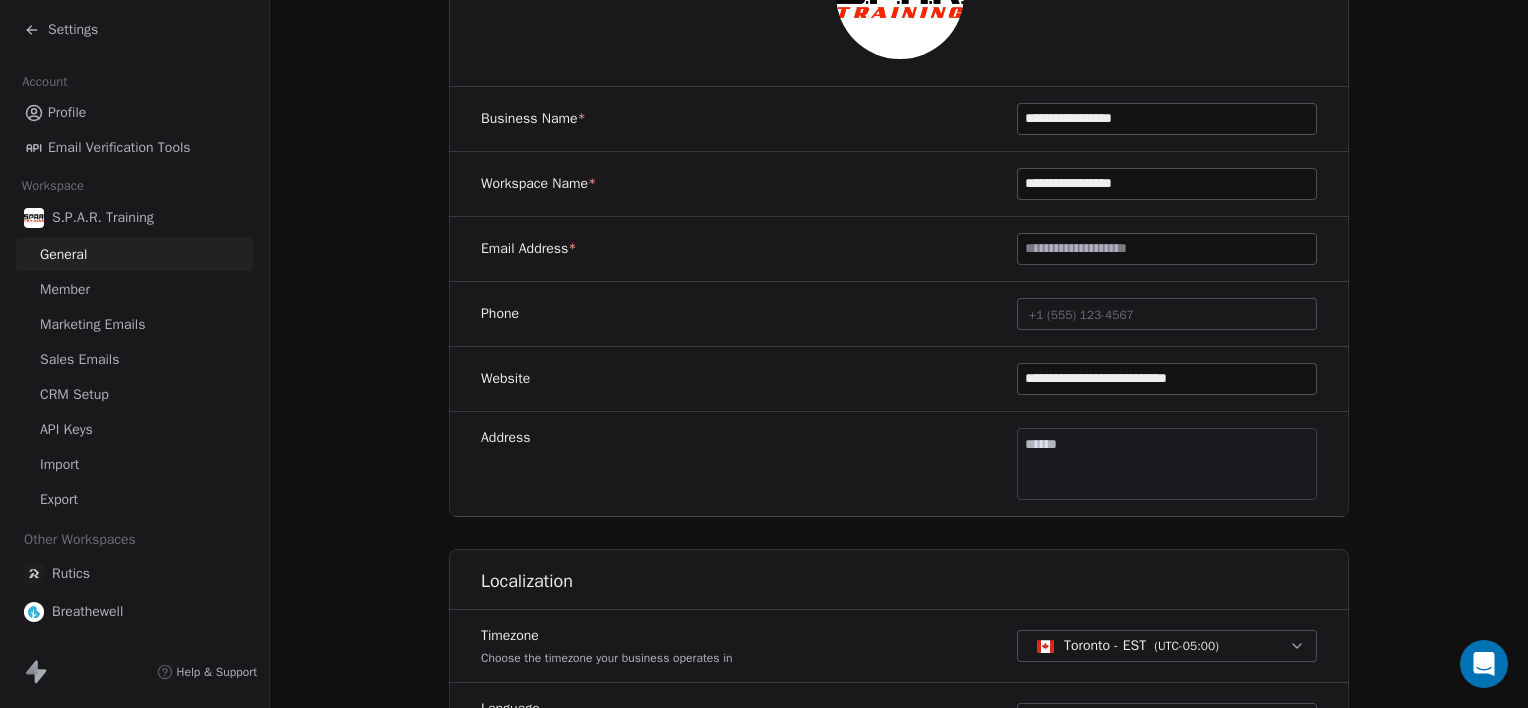 scroll, scrollTop: 304, scrollLeft: 0, axis: vertical 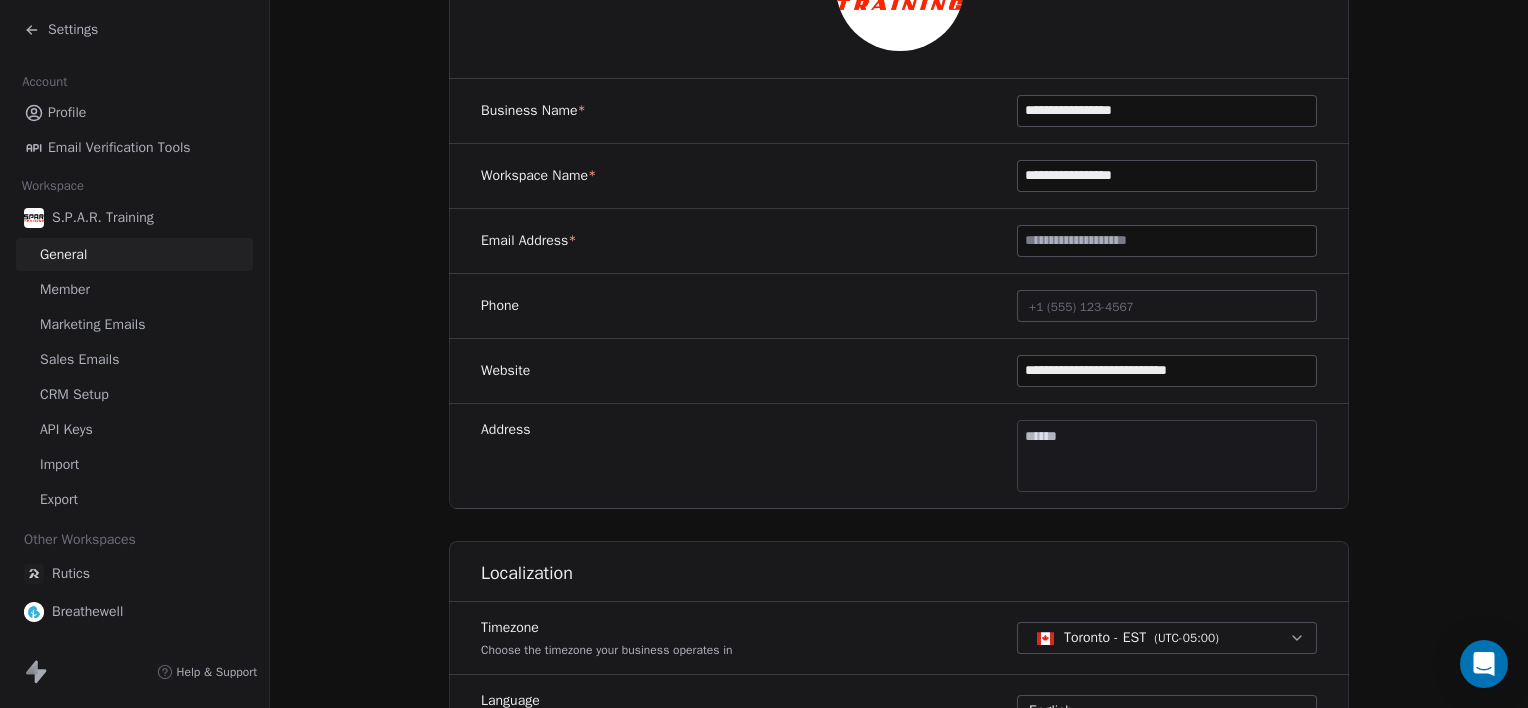 click on "**********" at bounding box center [764, 354] 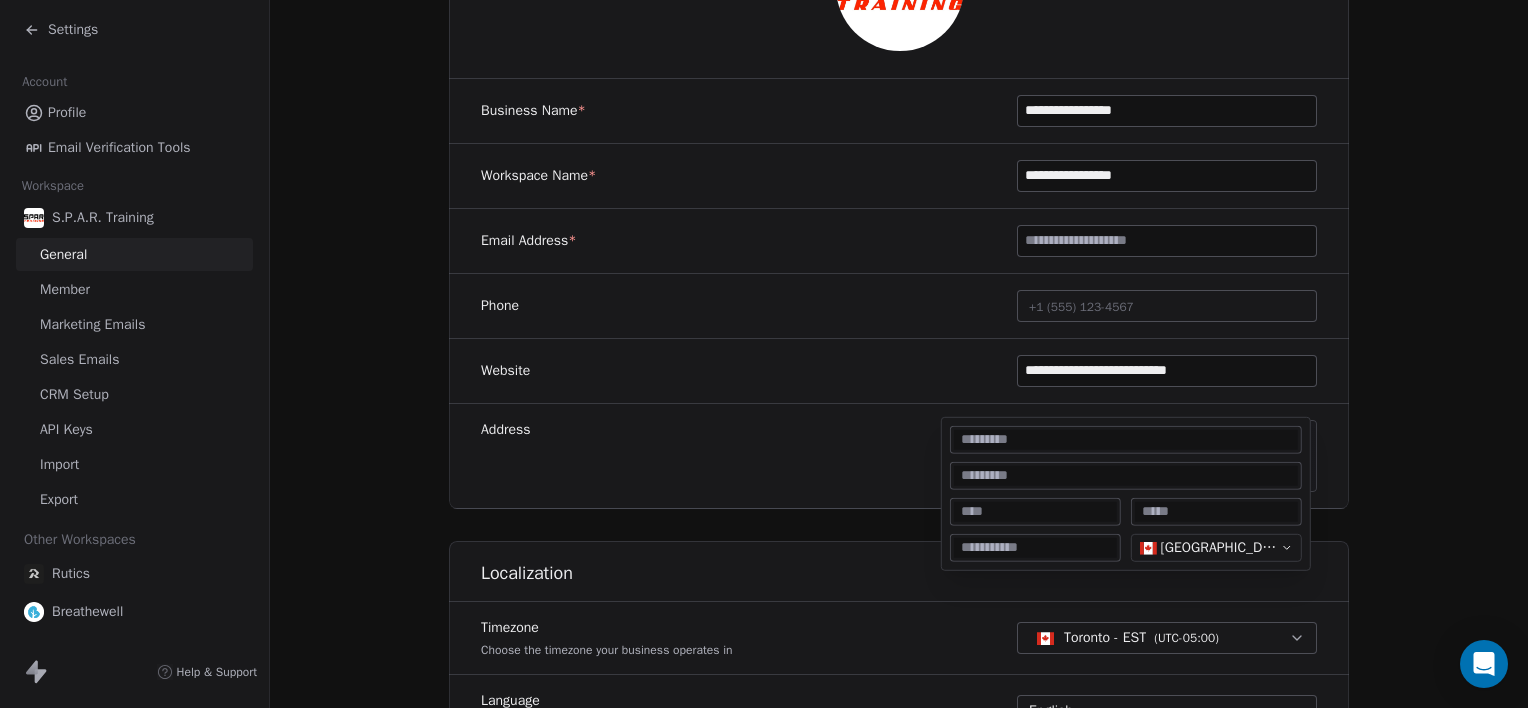 type on "**********" 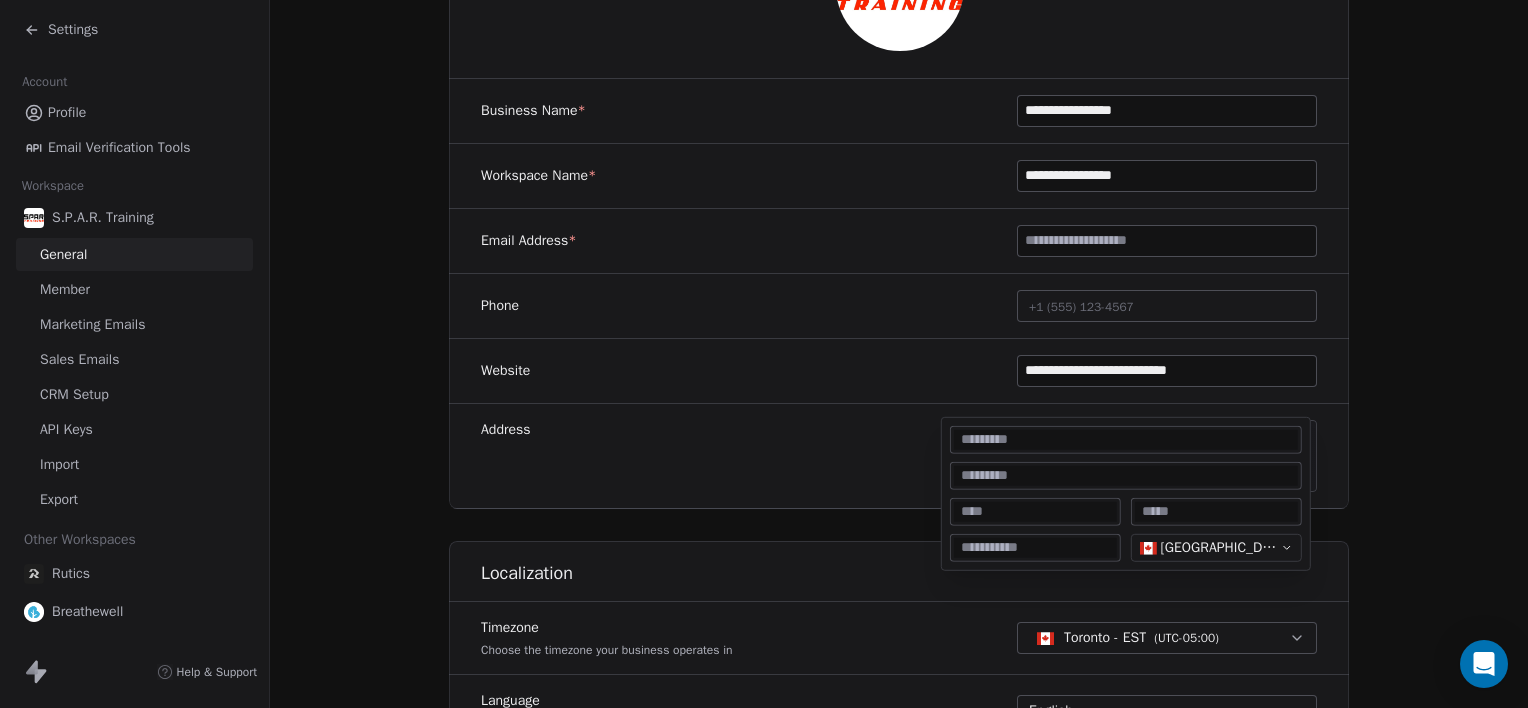 scroll, scrollTop: 0, scrollLeft: 0, axis: both 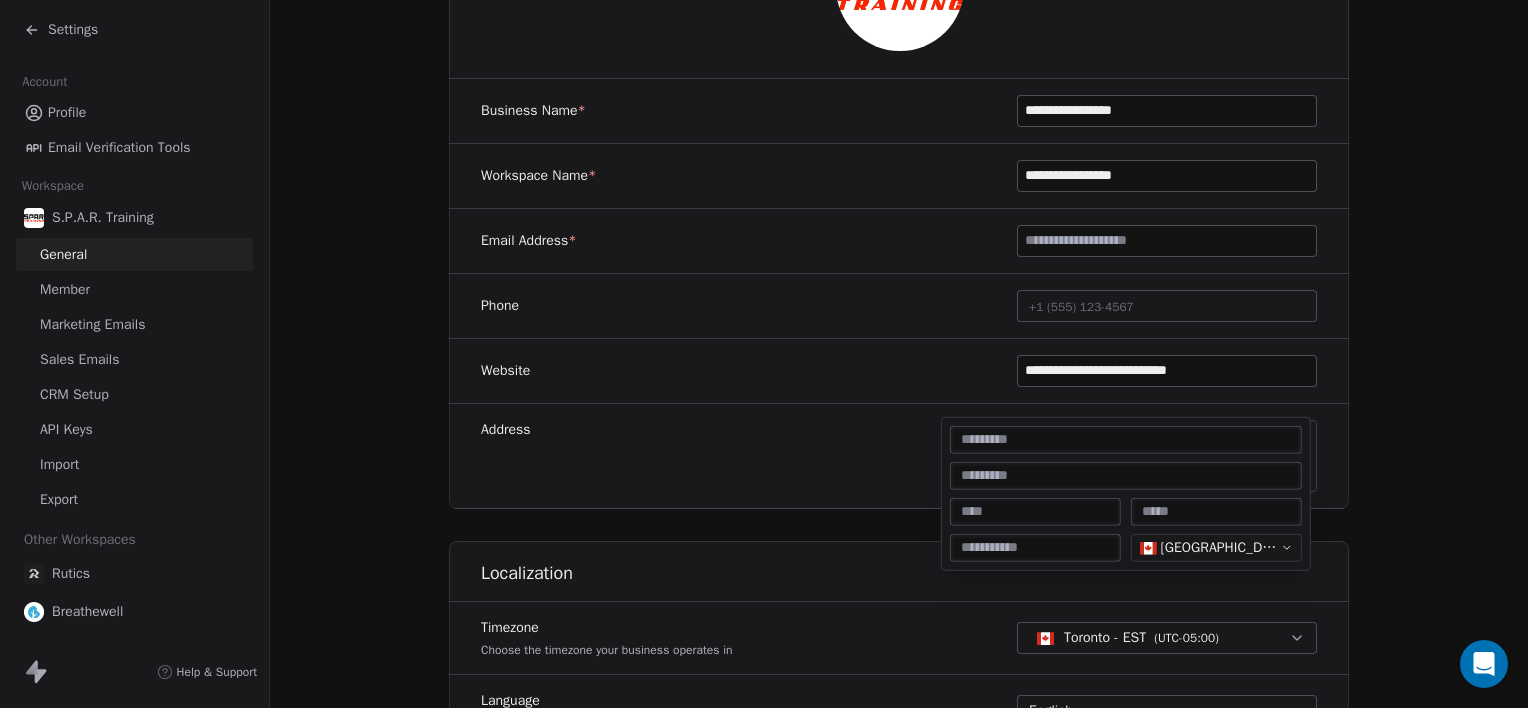 paste on "**********" 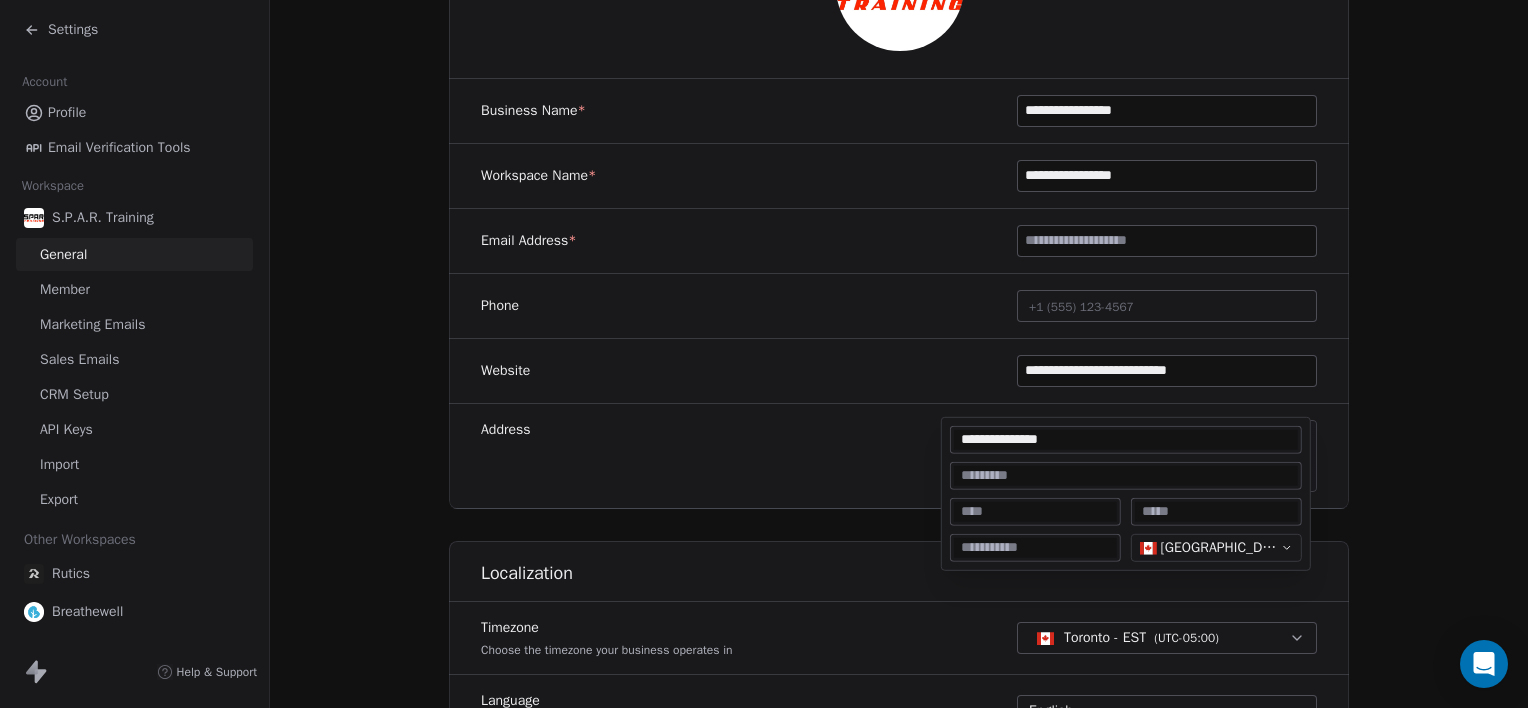 type on "**********" 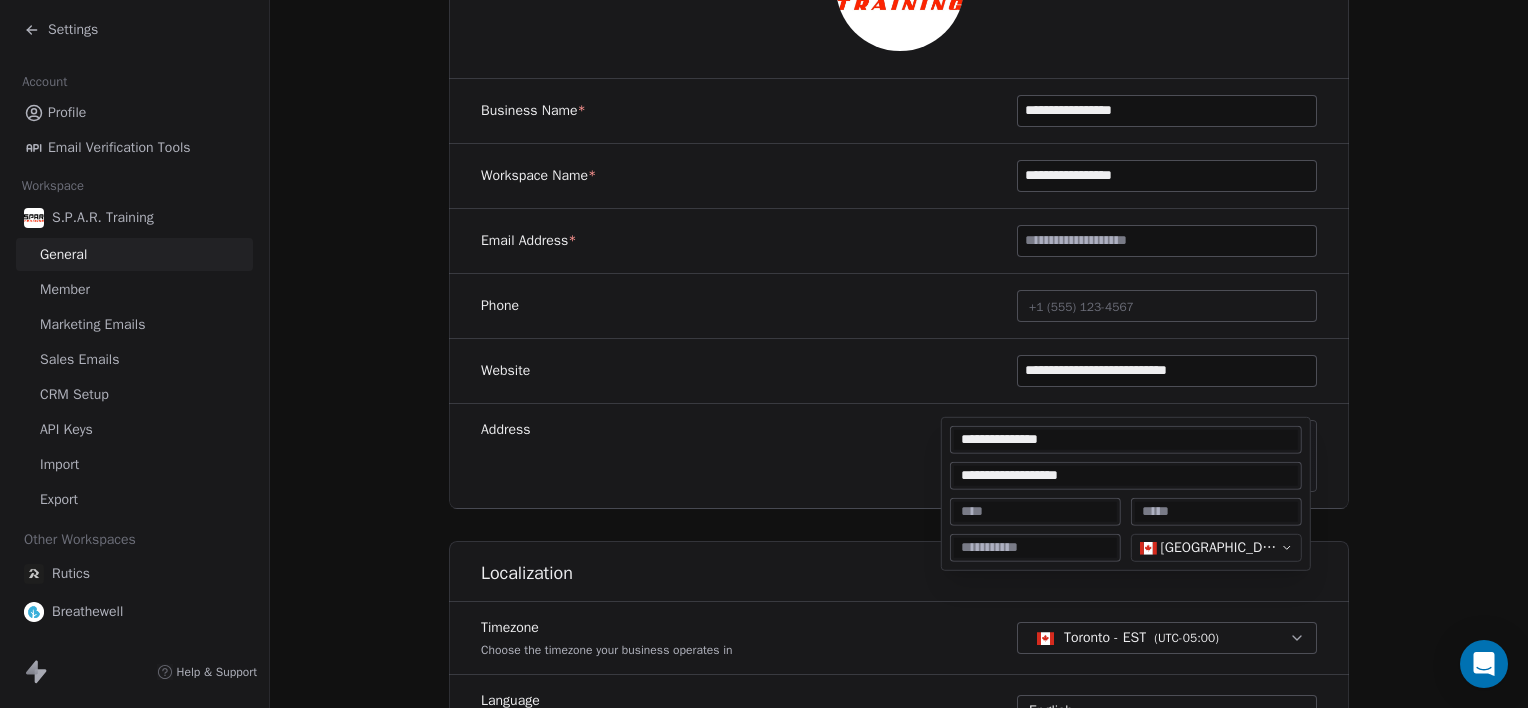 type on "**********" 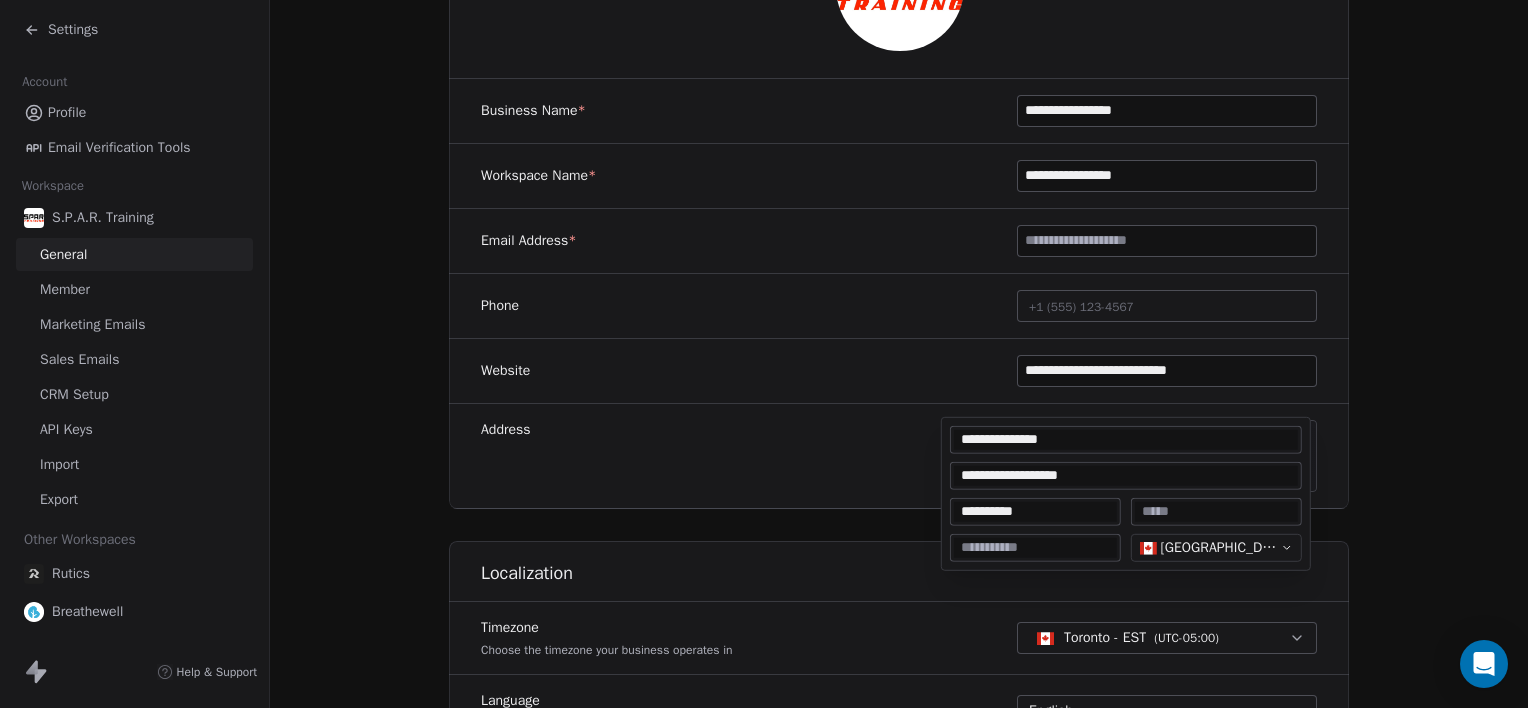type on "**********" 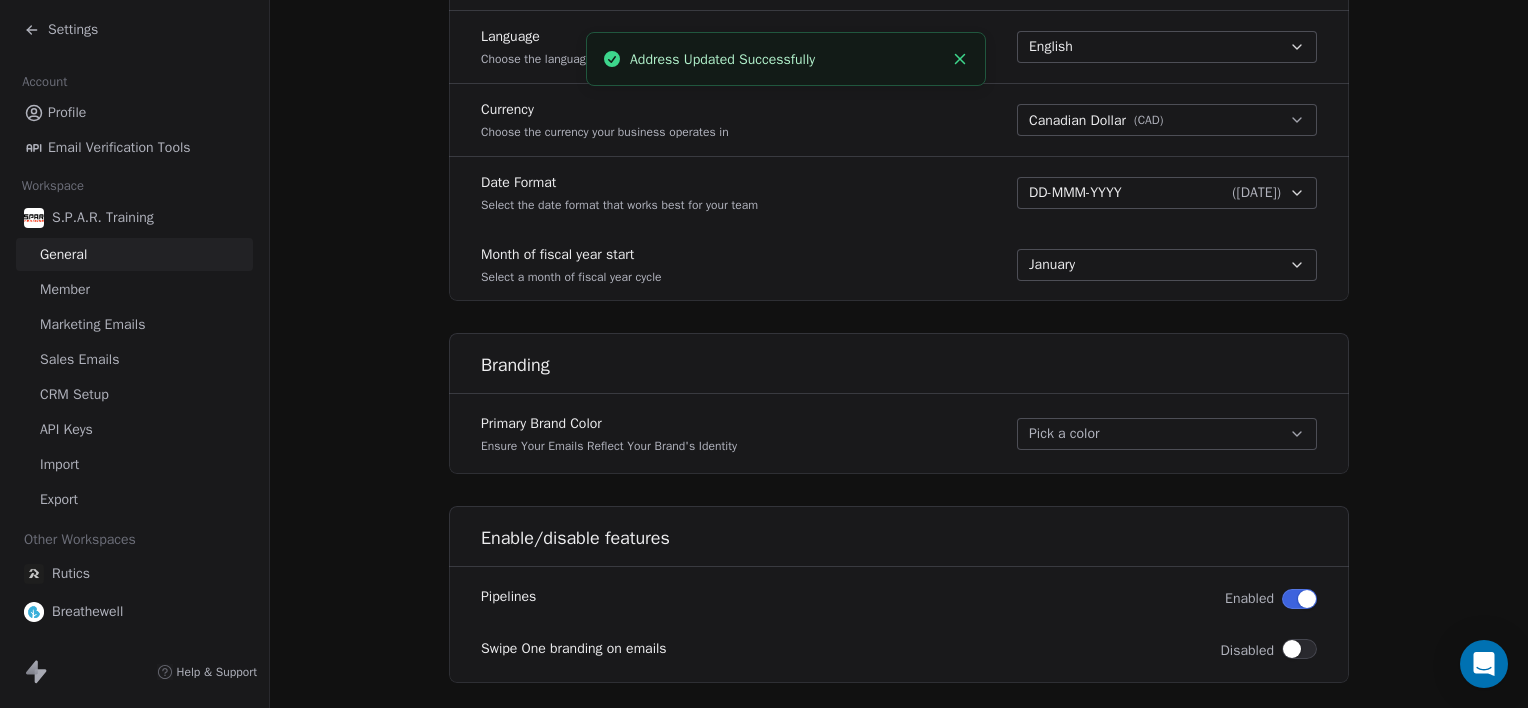 scroll, scrollTop: 1004, scrollLeft: 0, axis: vertical 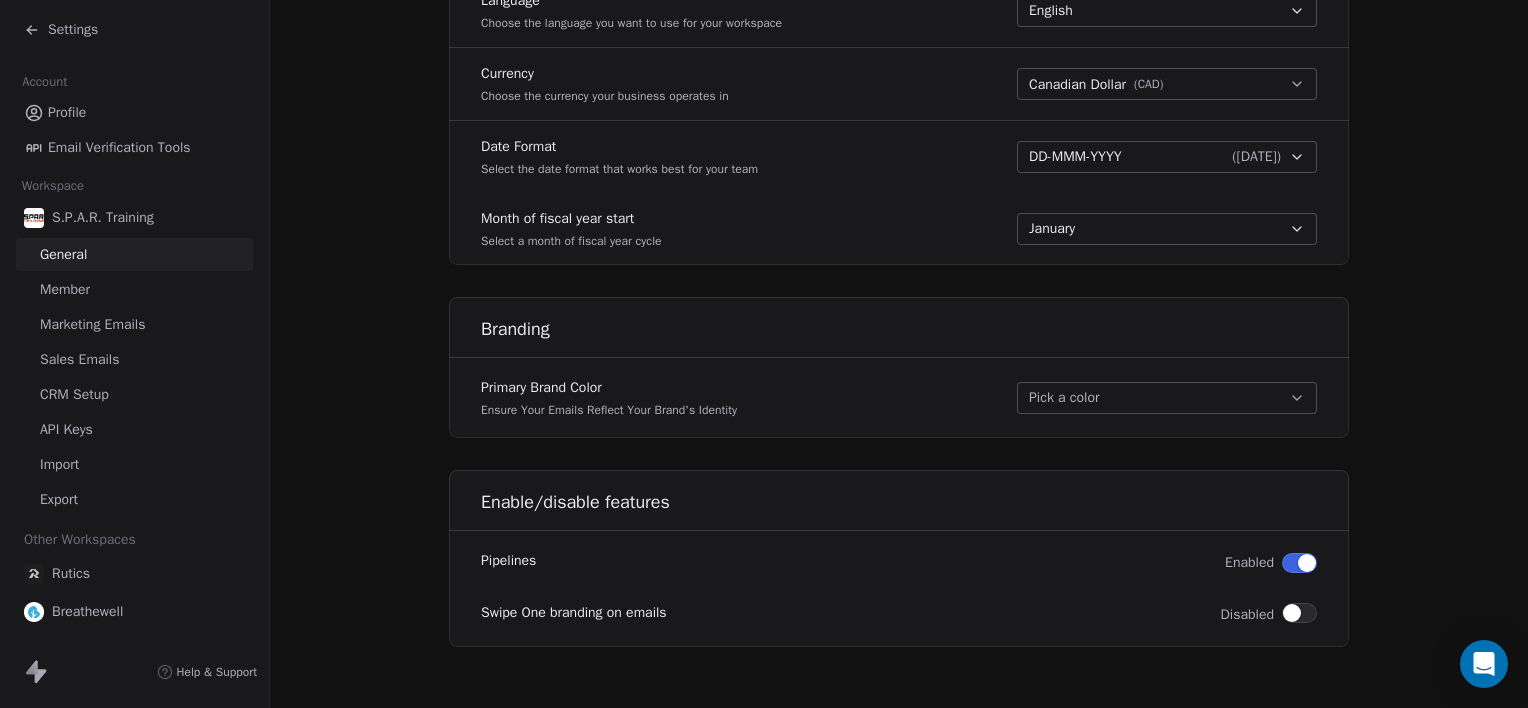 click 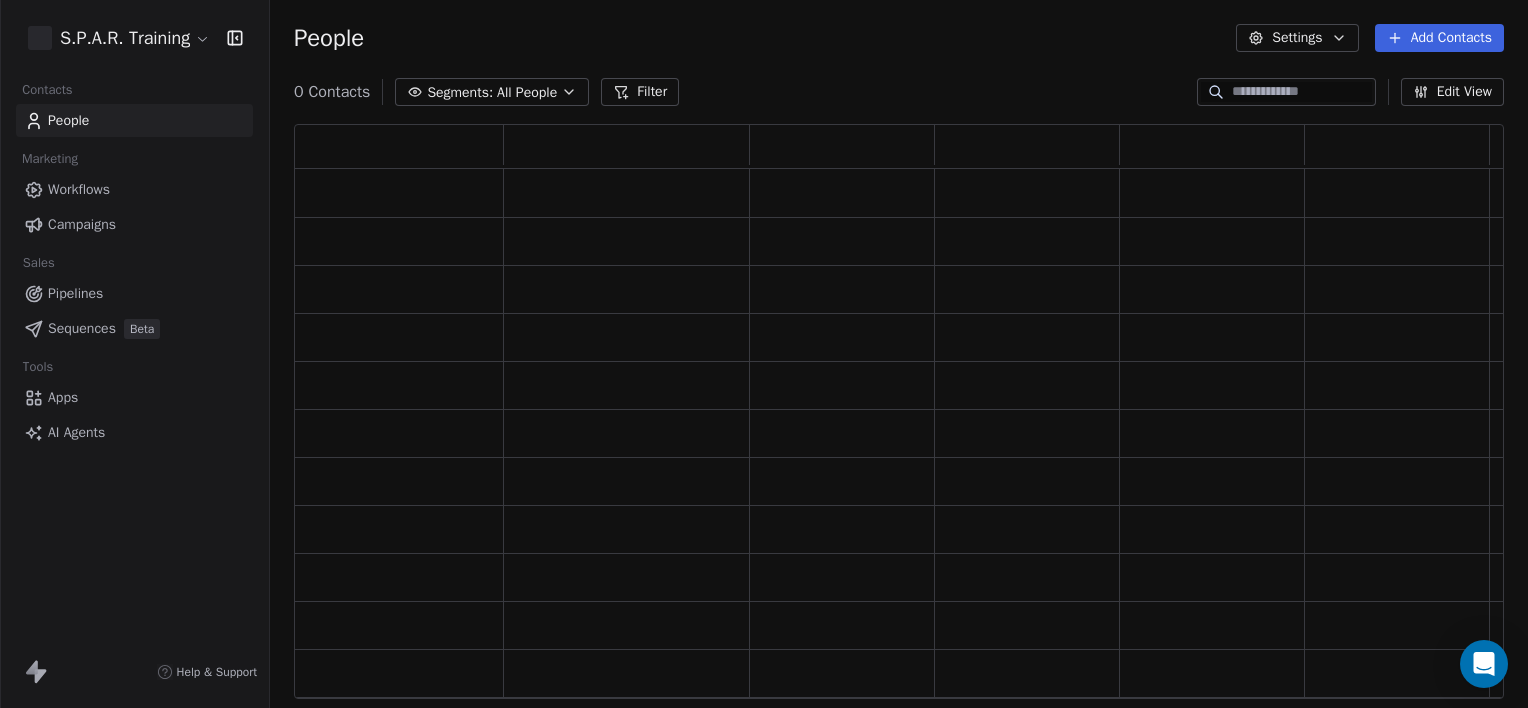 scroll, scrollTop: 16, scrollLeft: 16, axis: both 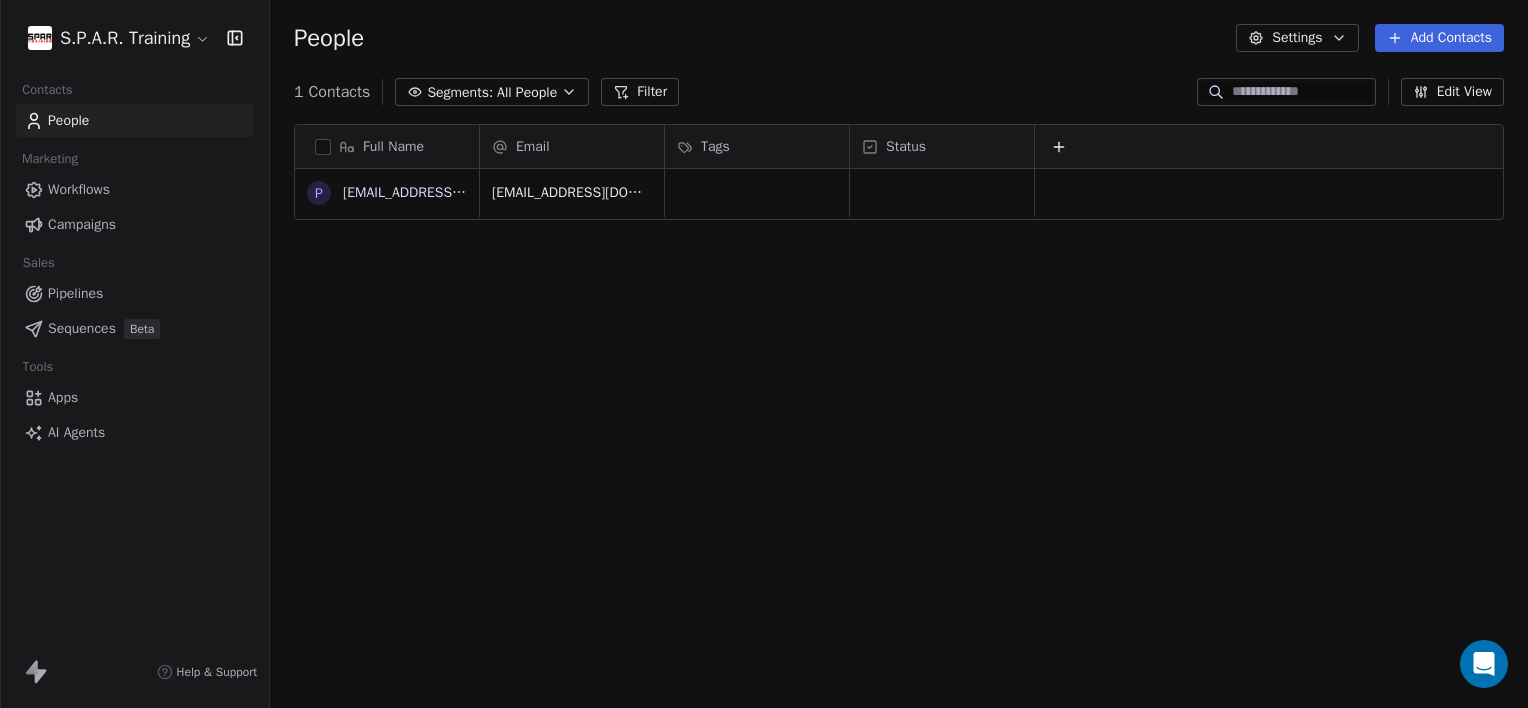 click on "Workflows" at bounding box center [134, 189] 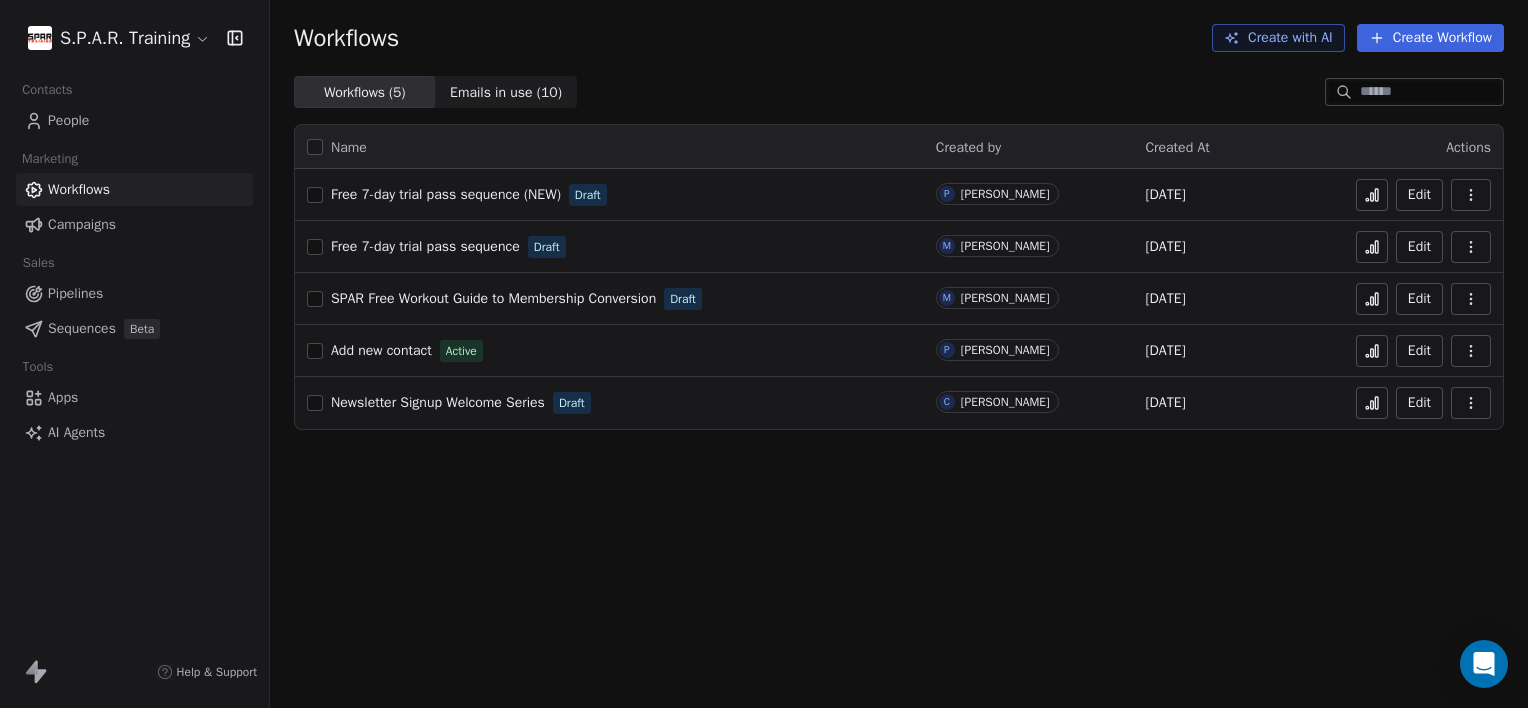 click on "Free 7-day trial pass sequence (NEW)" at bounding box center (446, 194) 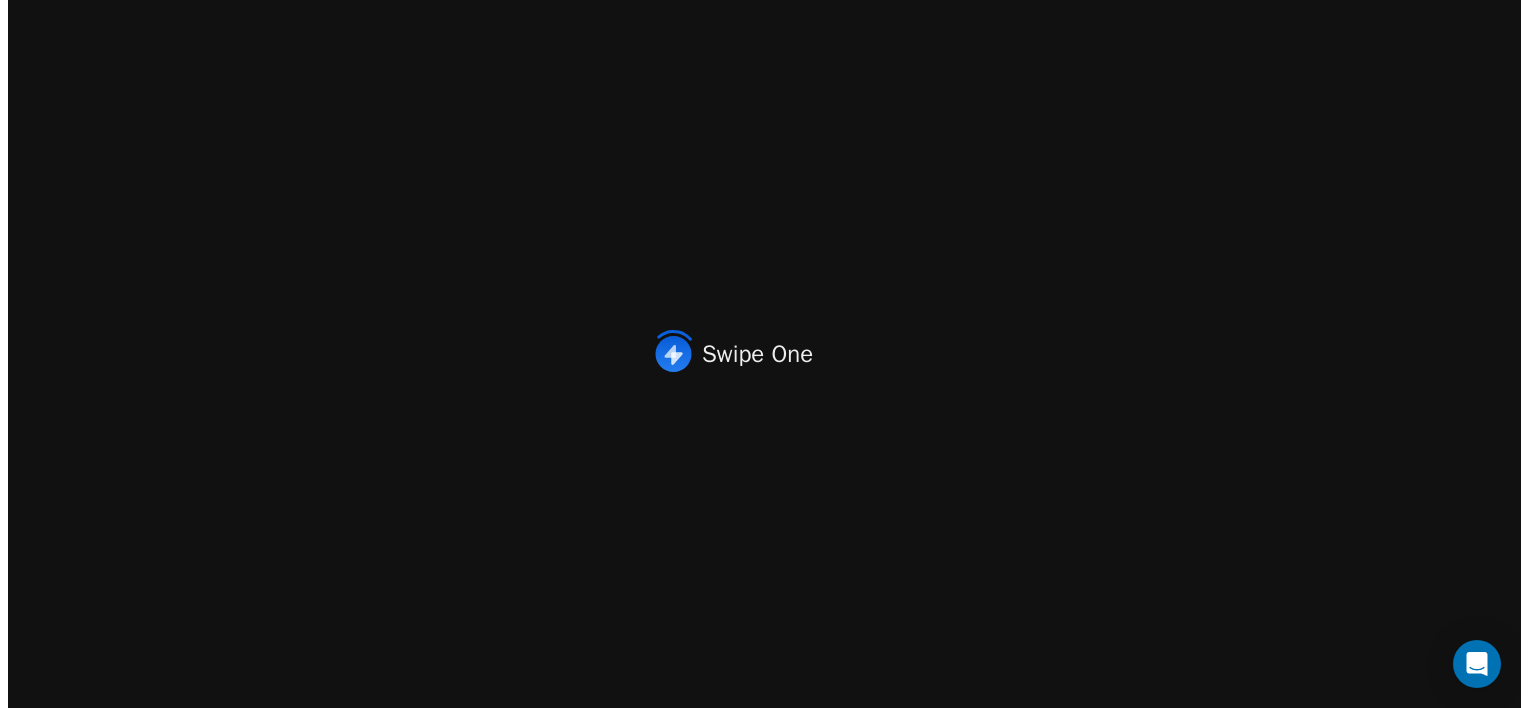 scroll, scrollTop: 0, scrollLeft: 0, axis: both 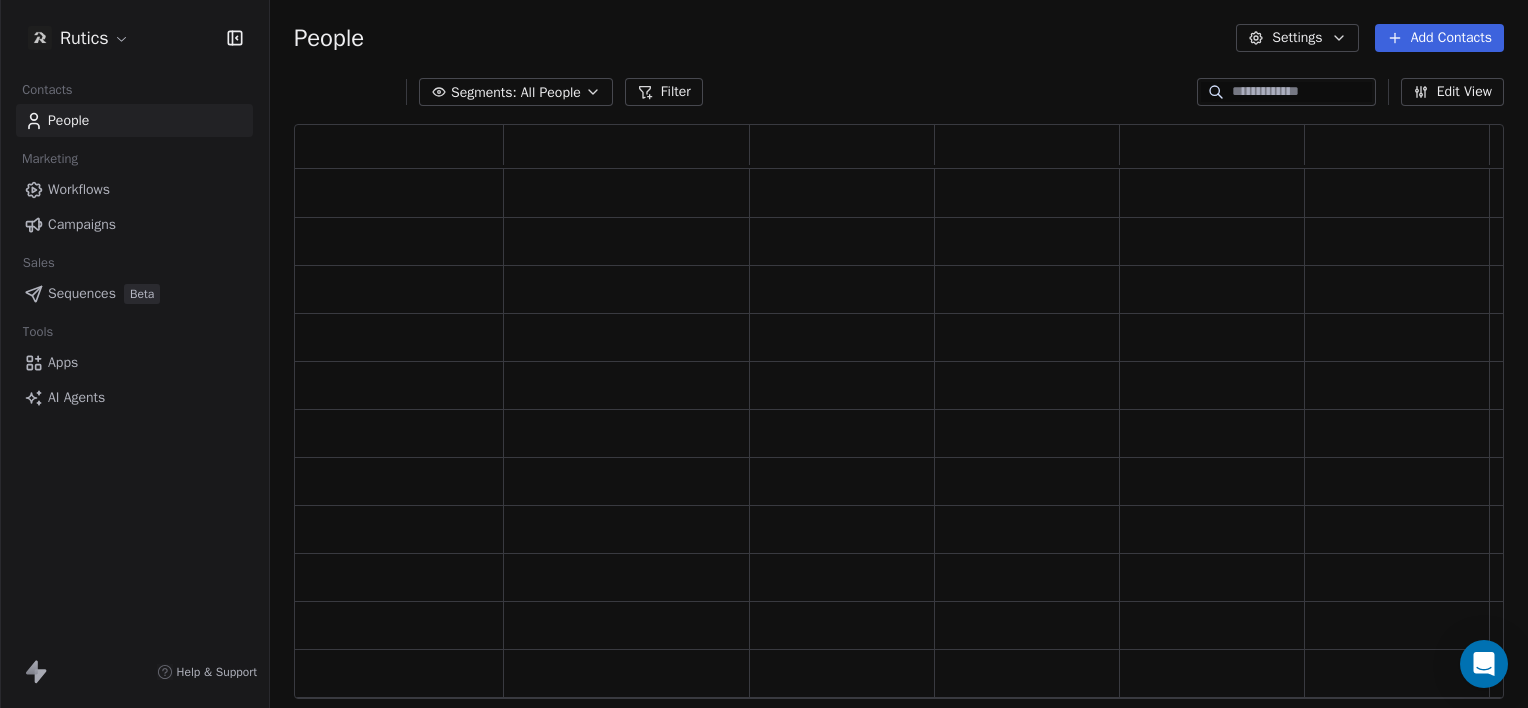 click on "Rutics Contacts People Marketing Workflows Campaigns Sales Sequences Beta Tools Apps AI Agents Help & Support People Settings  Add Contacts Segments: All People Filter  Edit View Tag Add to Sequence Export" at bounding box center (764, 367) 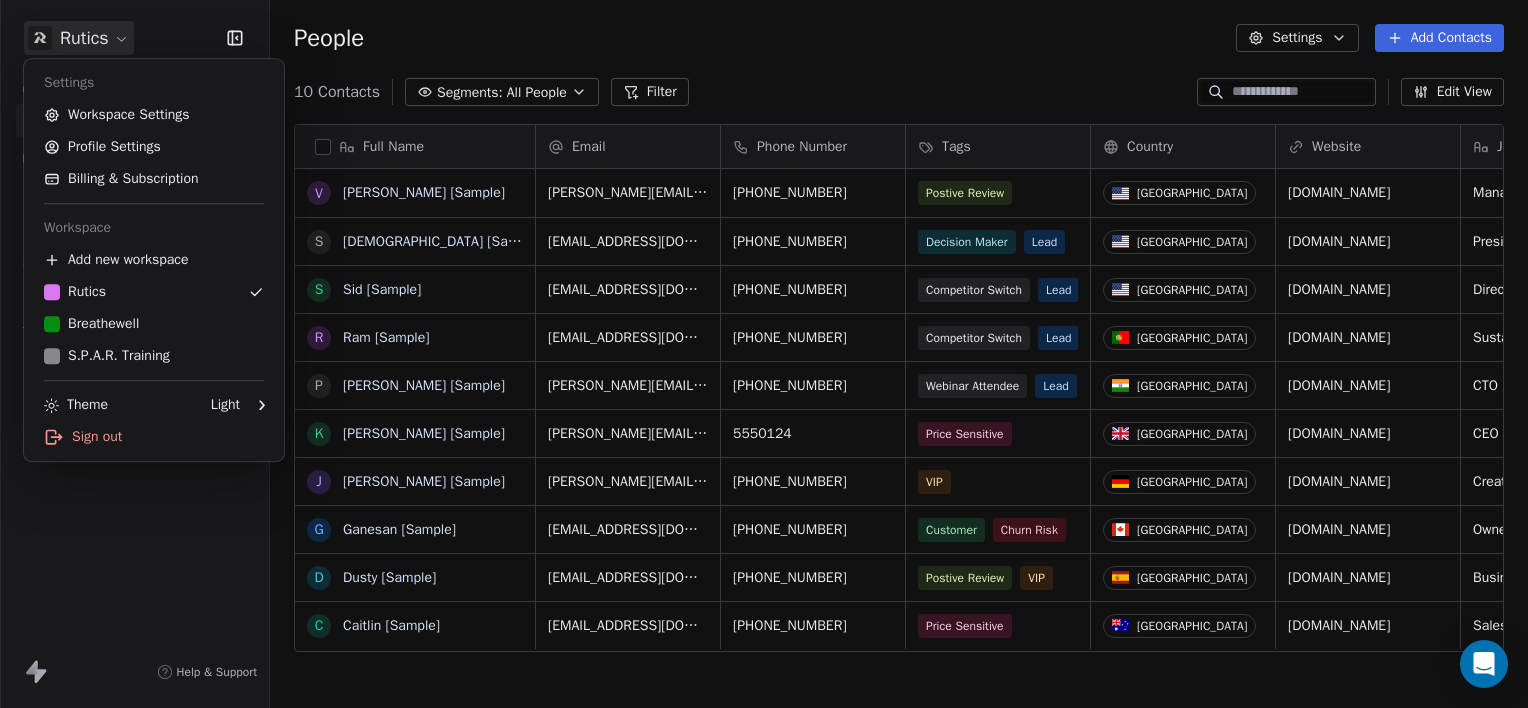 scroll, scrollTop: 16, scrollLeft: 16, axis: both 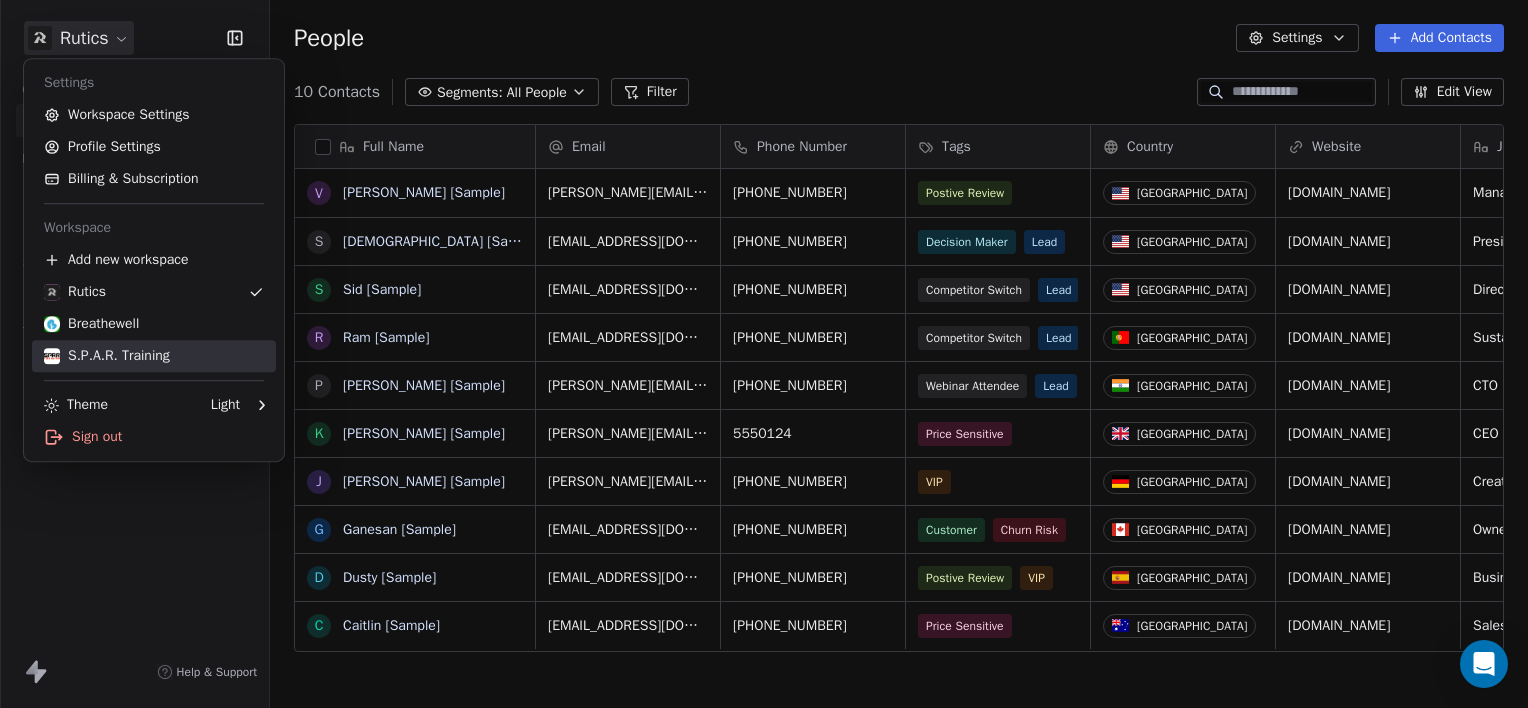 click on "S.P.A.R. Training" at bounding box center (154, 356) 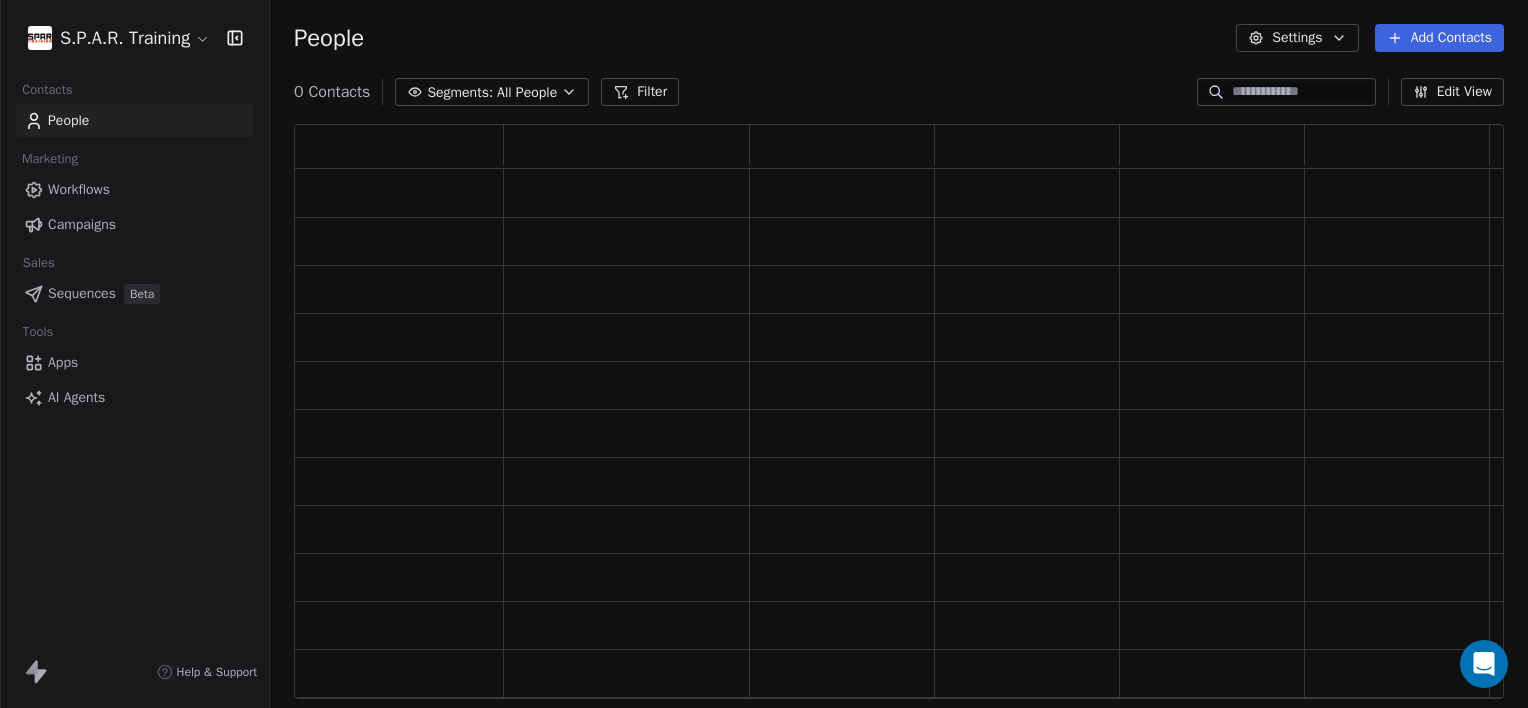 scroll, scrollTop: 16, scrollLeft: 16, axis: both 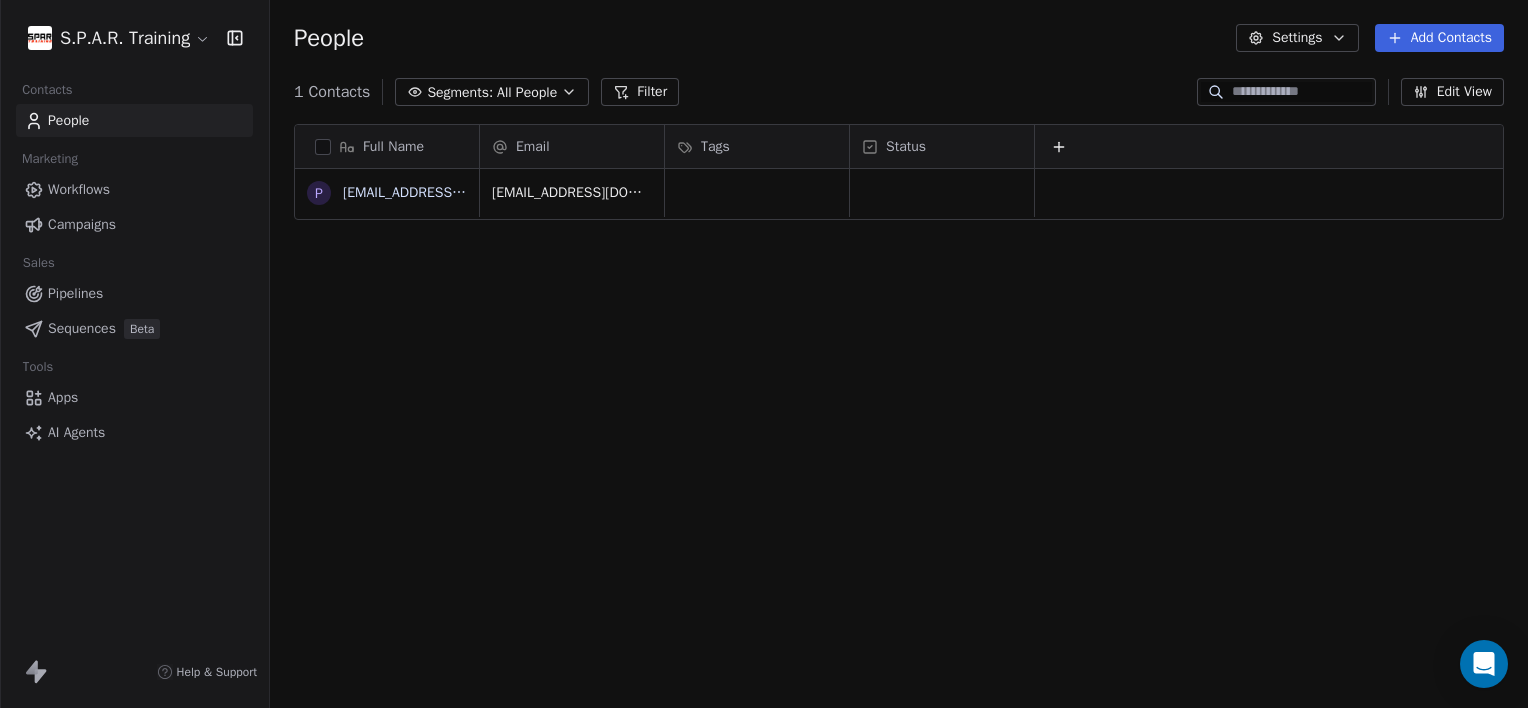 click on "S.P.A.R. Training Contacts People Marketing Workflows Campaigns Sales Pipelines Sequences Beta Tools Apps AI Agents Help & Support People Settings  Add Contacts 1 Contacts Segments: All People Filter  Edit View Tag Add to Sequence Export Full Name p priyanshusaininew@gmail.com Email Tags Status priyanshusaininew@gmail.com
To pick up a draggable item, press the space bar.
While dragging, use the arrow keys to move the item.
Press space again to drop the item in its new position, or press escape to cancel." at bounding box center [764, 367] 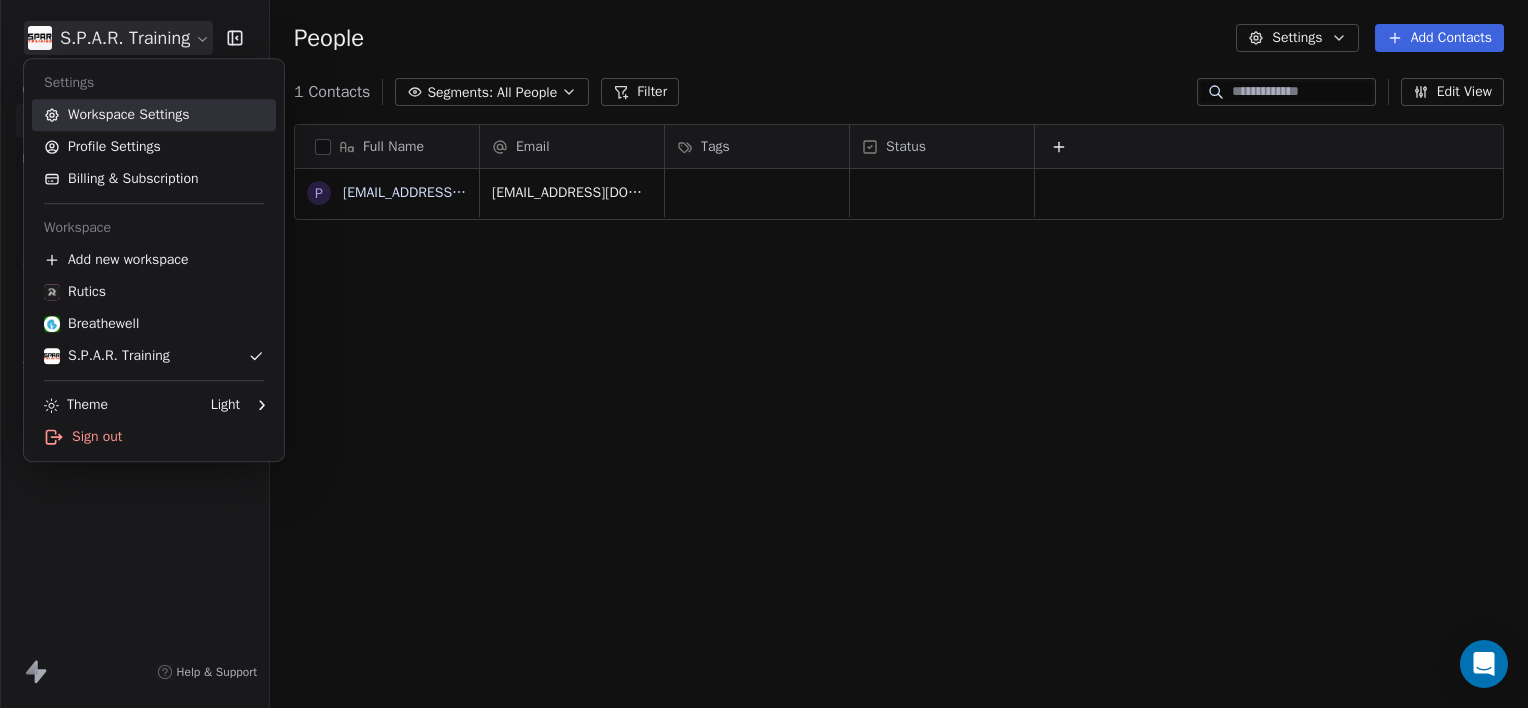 click on "Workspace Settings" at bounding box center (154, 115) 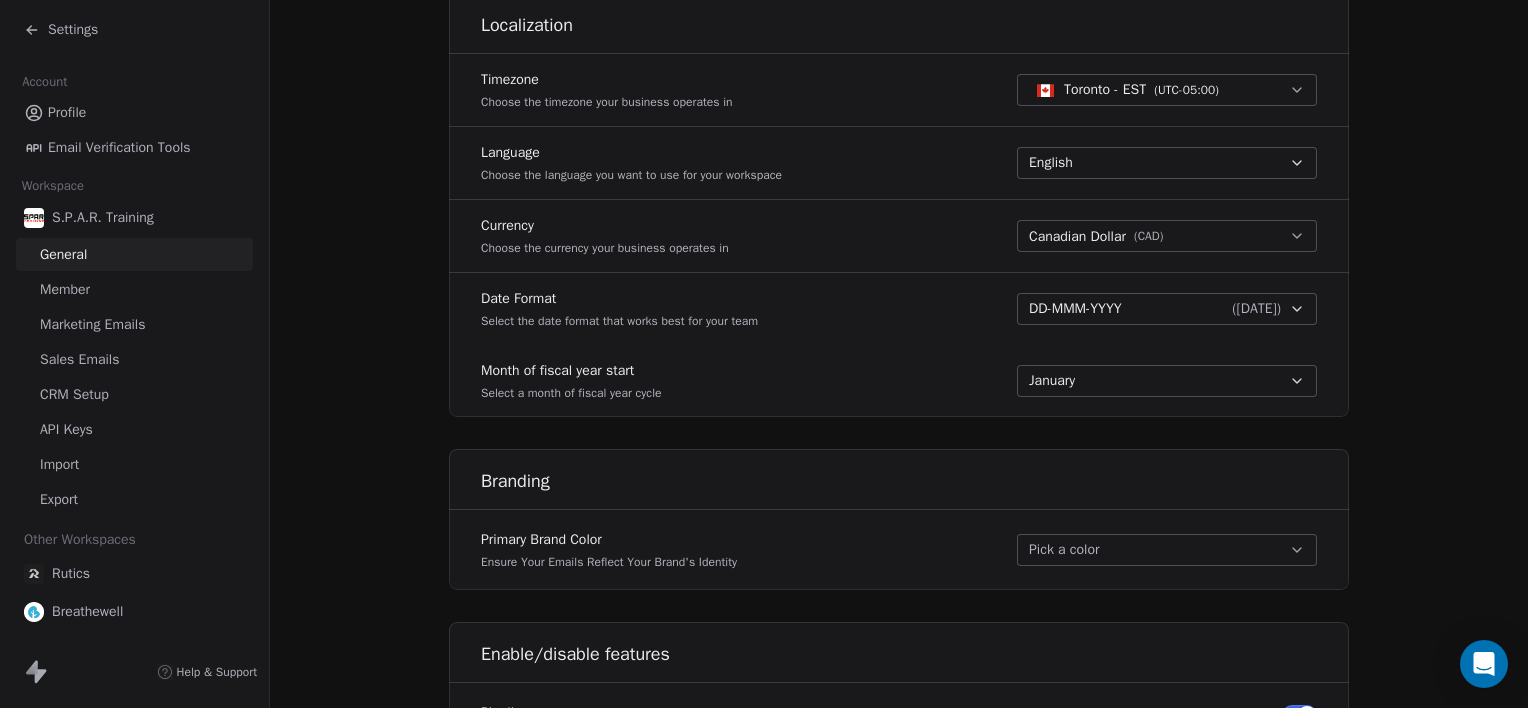 scroll, scrollTop: 1004, scrollLeft: 0, axis: vertical 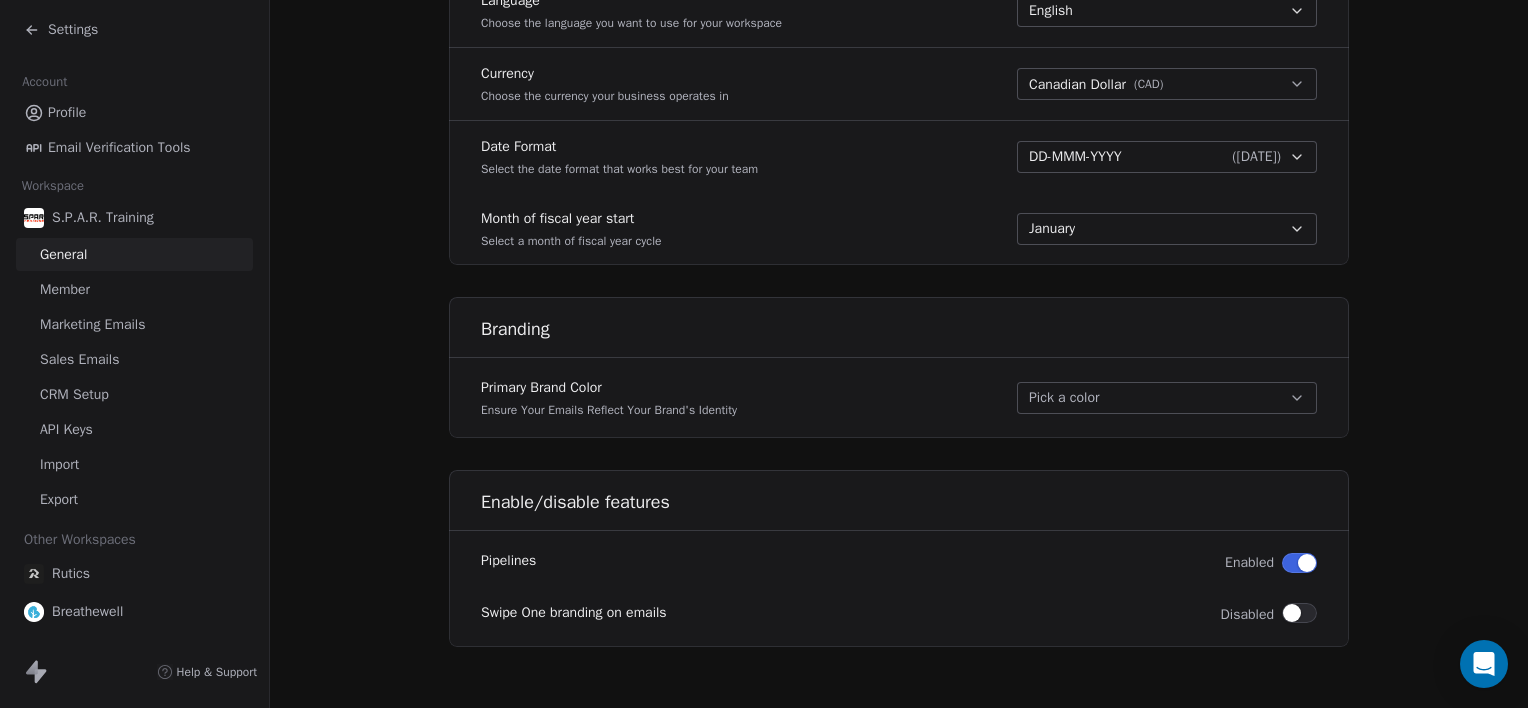 click on "Sales Emails" at bounding box center (79, 359) 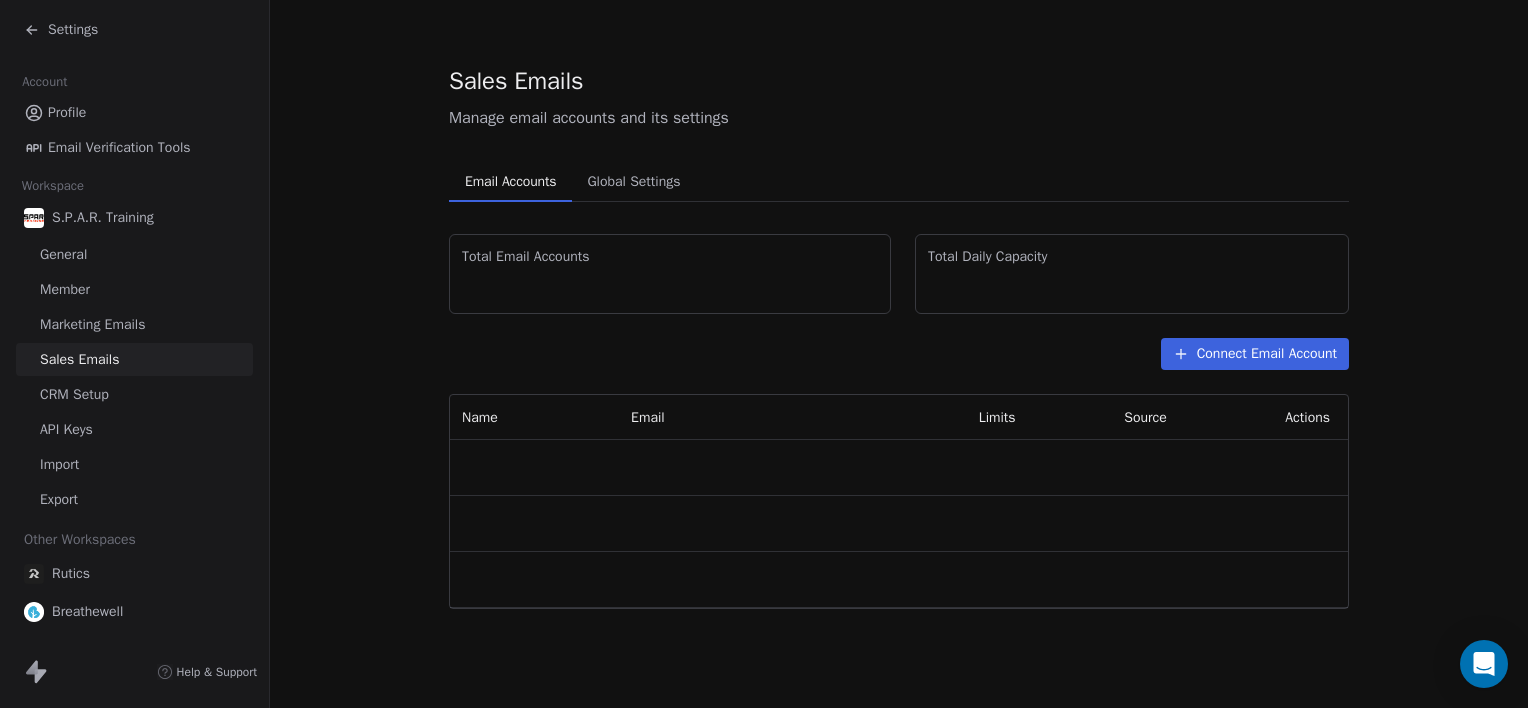 scroll, scrollTop: 0, scrollLeft: 0, axis: both 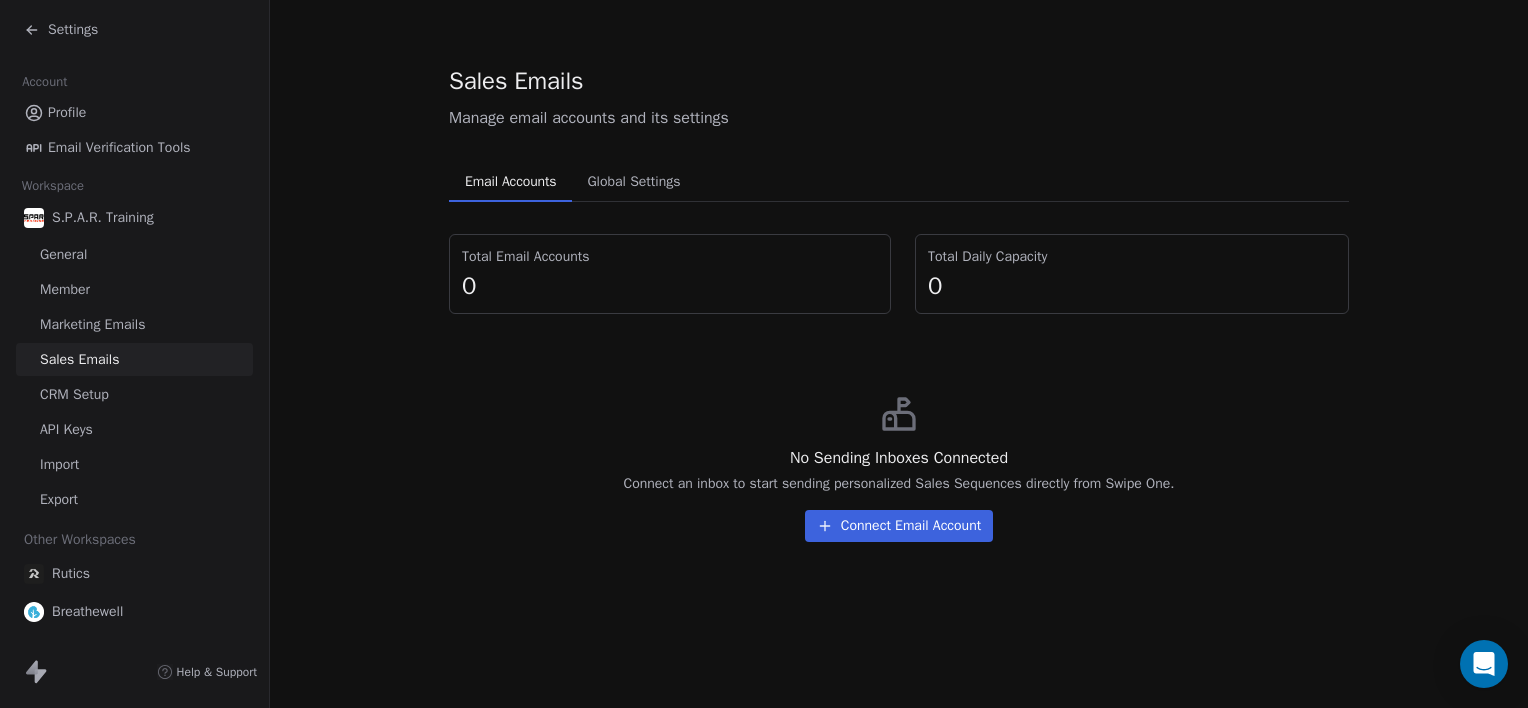 click on "Global Settings" at bounding box center [633, 182] 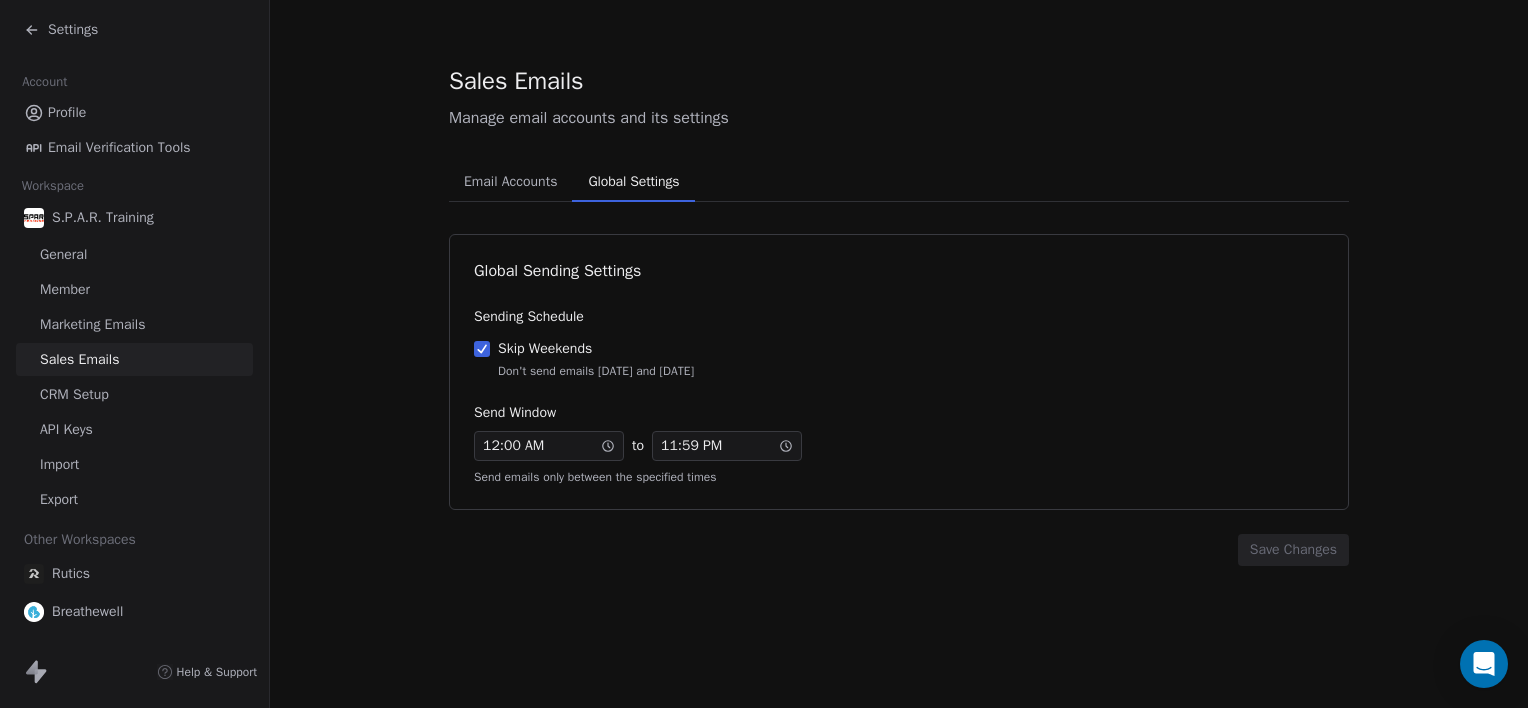 click on "Member" at bounding box center (134, 289) 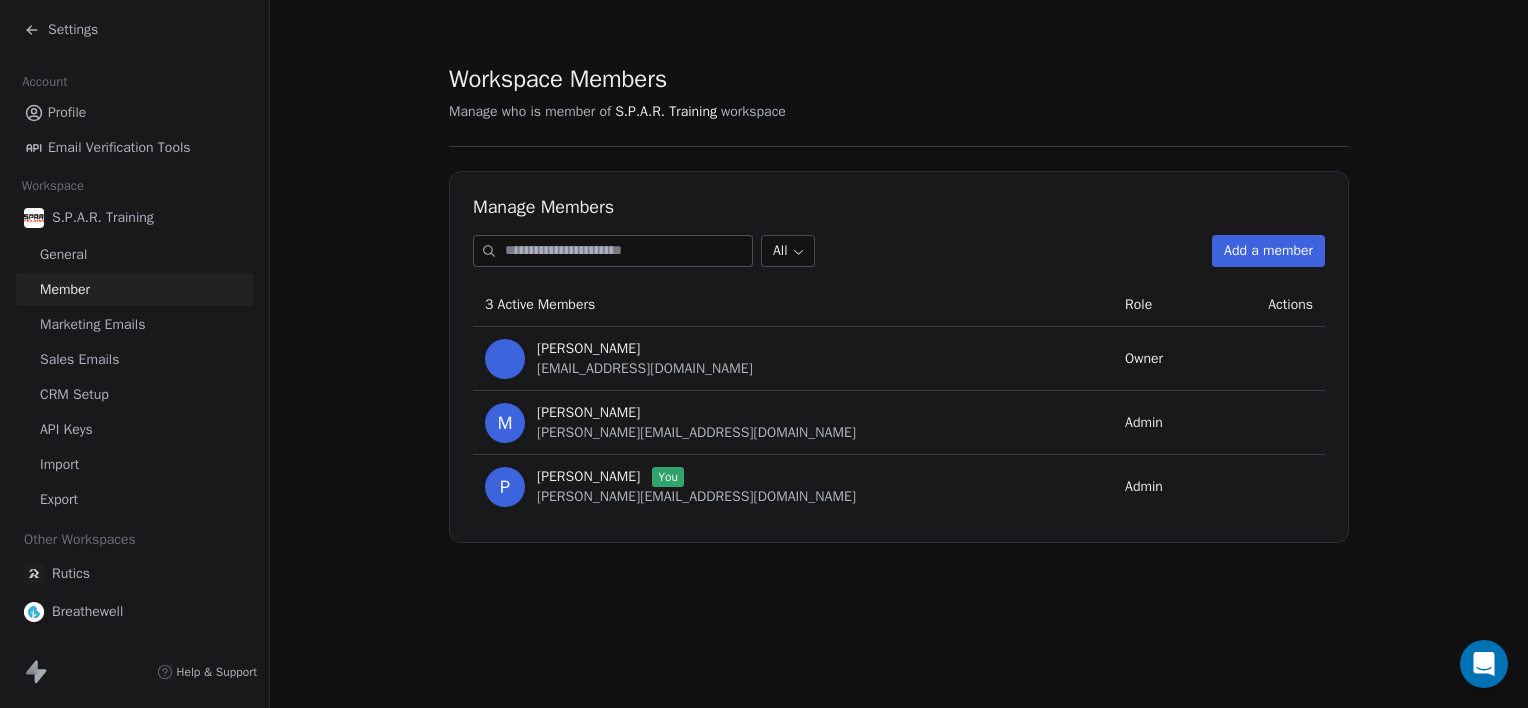 click on "General" at bounding box center (63, 254) 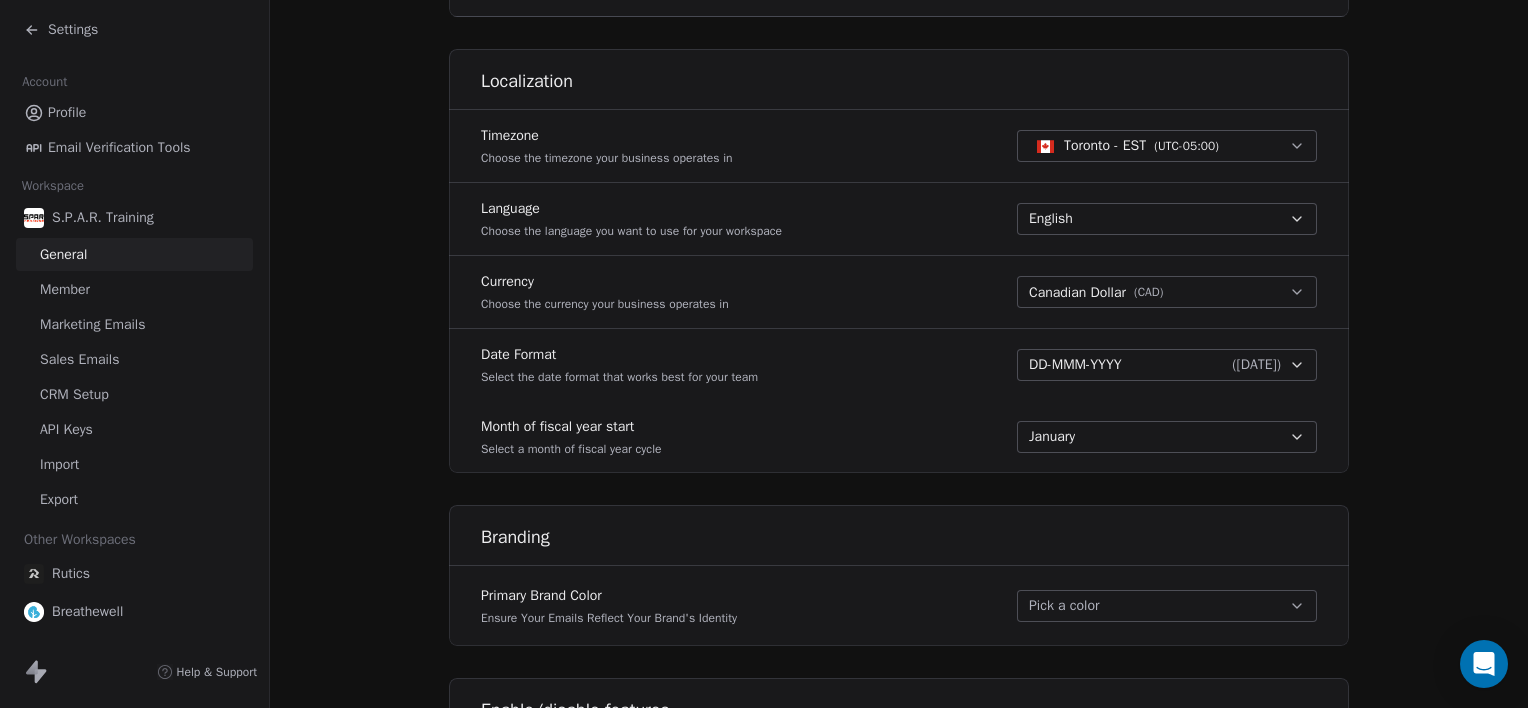 scroll, scrollTop: 796, scrollLeft: 0, axis: vertical 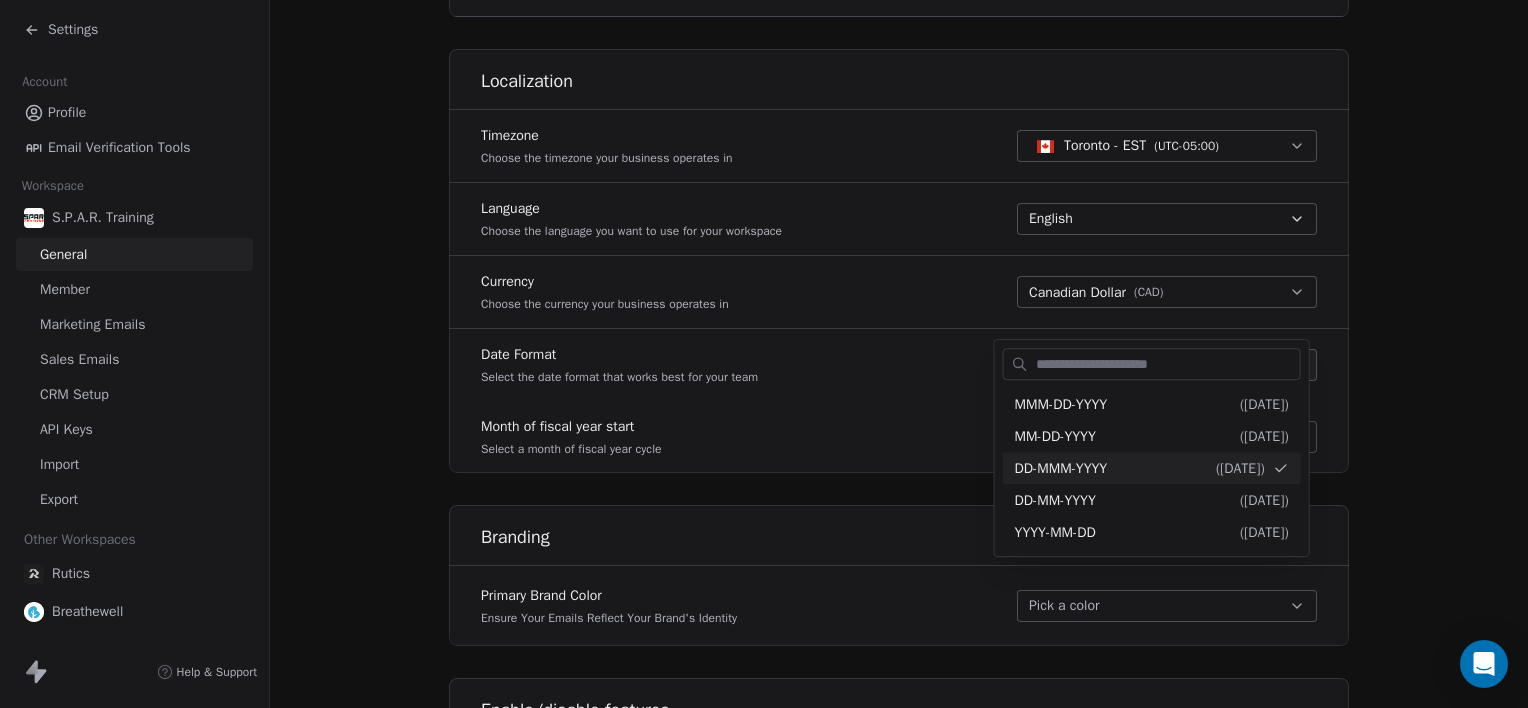 click at bounding box center [1166, 364] 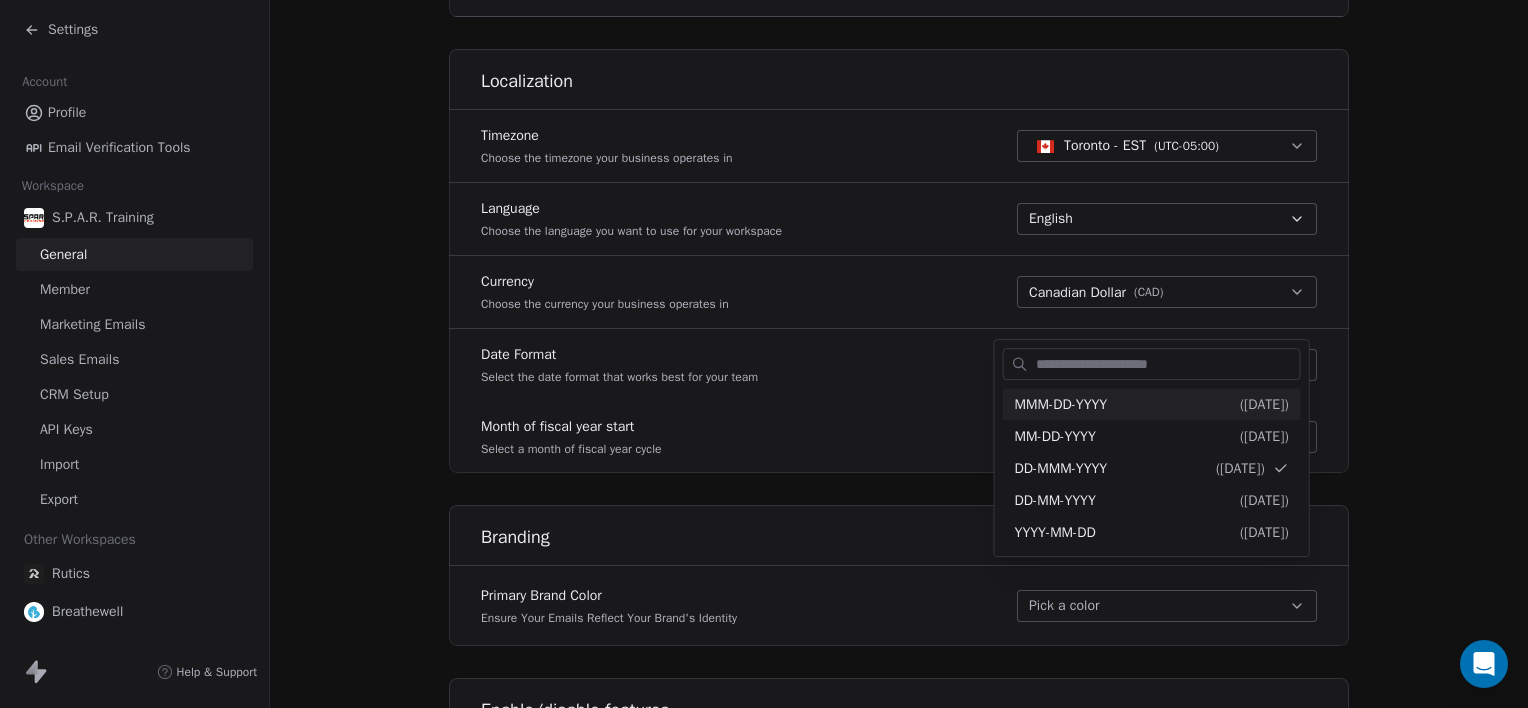 click on "**********" at bounding box center [764, 367] 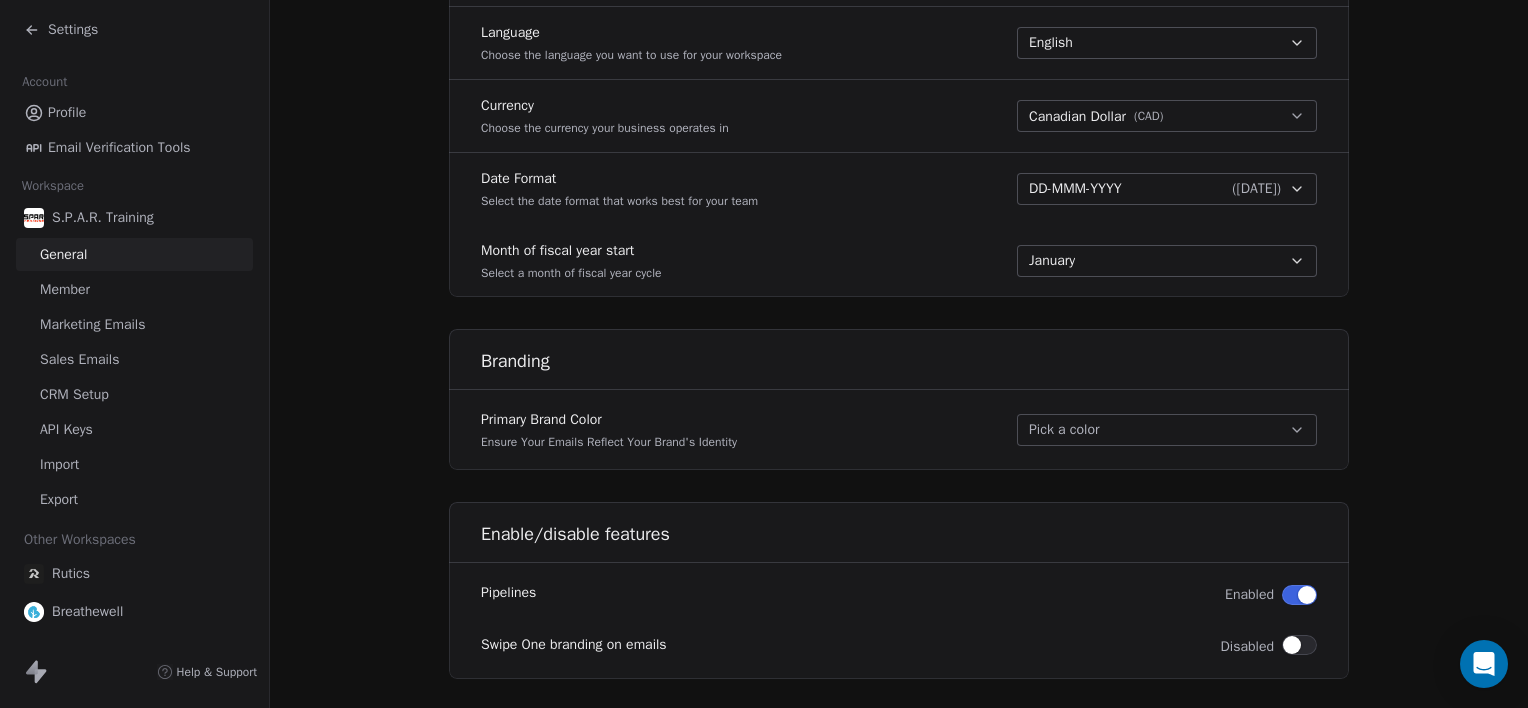 scroll, scrollTop: 1004, scrollLeft: 0, axis: vertical 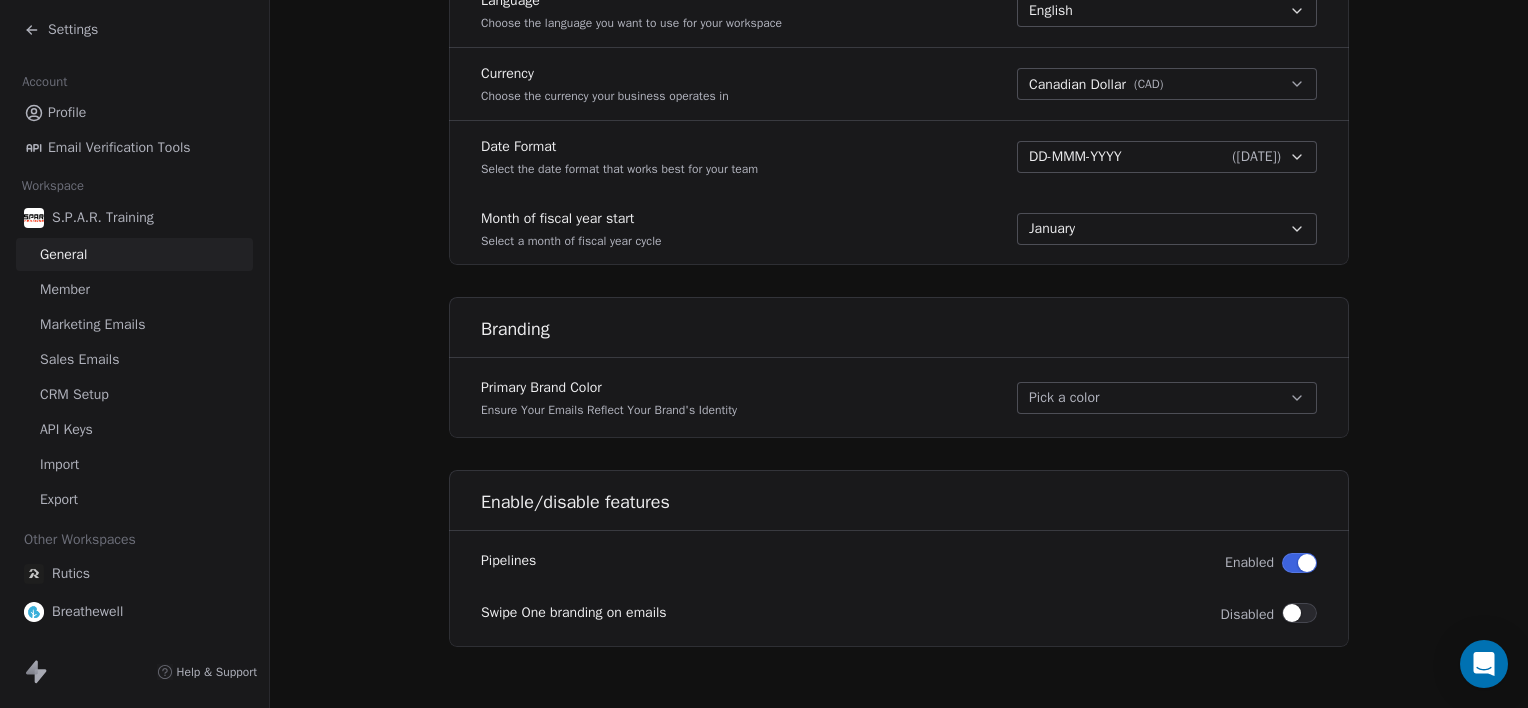 click on "Branding Primary Brand Color Ensure Your Emails Reflect Your Brand's Identity Pick a color" at bounding box center [899, 367] 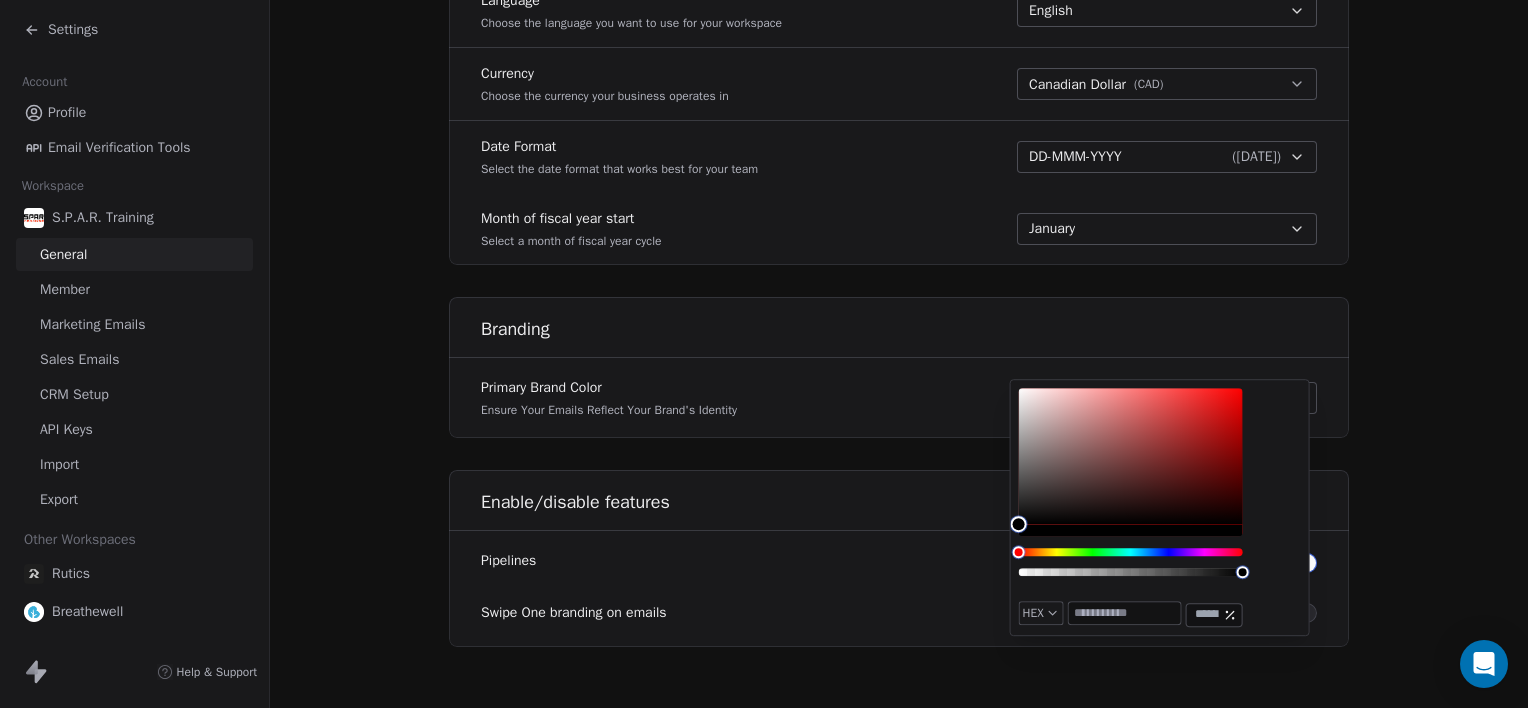 click on "**********" at bounding box center [899, -92] 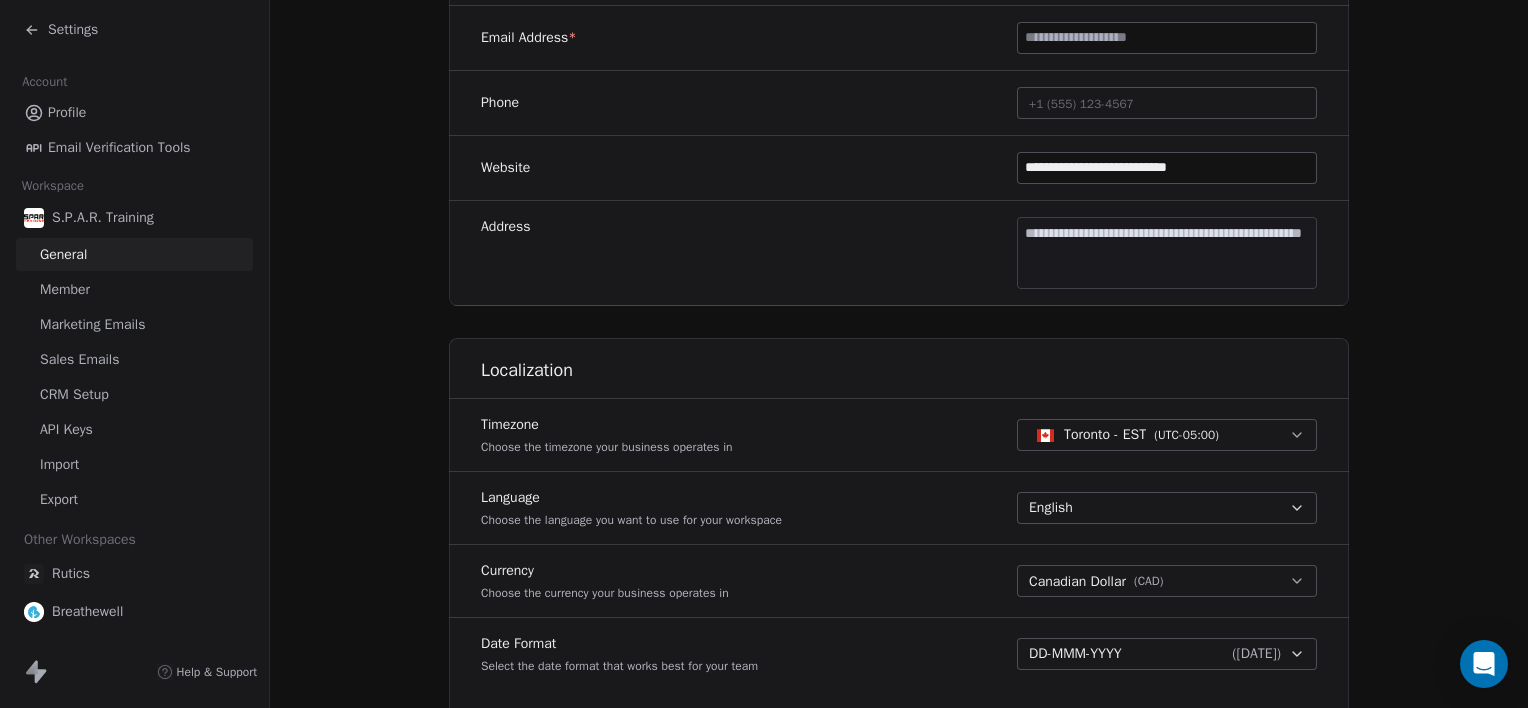 scroll, scrollTop: 507, scrollLeft: 0, axis: vertical 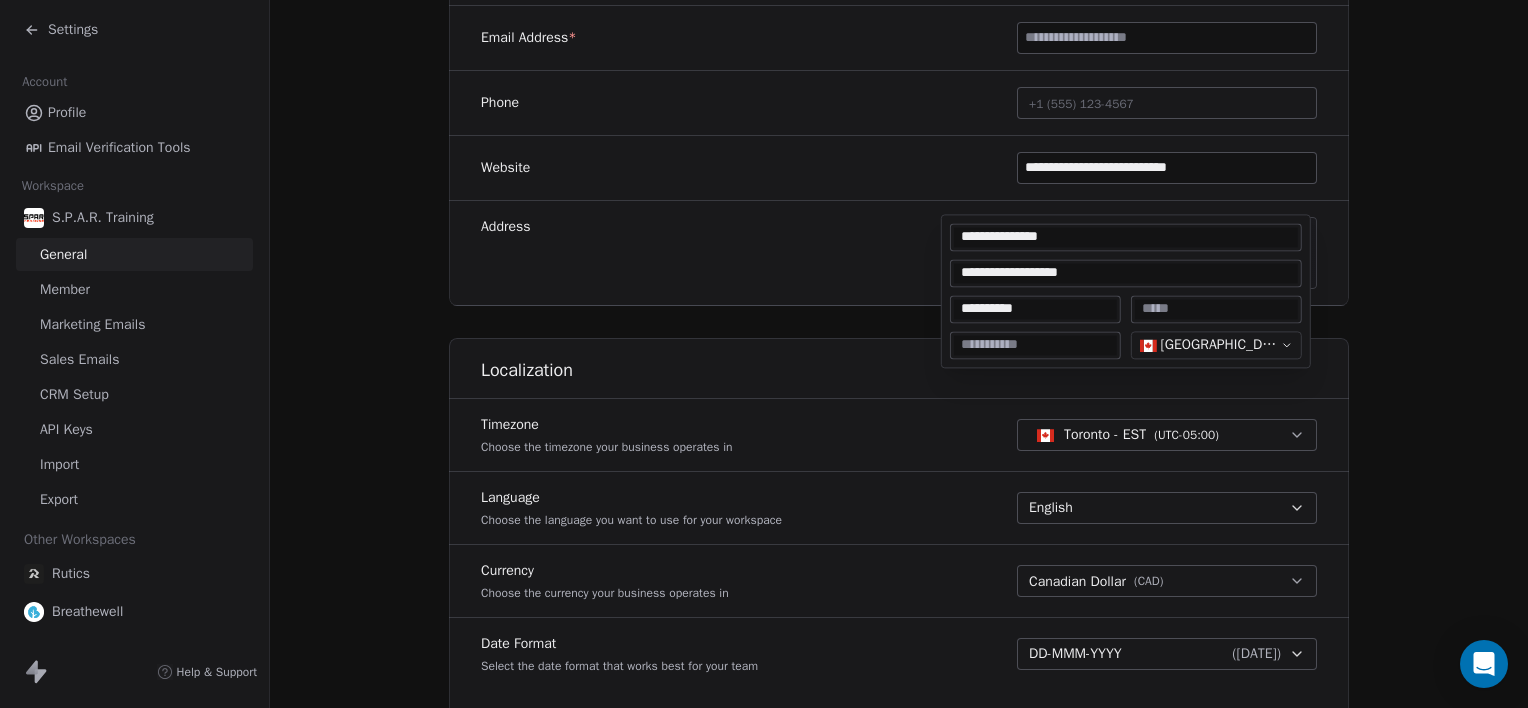 click on "**********" at bounding box center [764, 354] 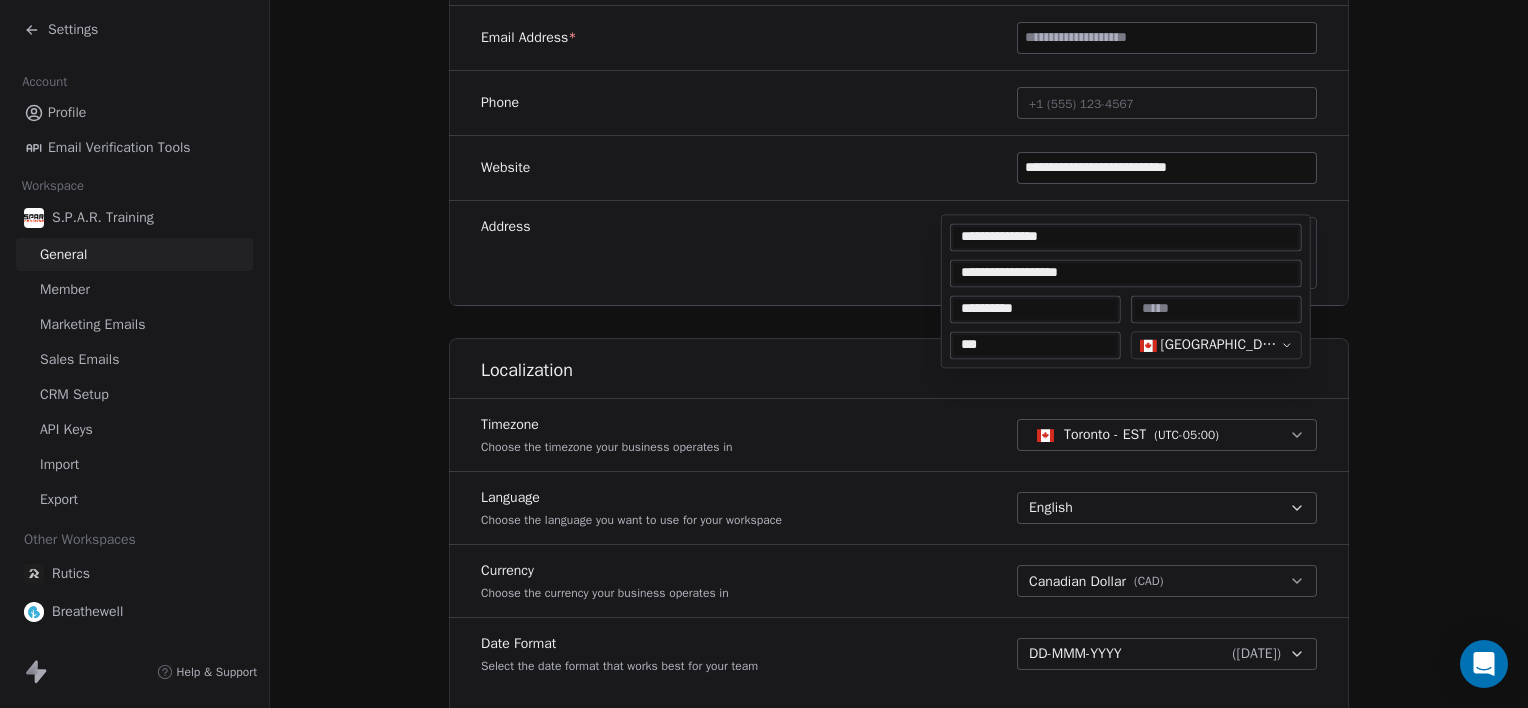 type on "***" 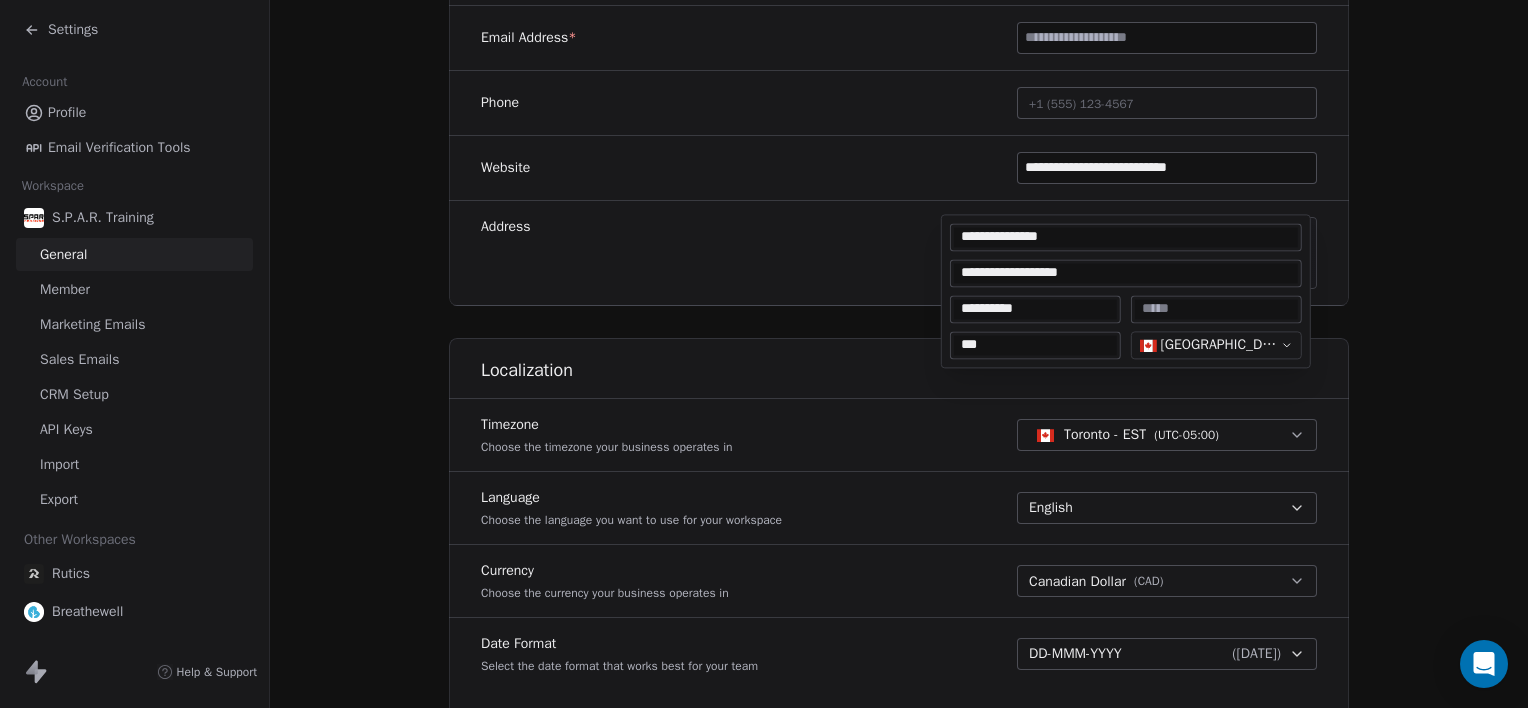 click at bounding box center [1216, 309] 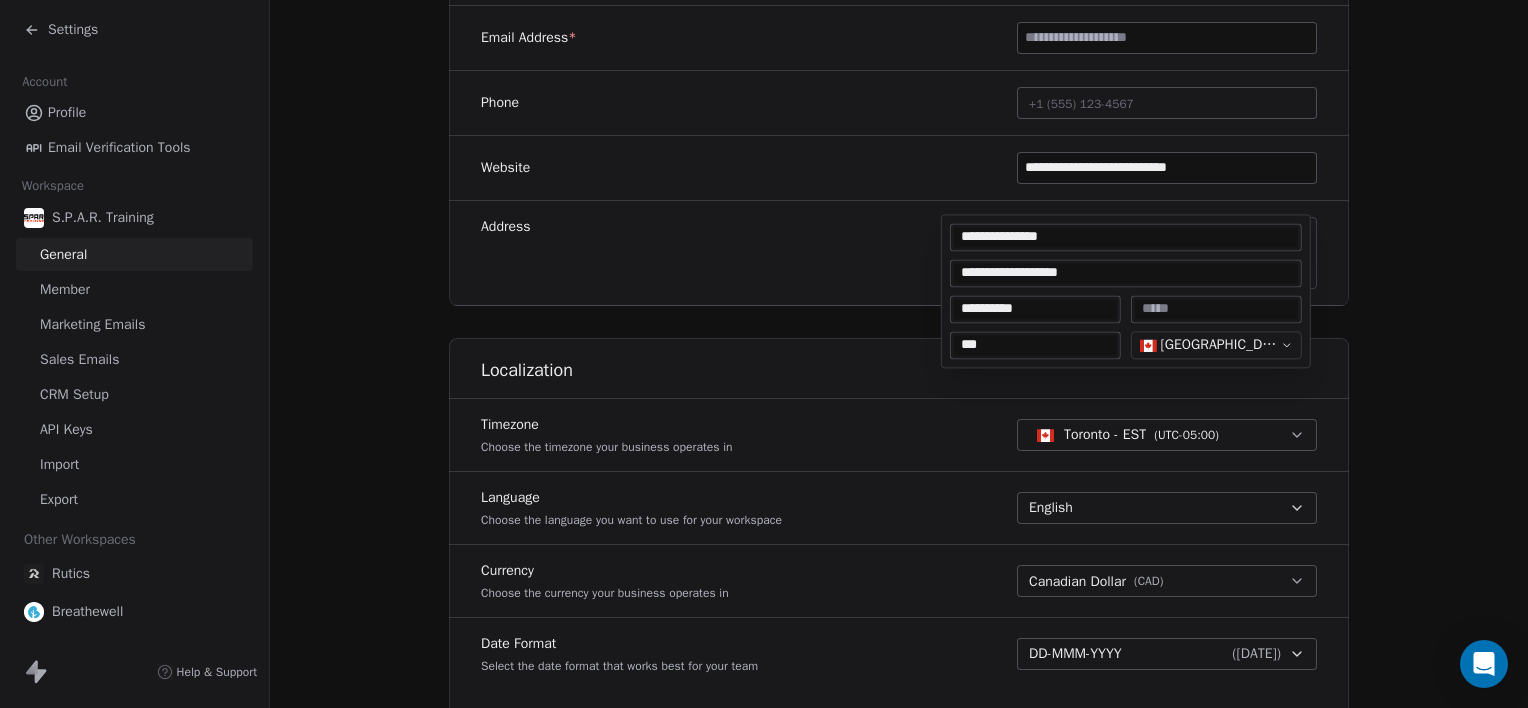 paste on "******" 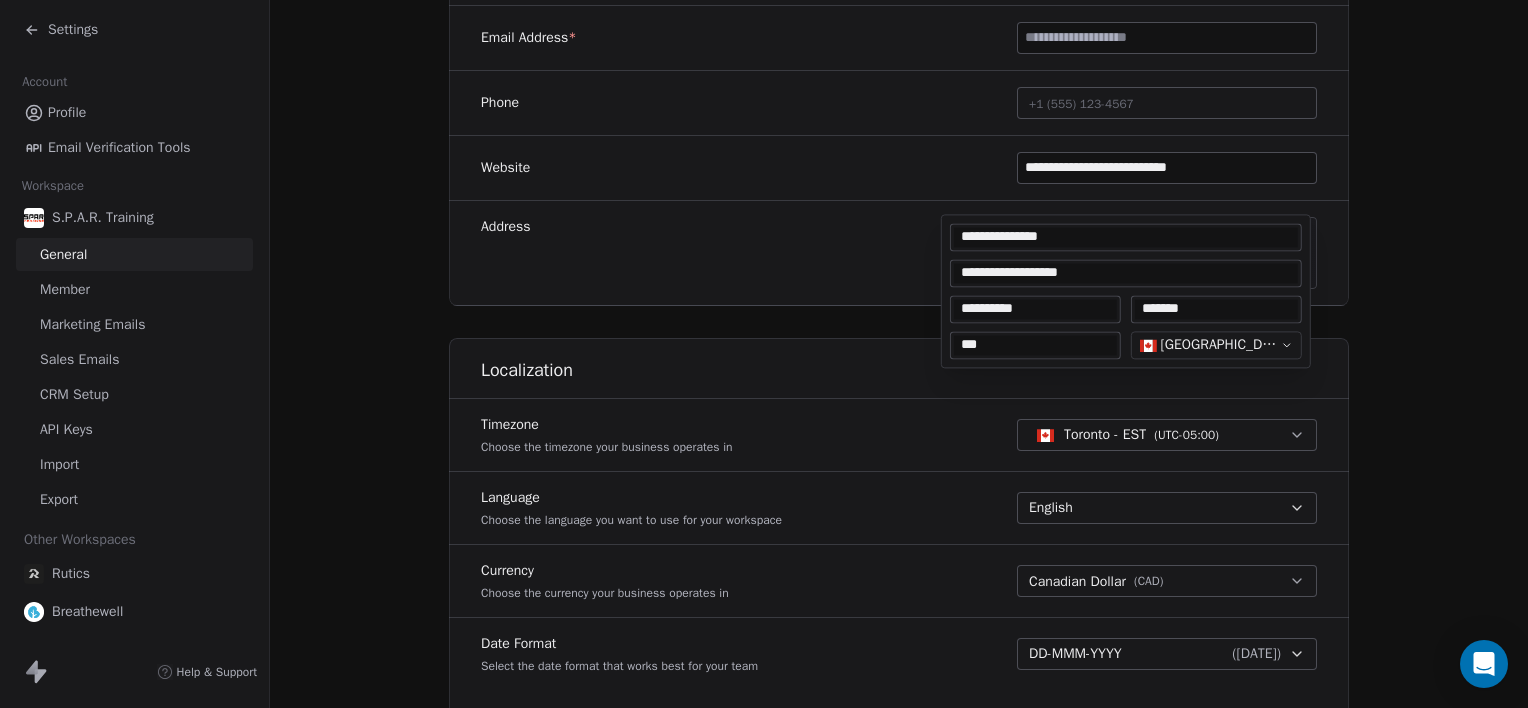 type on "******" 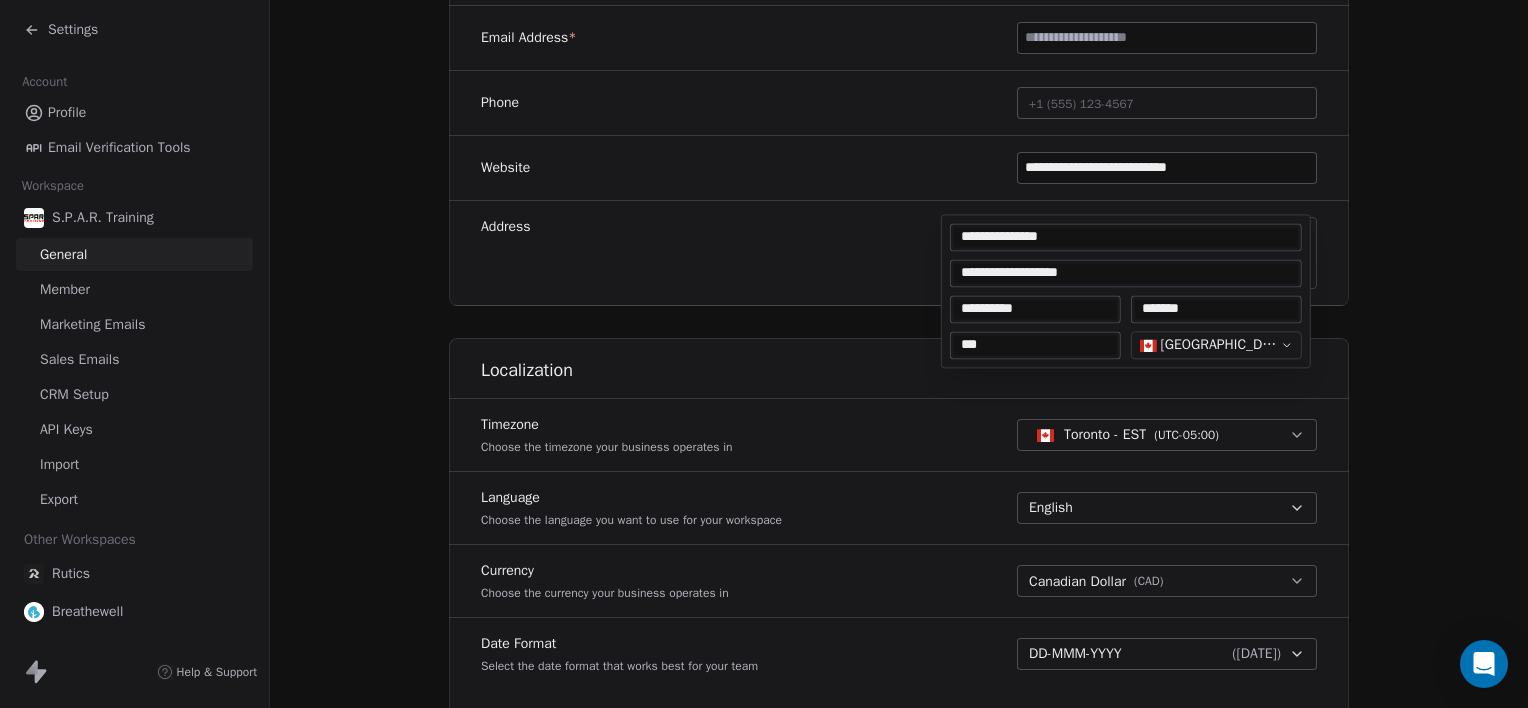 drag, startPoint x: 838, startPoint y: 312, endPoint x: 835, endPoint y: 278, distance: 34.132095 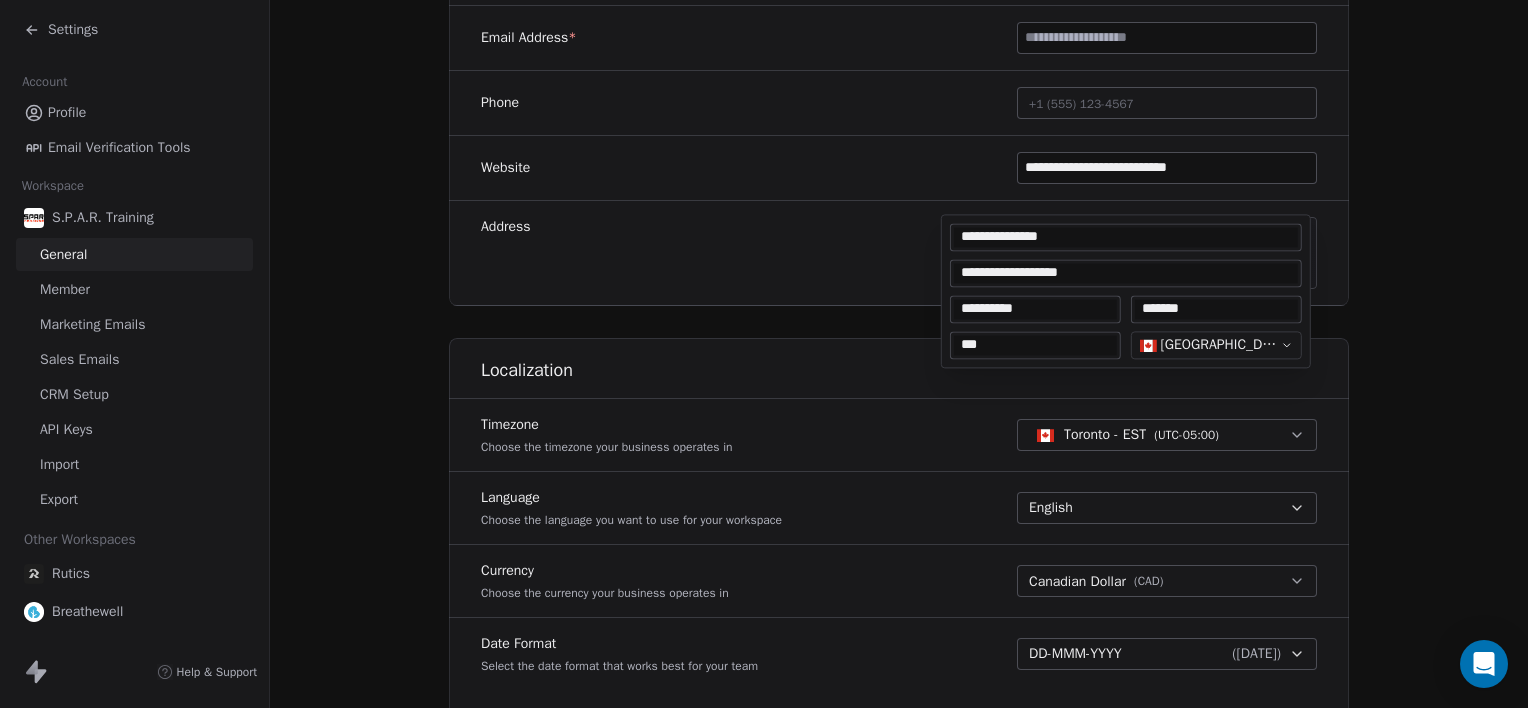click on "**********" at bounding box center (764, 367) 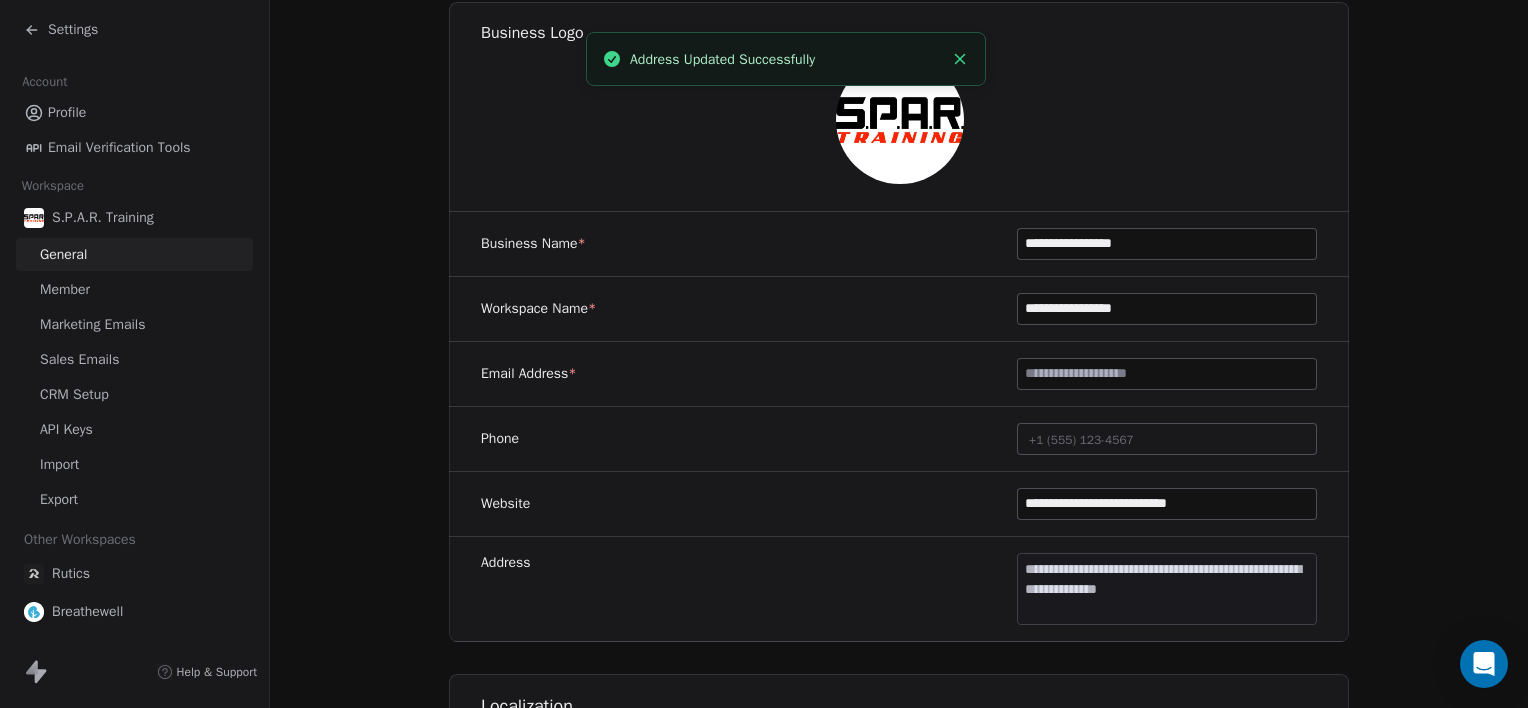 scroll, scrollTop: 169, scrollLeft: 0, axis: vertical 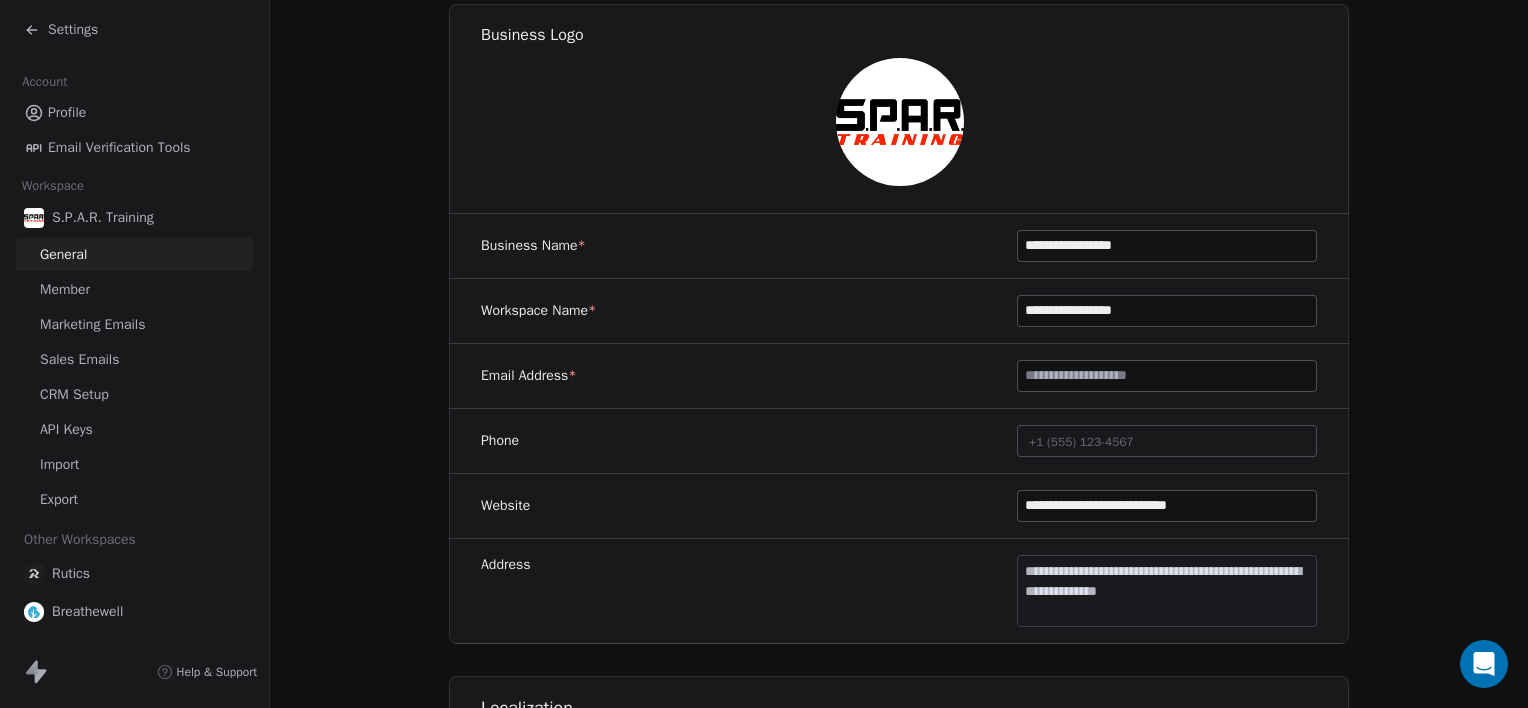 click at bounding box center (1167, 376) 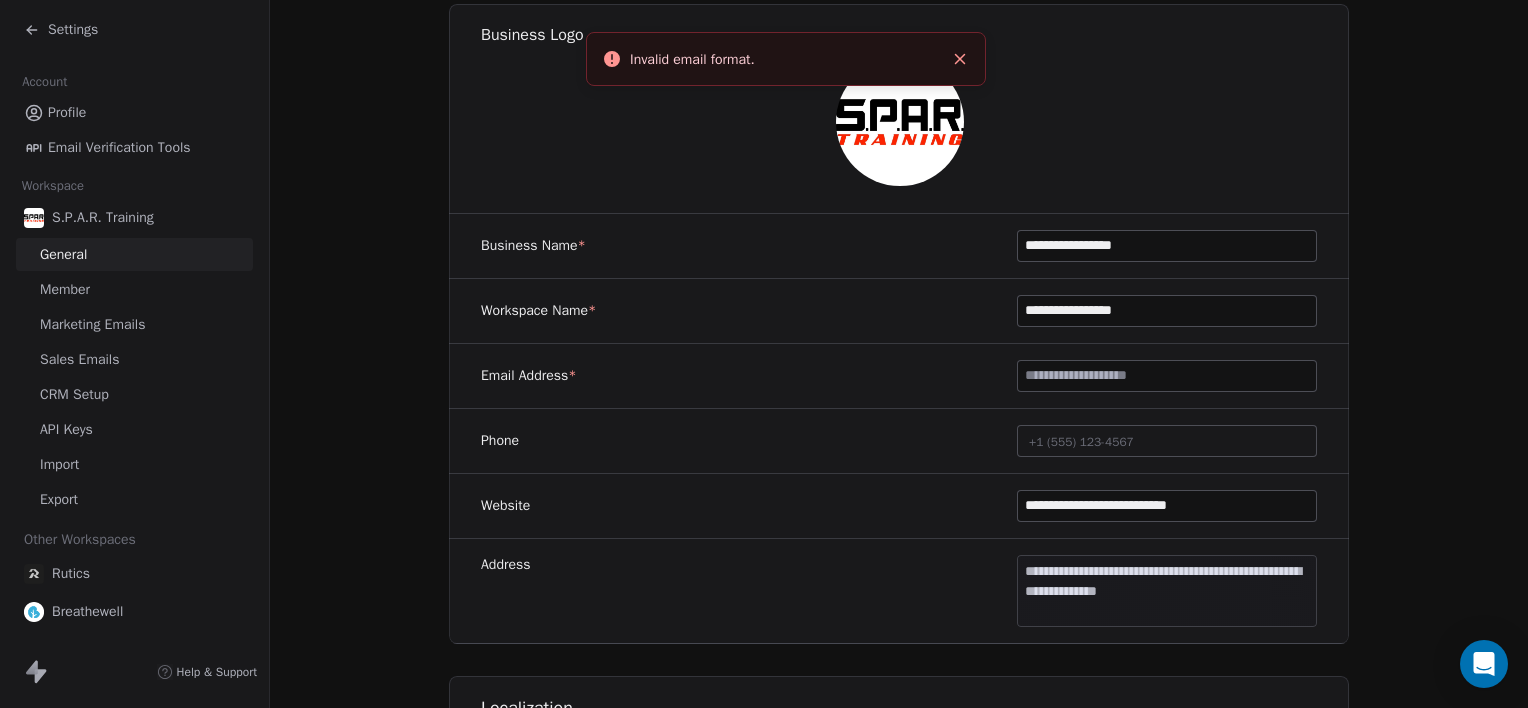 click on "Email Address *" at bounding box center [899, 376] 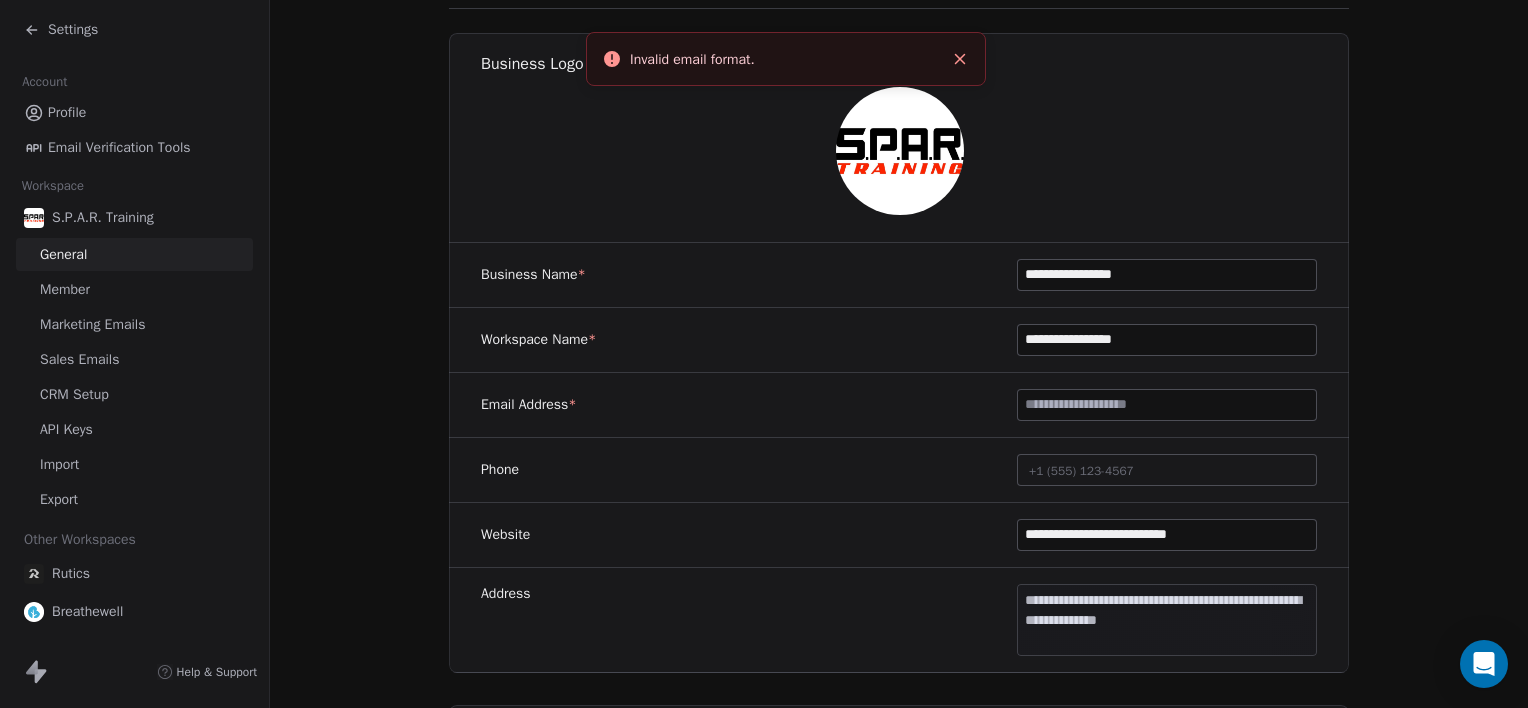 click at bounding box center (1167, 405) 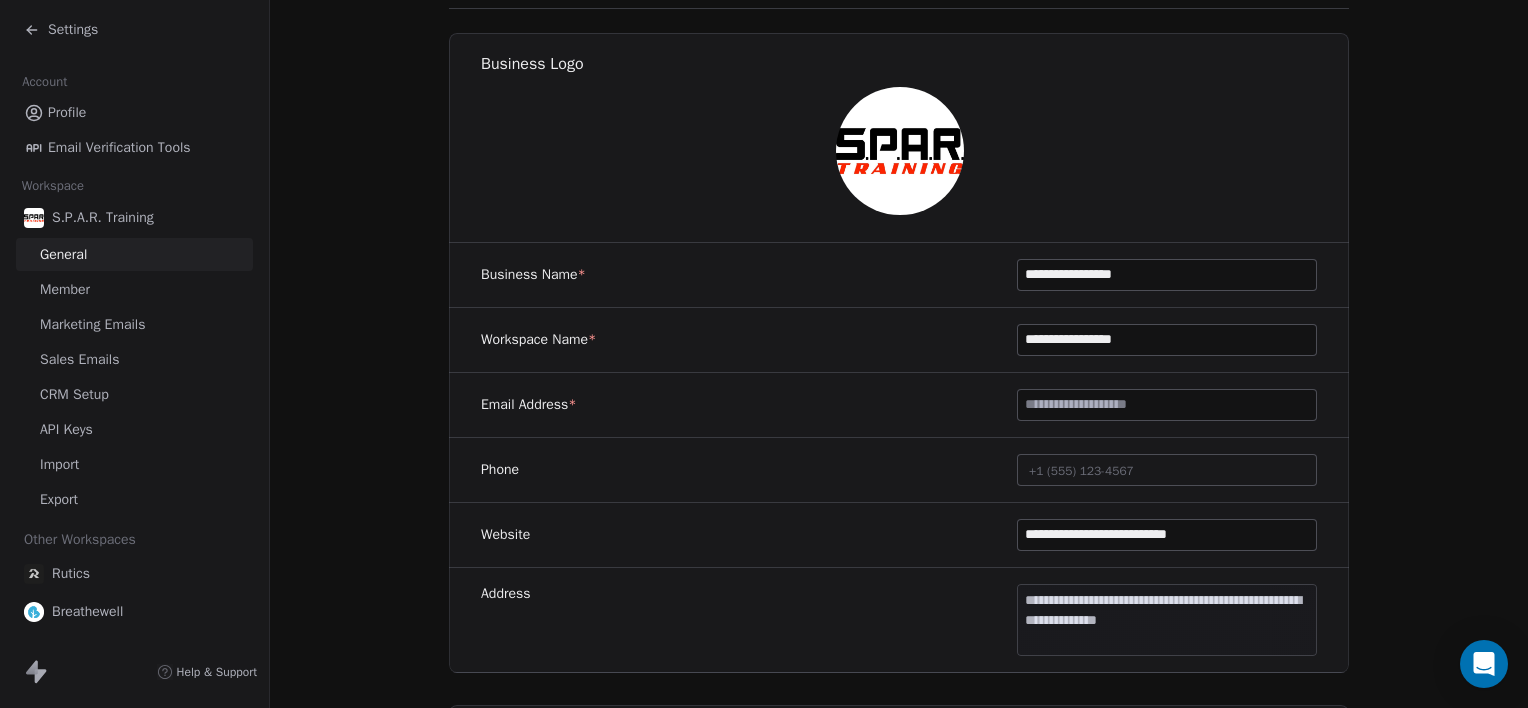 paste on "**********" 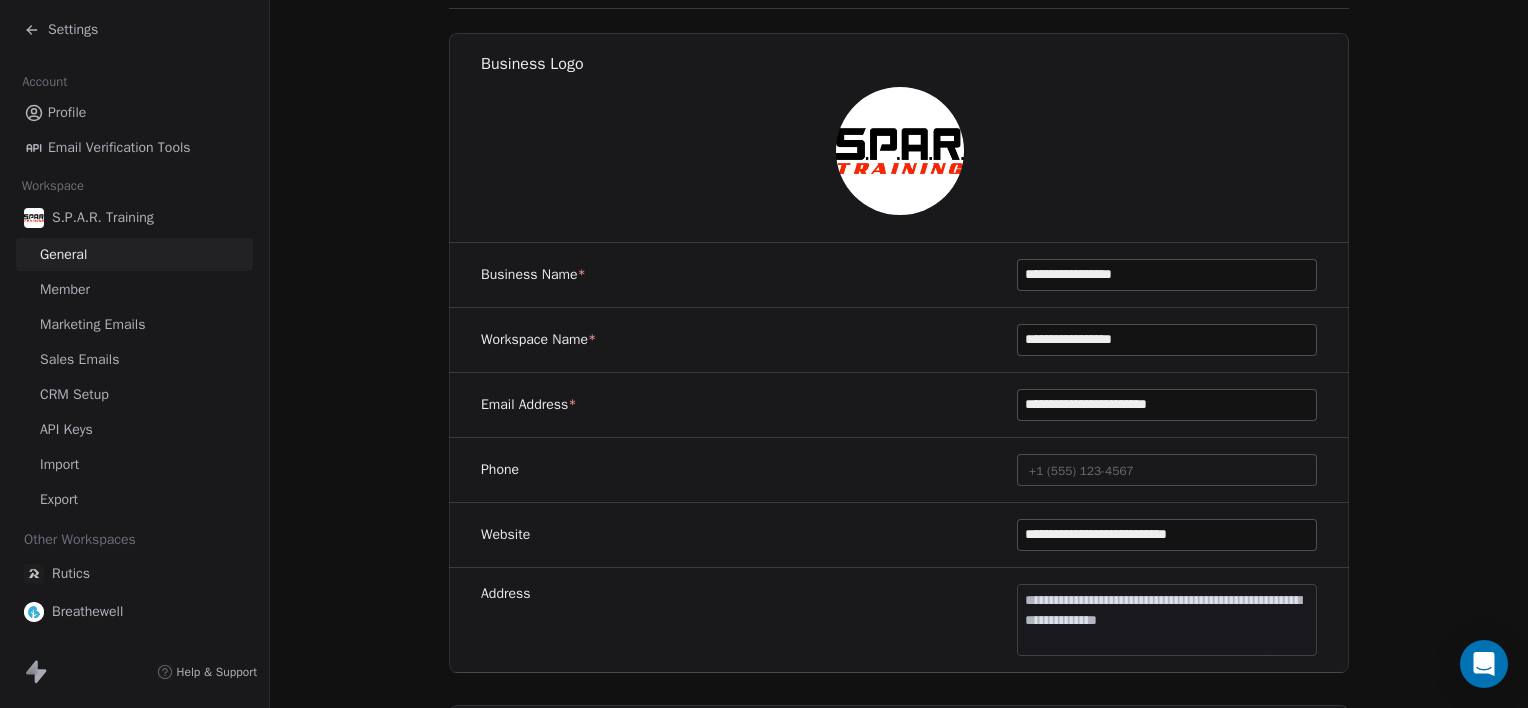 type on "**********" 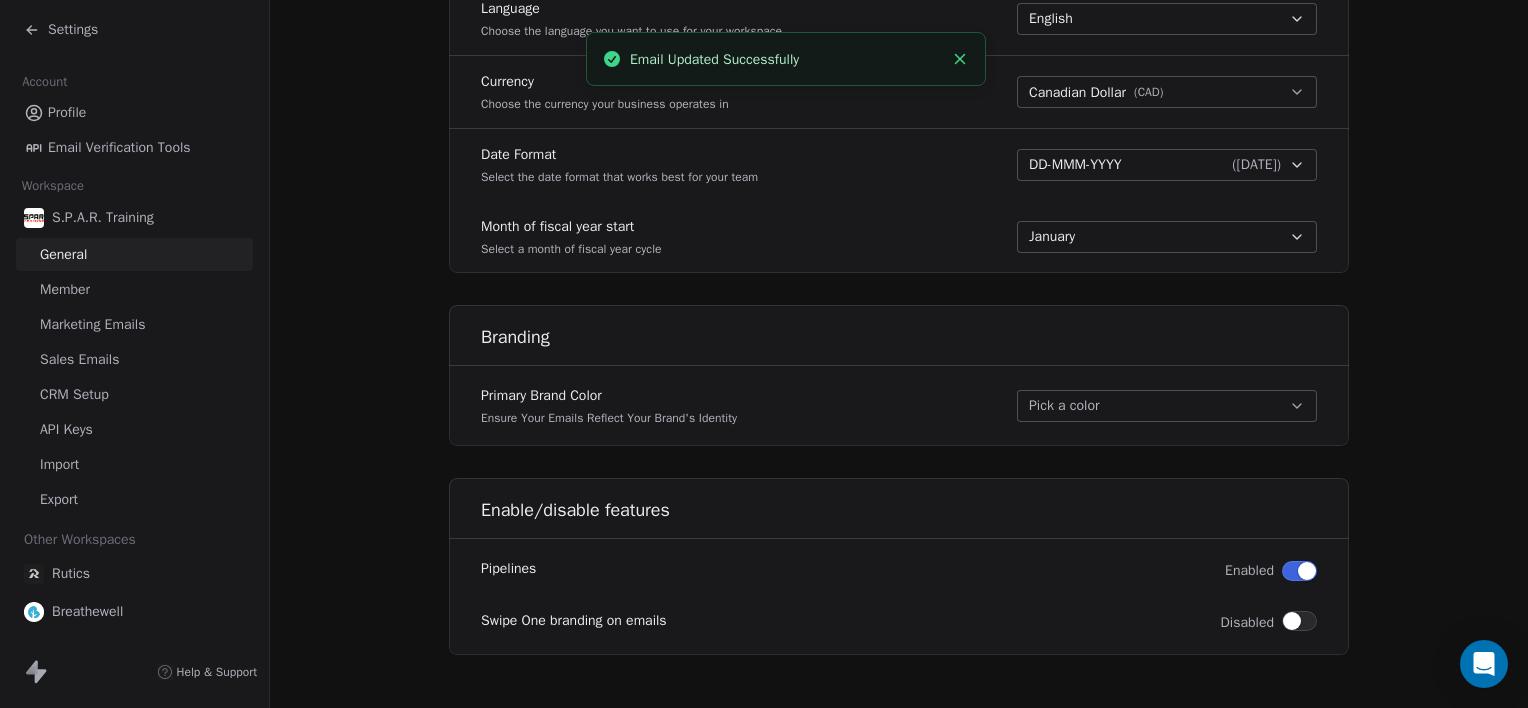 scroll, scrollTop: 1004, scrollLeft: 0, axis: vertical 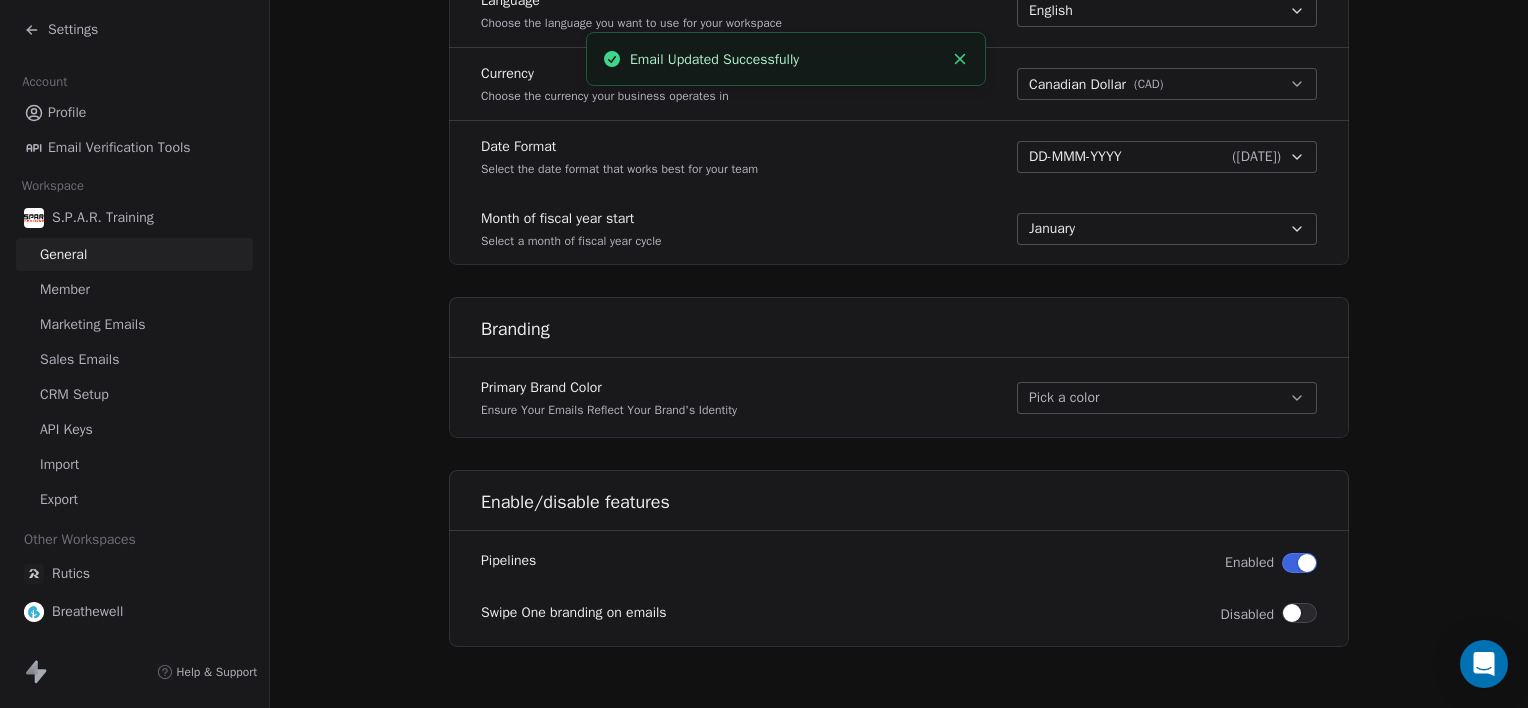 click on "Settings" at bounding box center (73, 30) 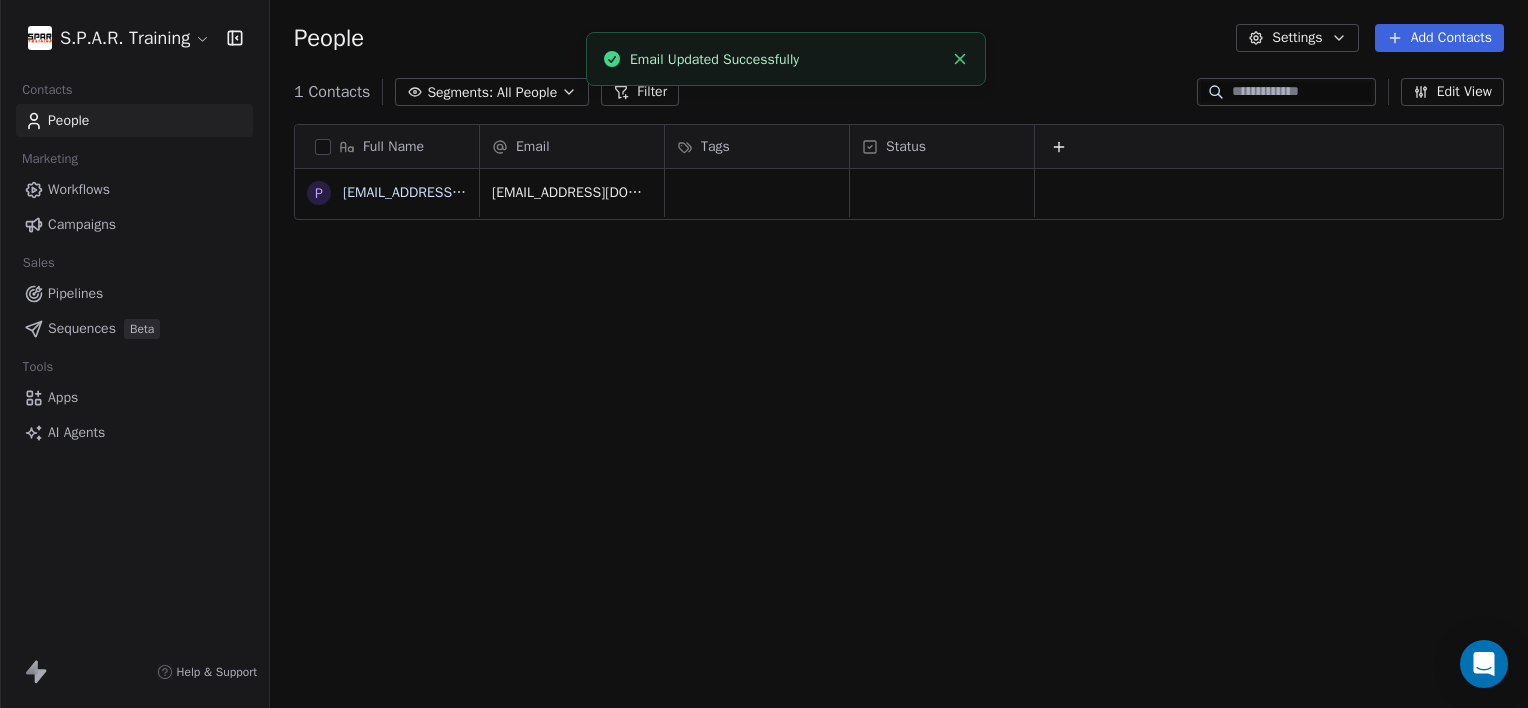 scroll, scrollTop: 16, scrollLeft: 16, axis: both 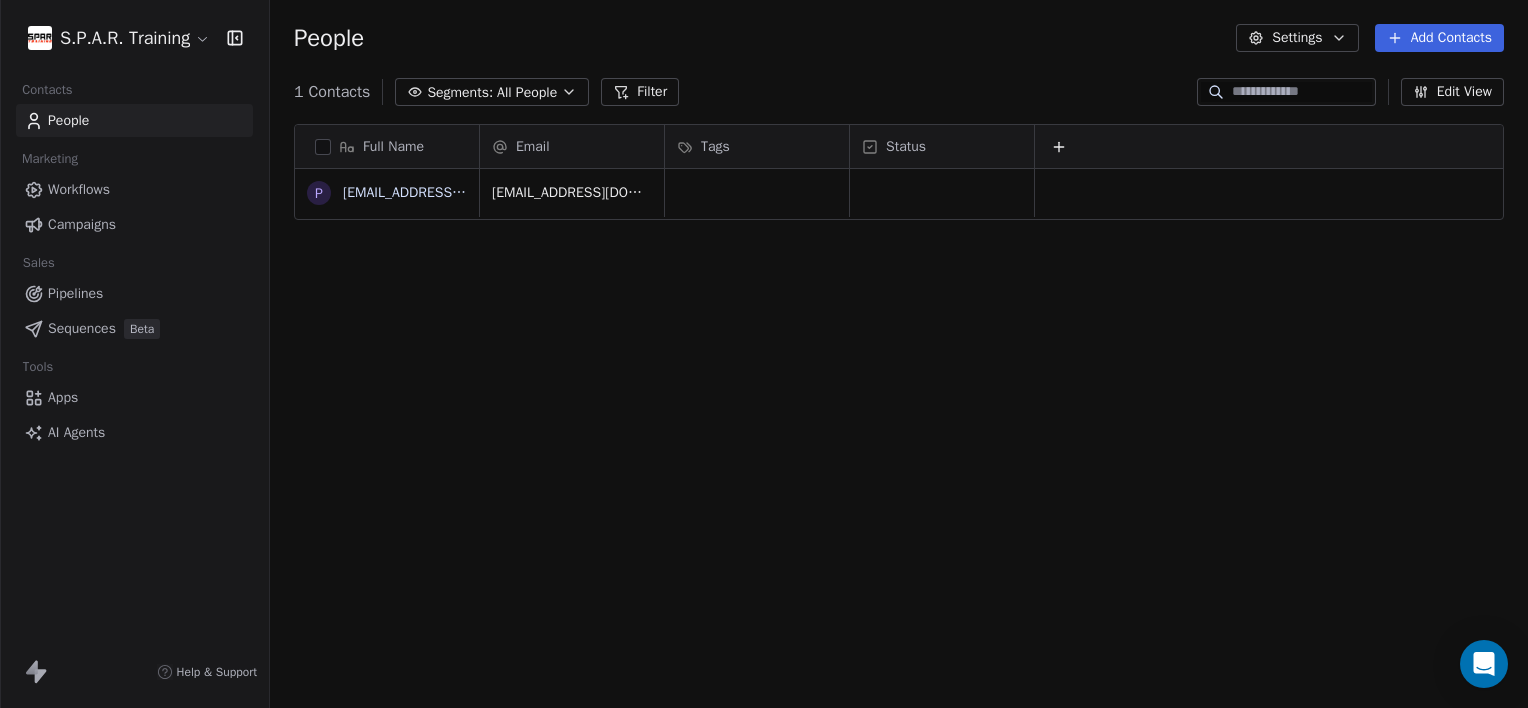 click on "Workflows" at bounding box center [79, 189] 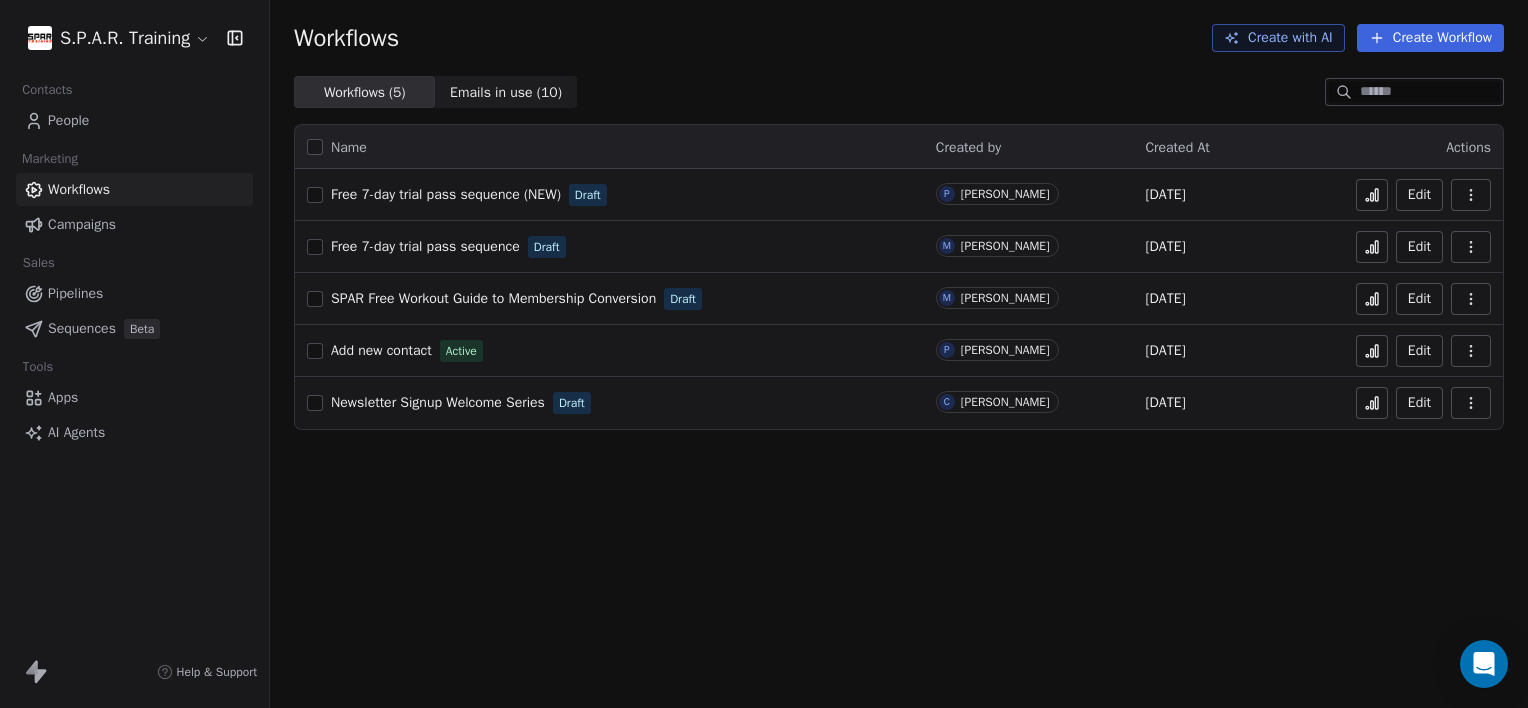 click on "Free 7-day trial pass sequence (NEW)" at bounding box center [446, 194] 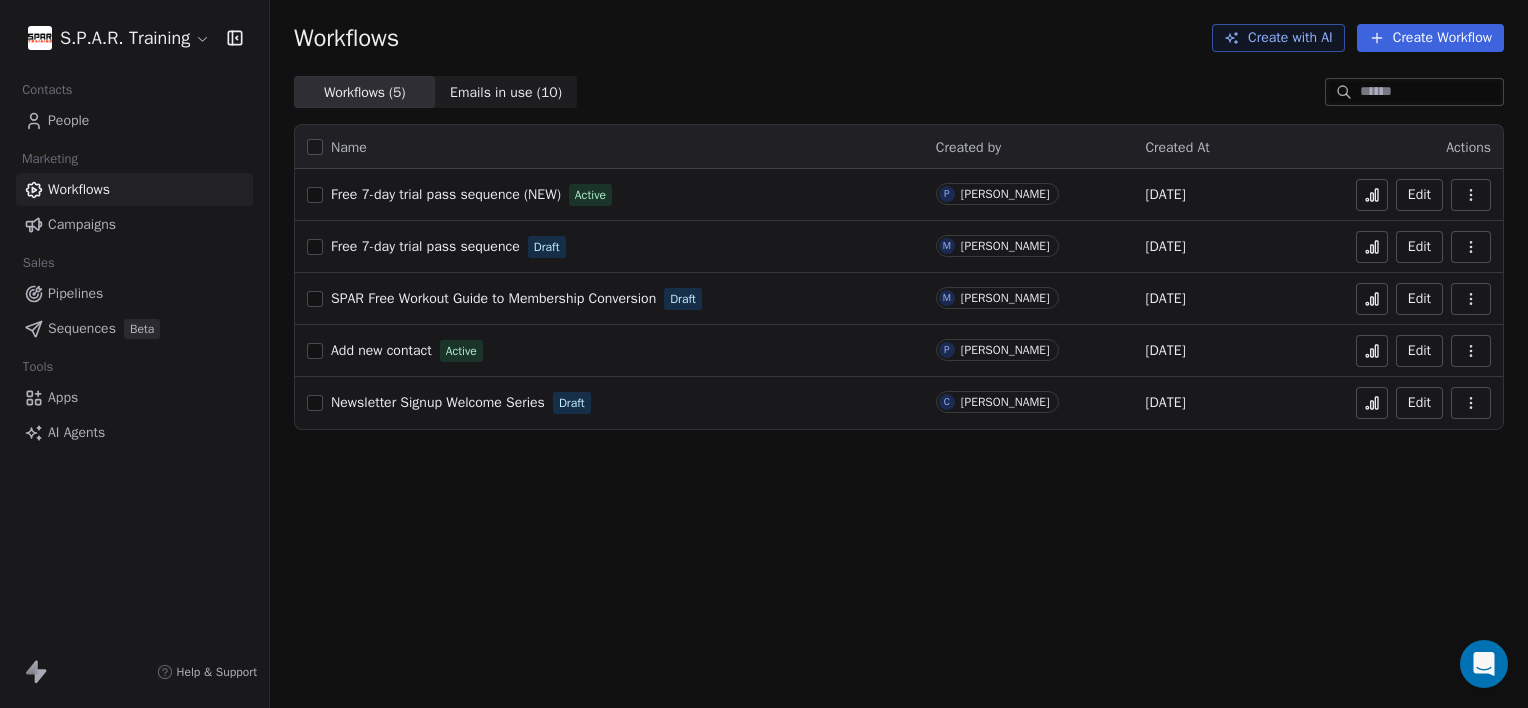 scroll, scrollTop: 0, scrollLeft: 0, axis: both 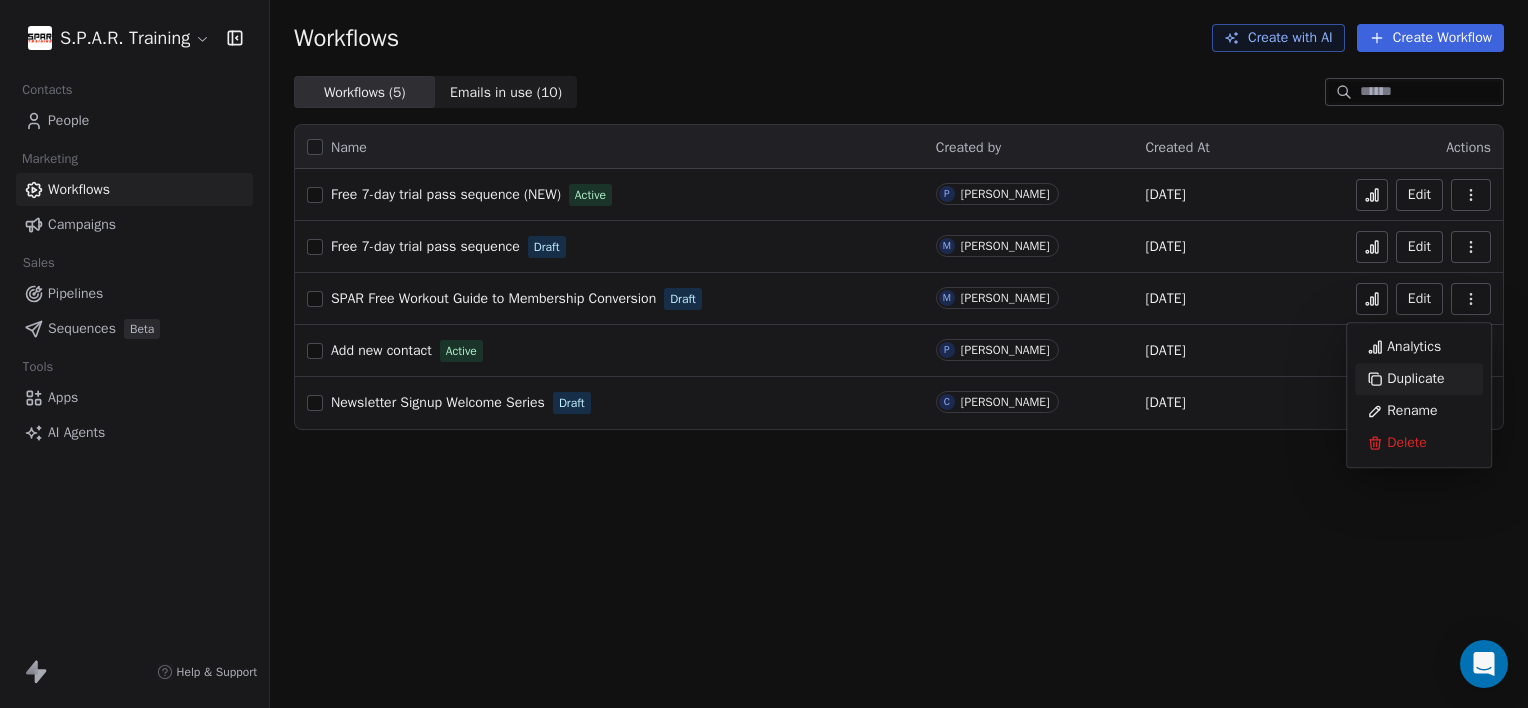 click on "Duplicate" at bounding box center [1415, 379] 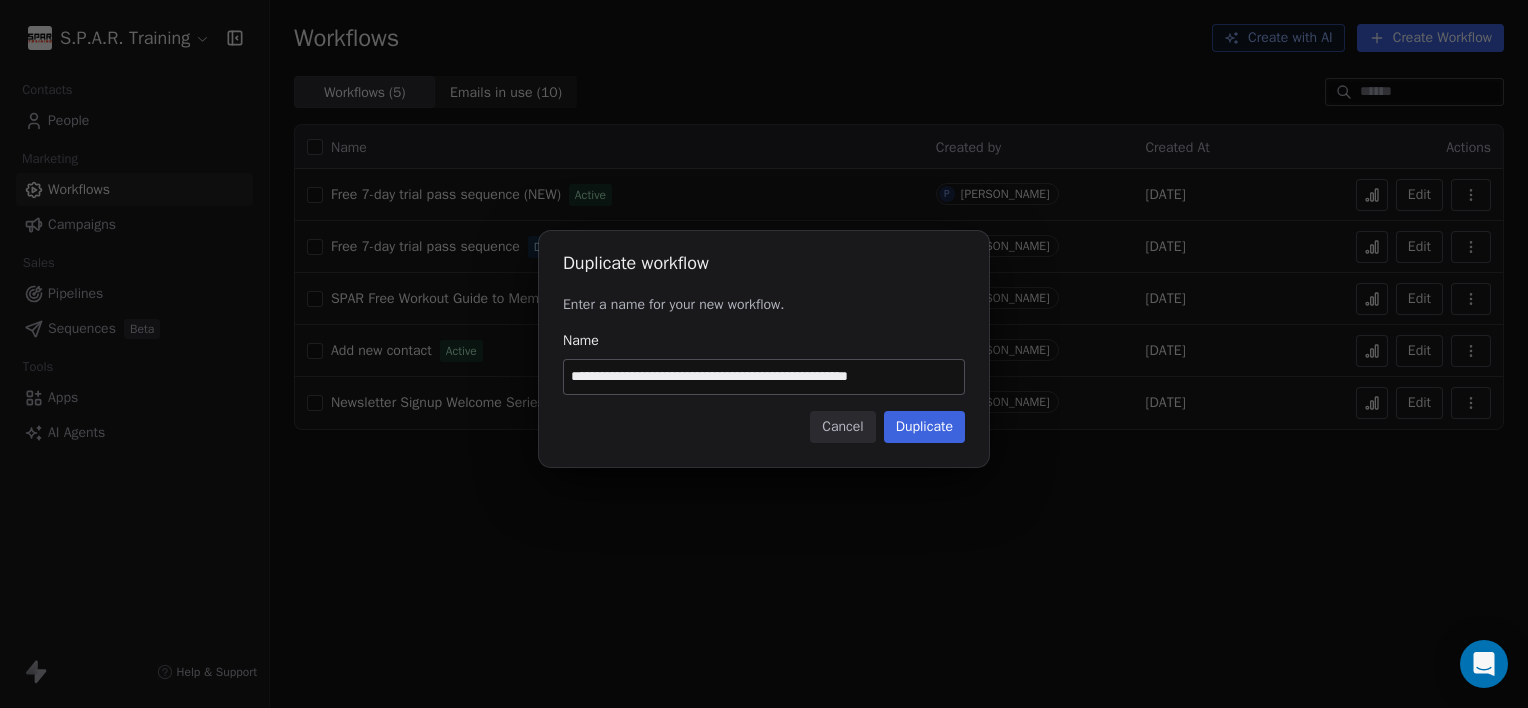 click on "**********" at bounding box center (764, 377) 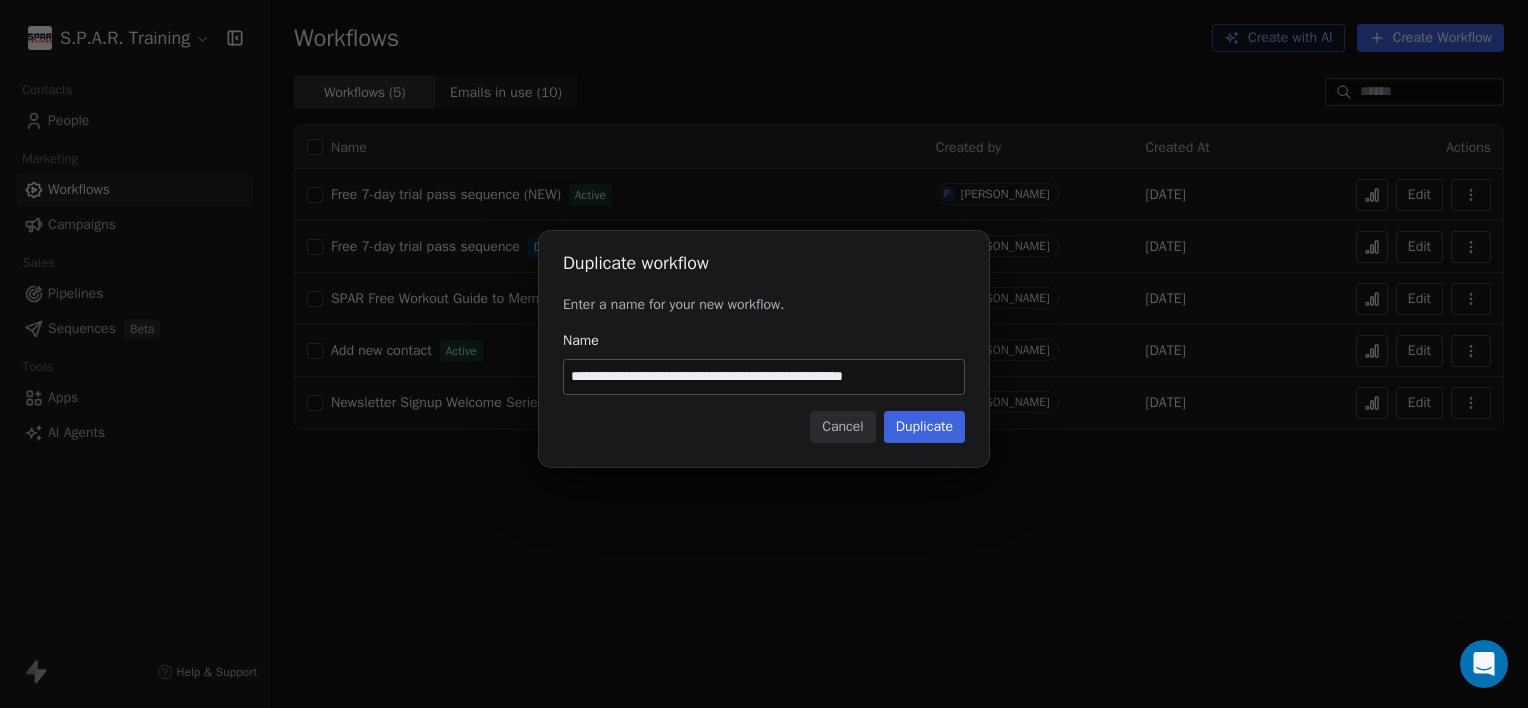 type on "**********" 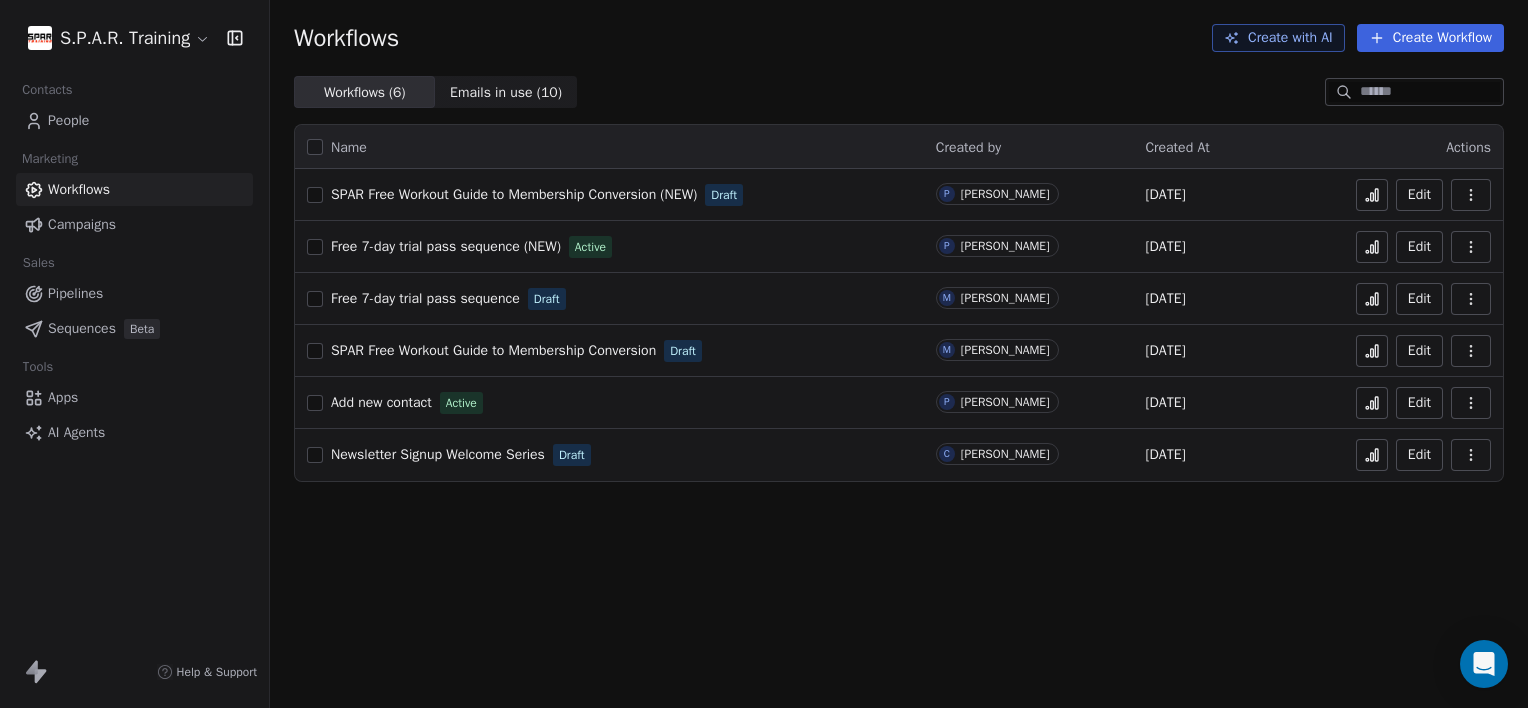 click on "People" at bounding box center [134, 120] 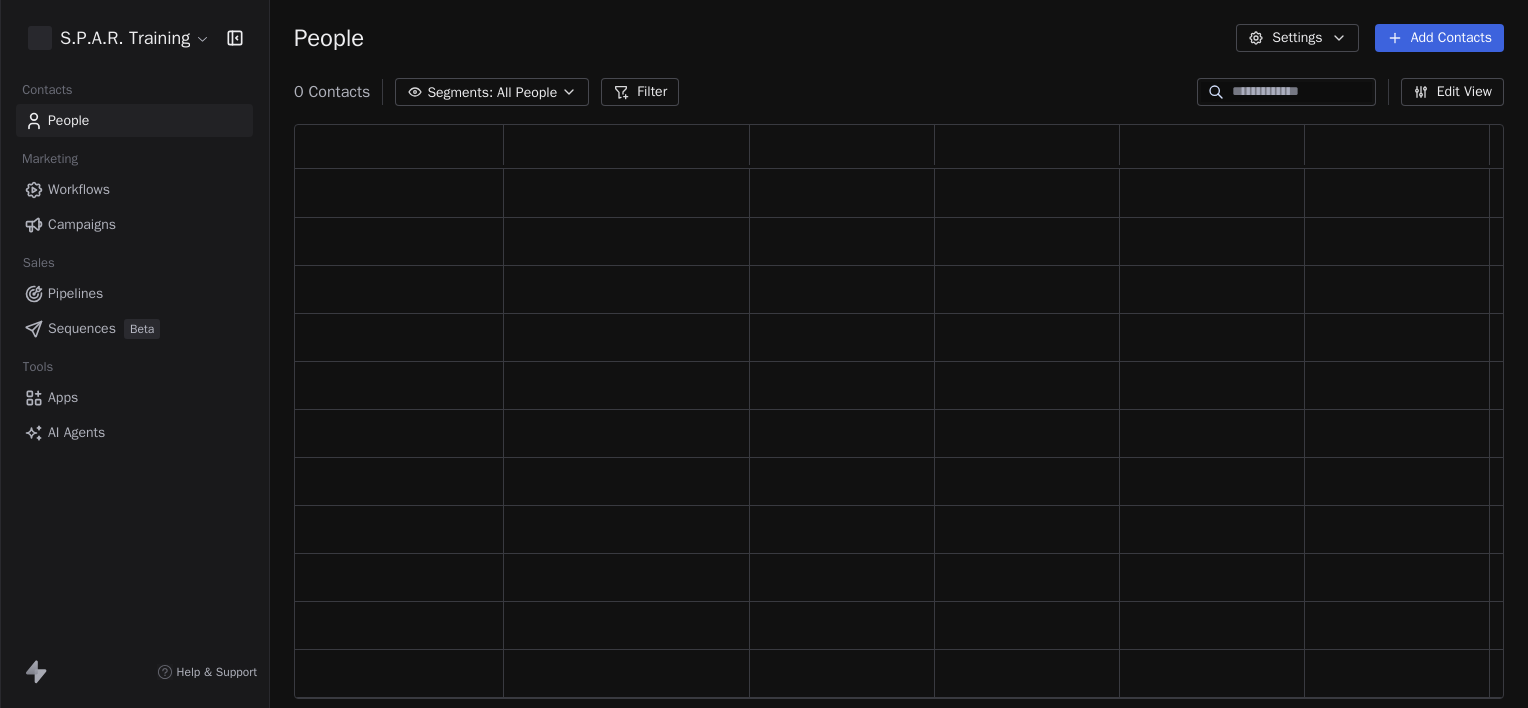 scroll, scrollTop: 0, scrollLeft: 0, axis: both 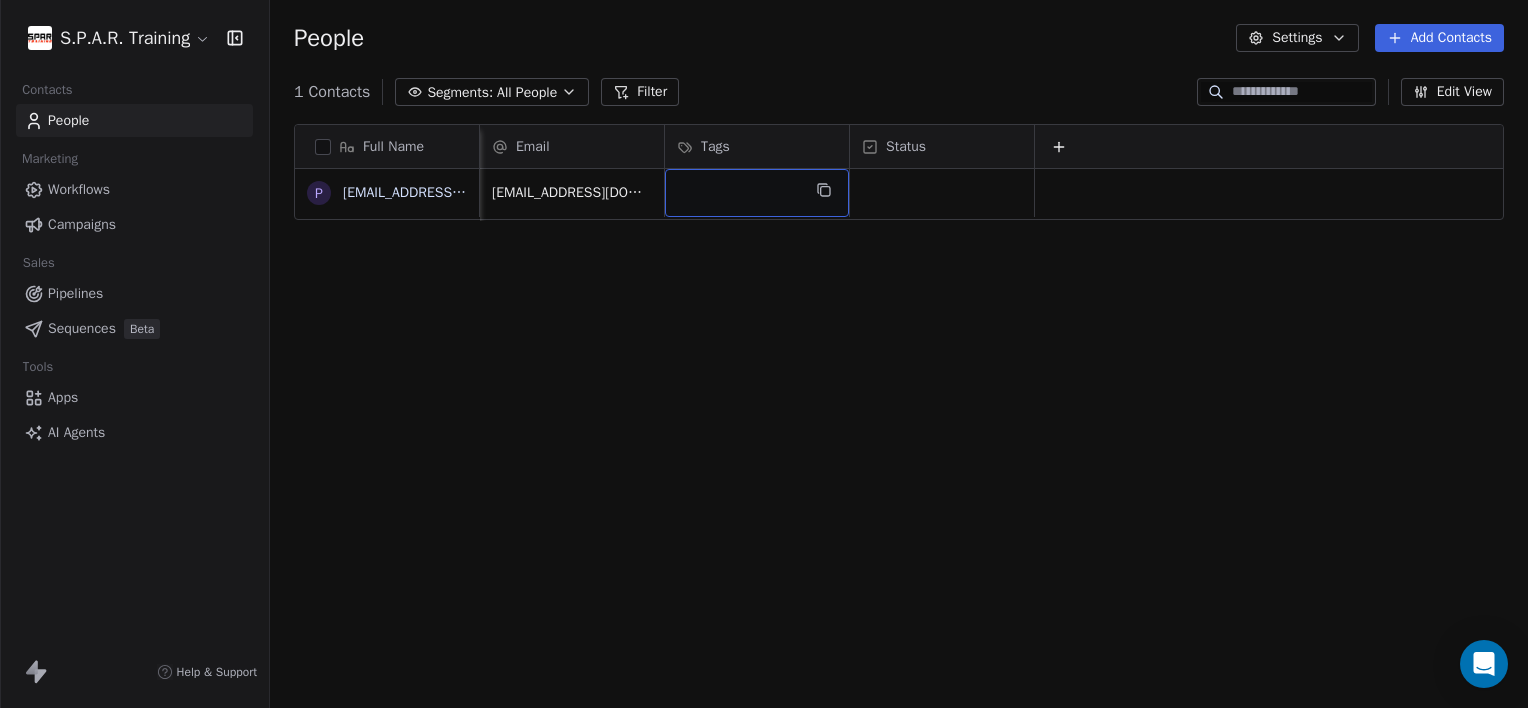 click at bounding box center (757, 193) 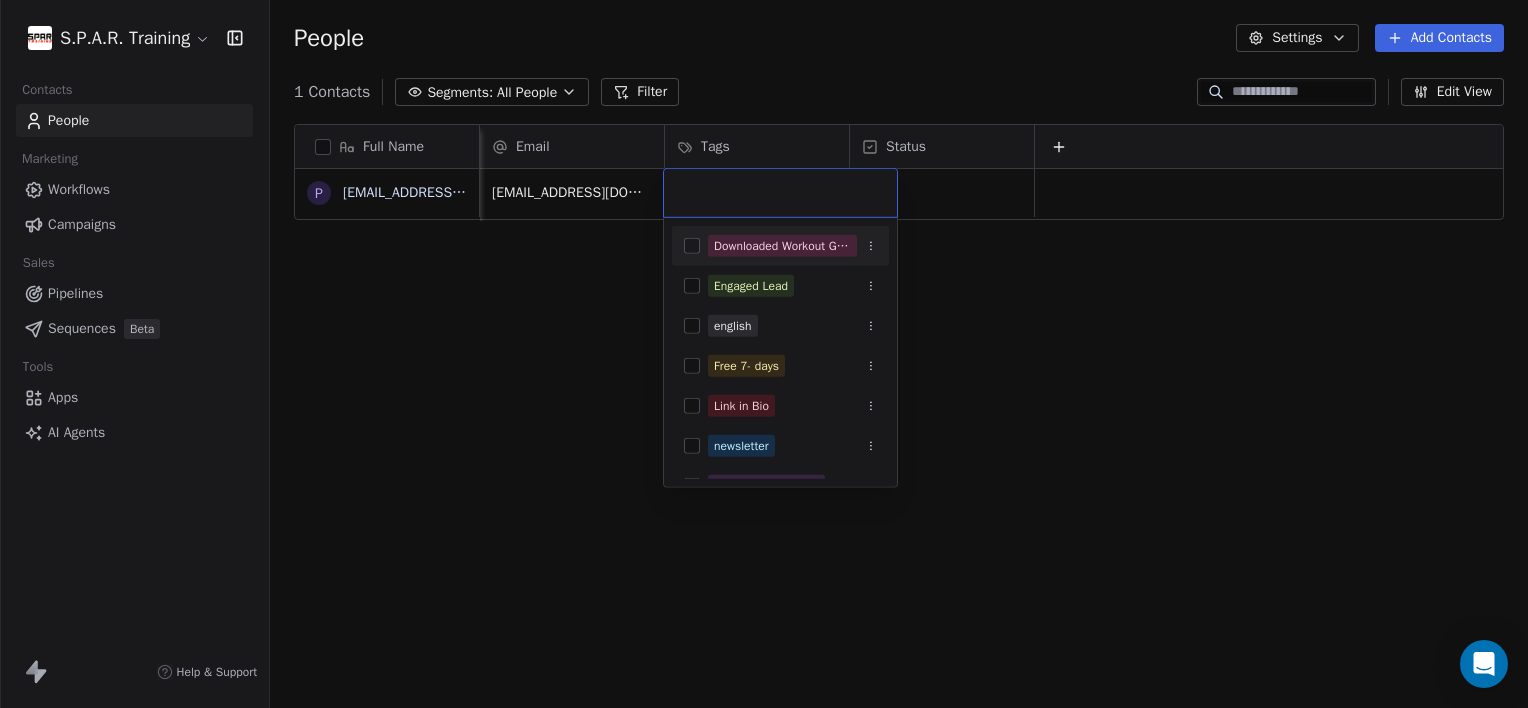 click at bounding box center (780, 193) 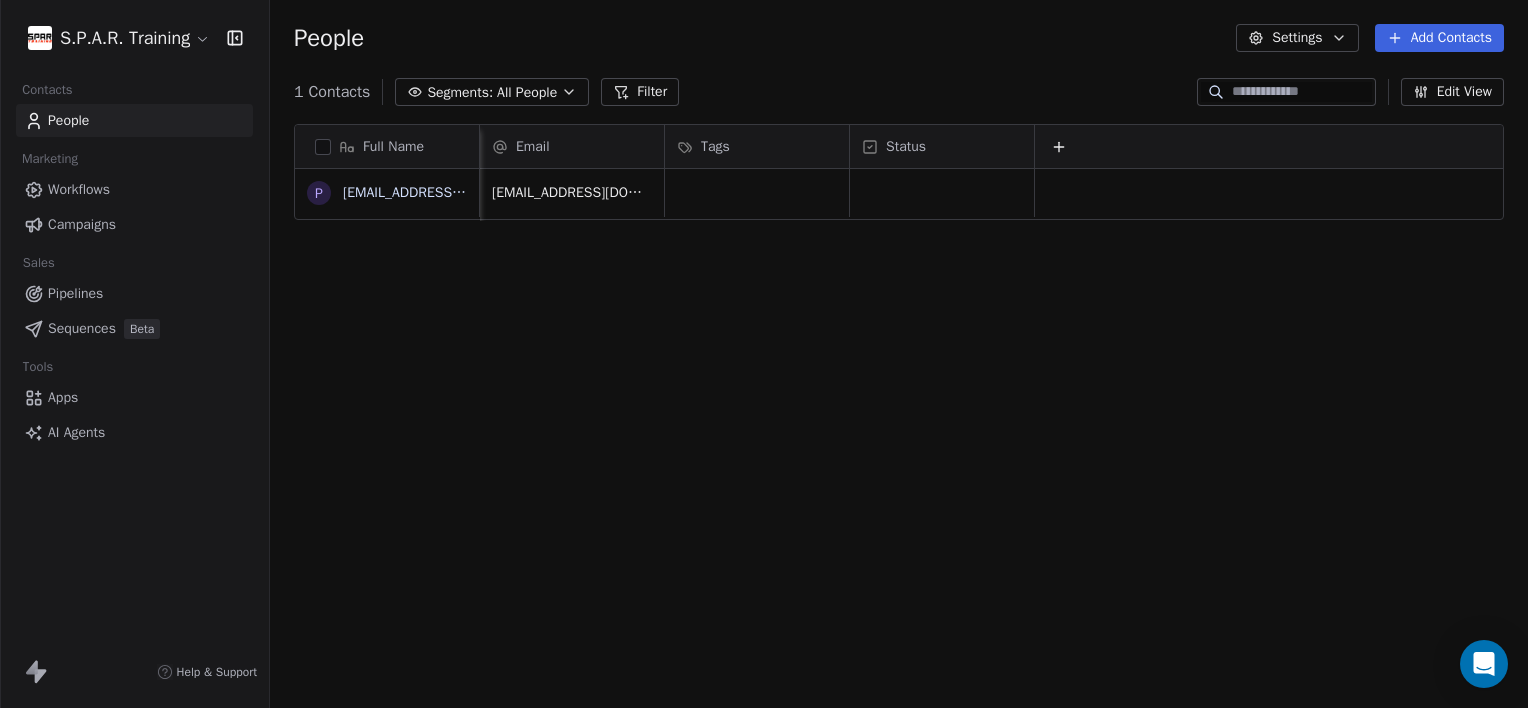 click on "S.P.A.R. Training Contacts People Marketing Workflows Campaigns Sales Pipelines Sequences Beta Tools Apps AI Agents Help & Support People Settings  Add Contacts 1 Contacts Segments: All People Filter  Edit View Tag Add to Sequence Export Full Name p [EMAIL_ADDRESS][DOMAIN_NAME] Email Tags Status [EMAIL_ADDRESS][DOMAIN_NAME]
To pick up a draggable item, press the space bar.
While dragging, use the arrow keys to move the item.
Press space again to drop the item in its new position, or press escape to cancel." at bounding box center (764, 367) 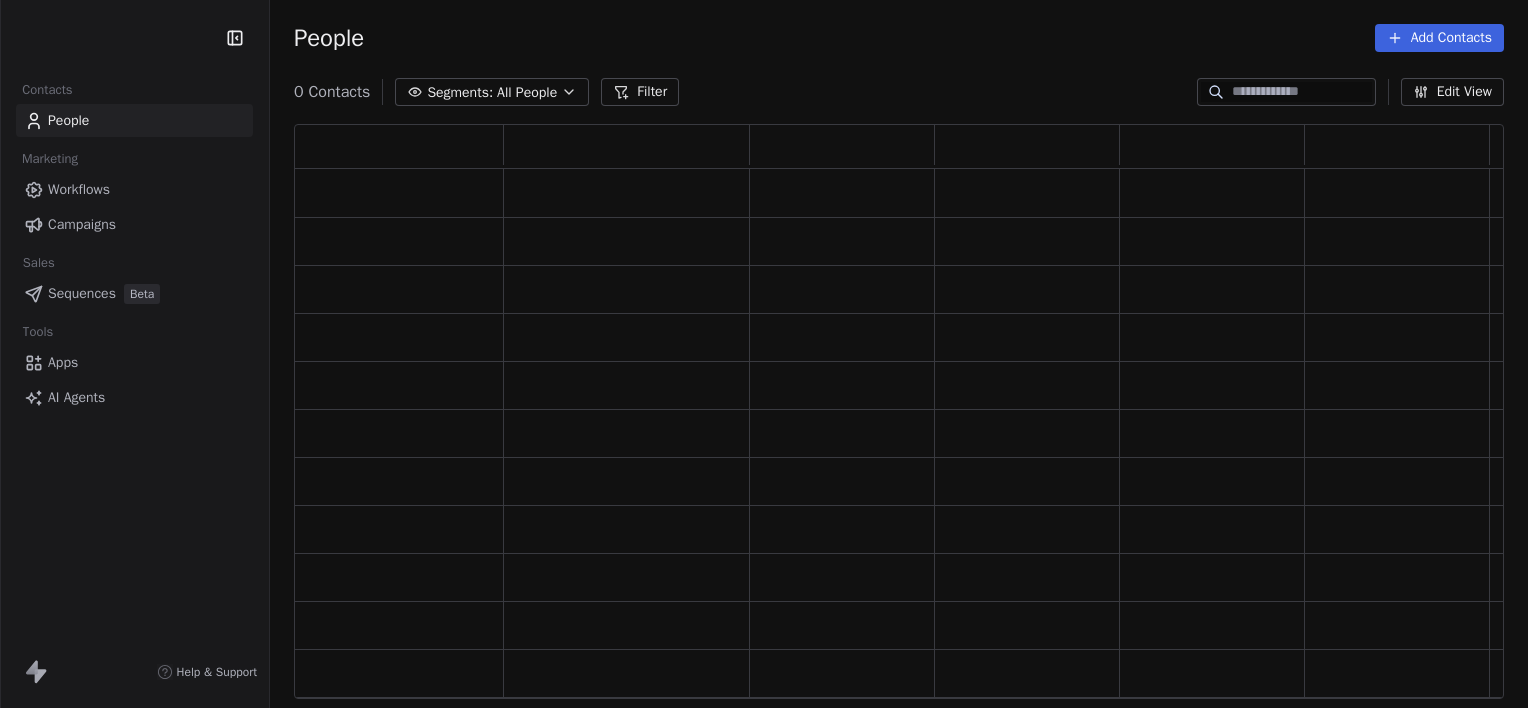 scroll, scrollTop: 0, scrollLeft: 0, axis: both 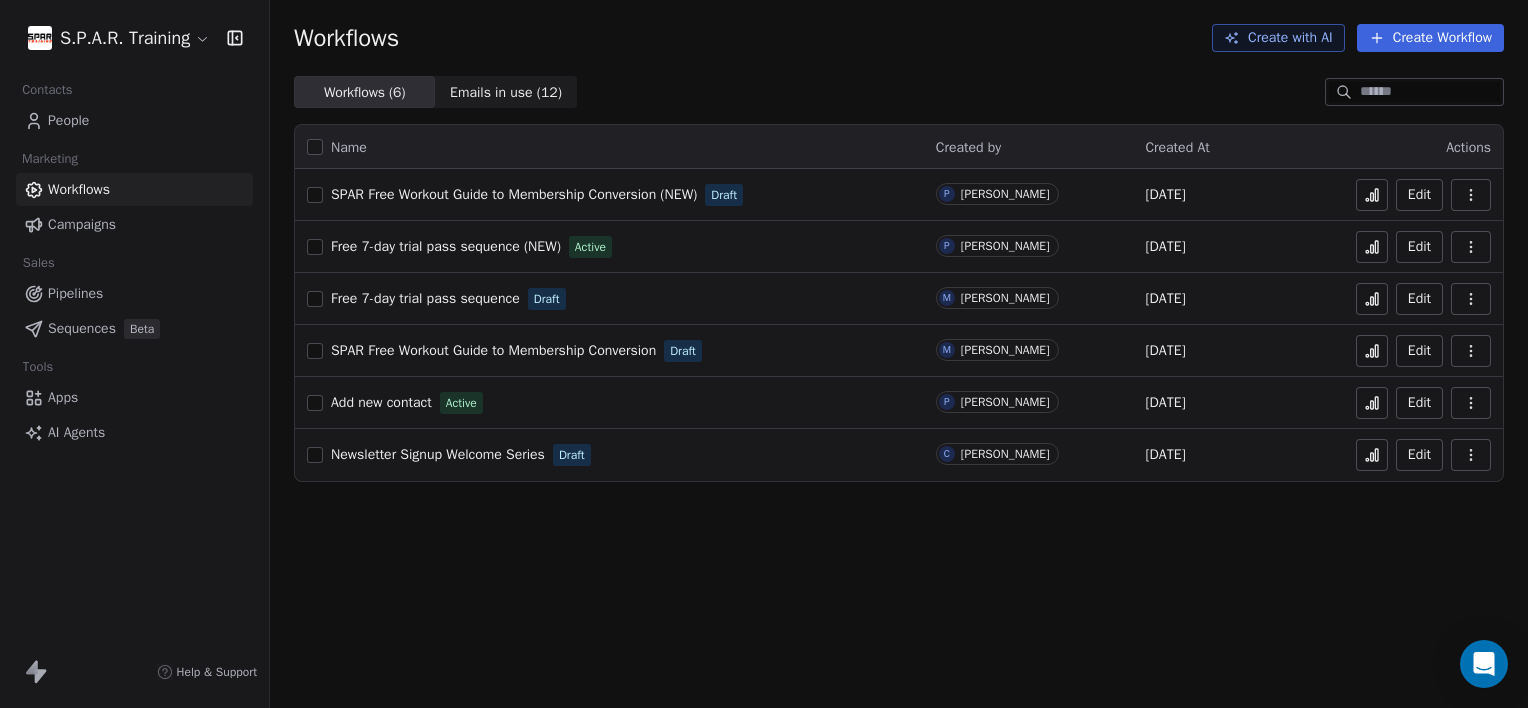 click on "SPAR Free Workout Guide to Membership Conversion (NEW)" at bounding box center [514, 194] 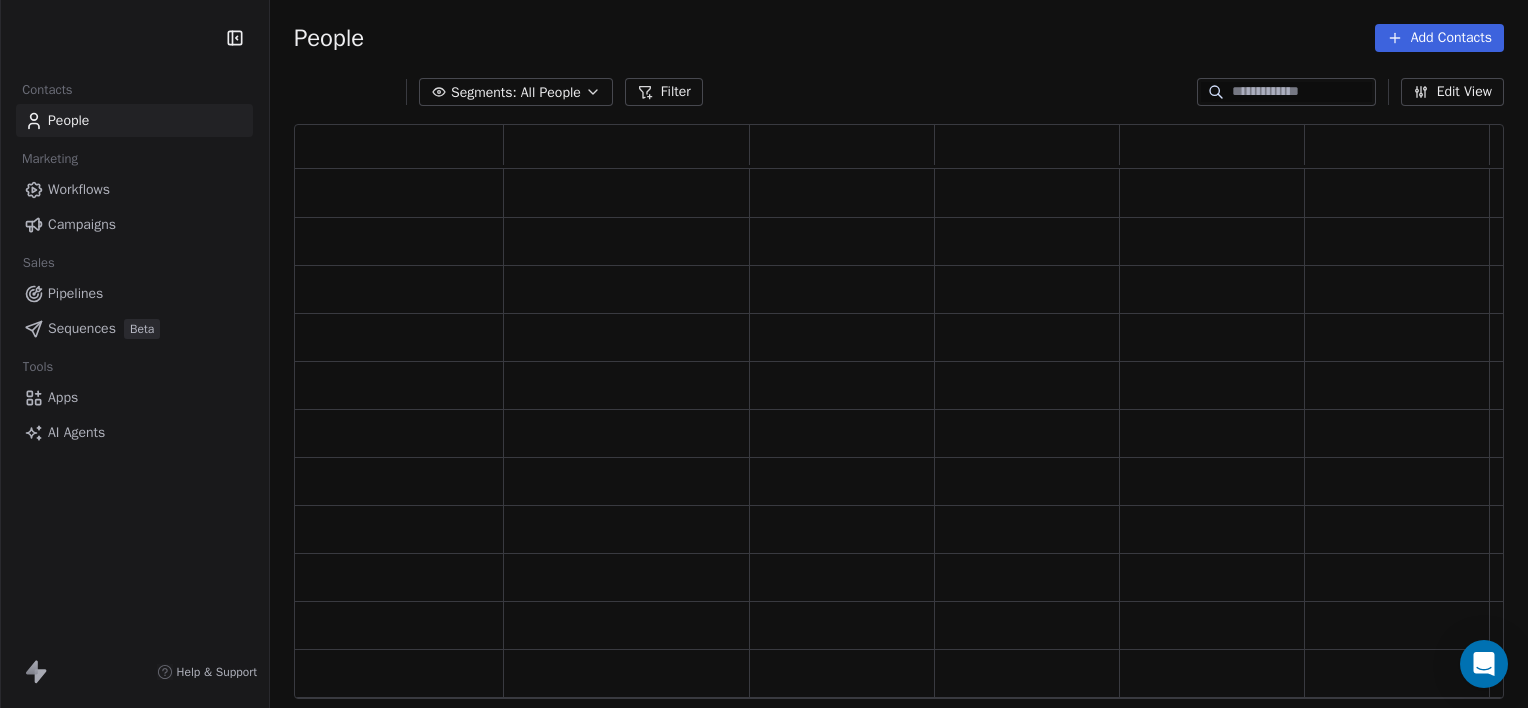 scroll, scrollTop: 0, scrollLeft: 0, axis: both 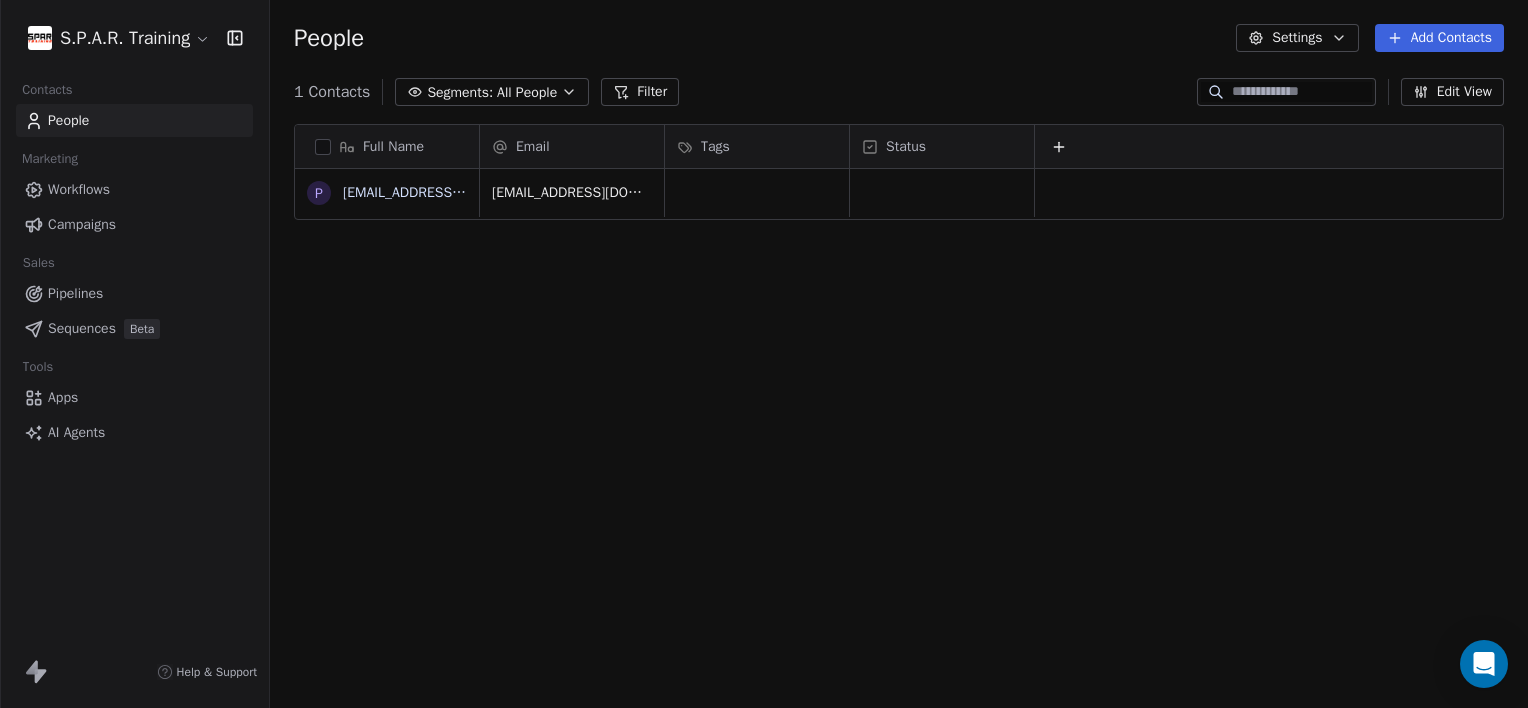 click on "Workflows" at bounding box center (79, 189) 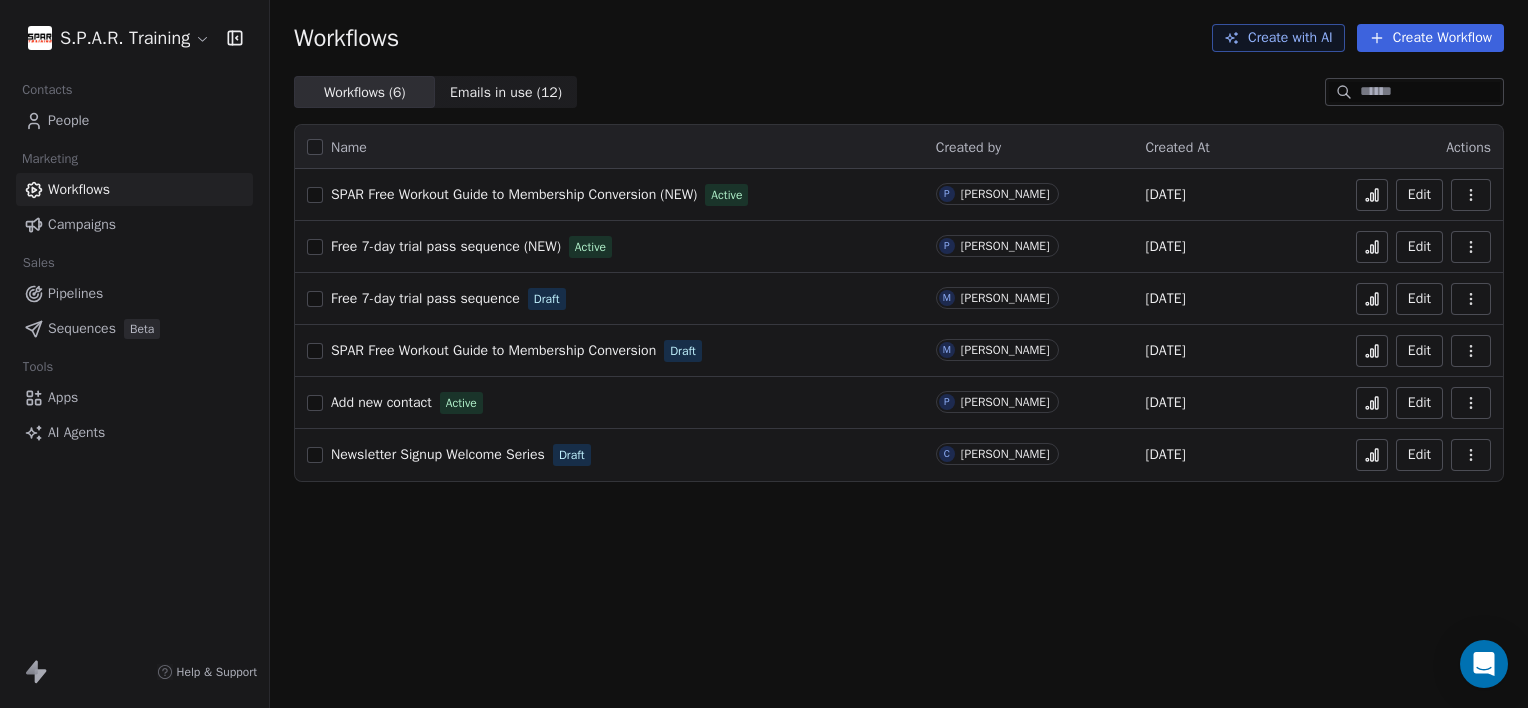 click on "SPAR Free Workout Guide to Membership Conversion (NEW)" at bounding box center (514, 194) 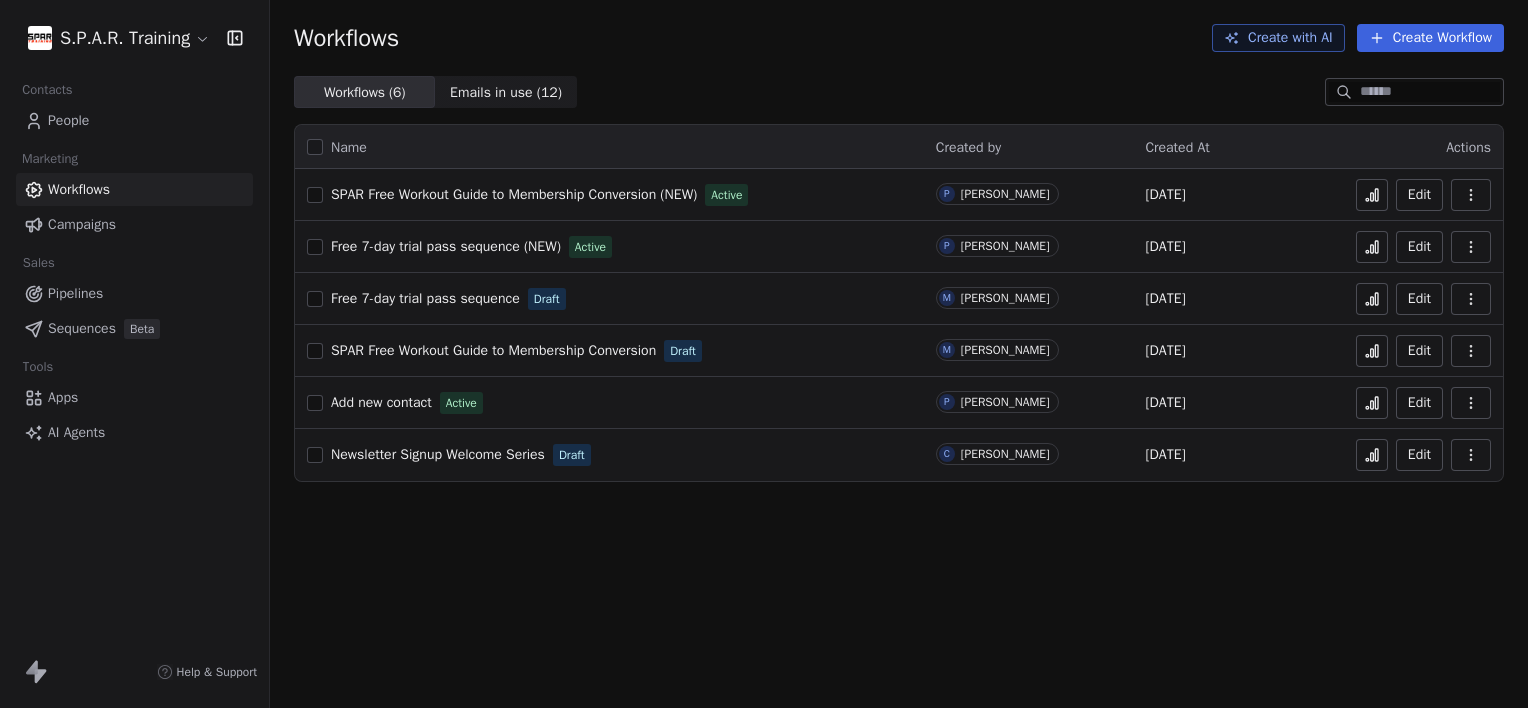scroll, scrollTop: 0, scrollLeft: 0, axis: both 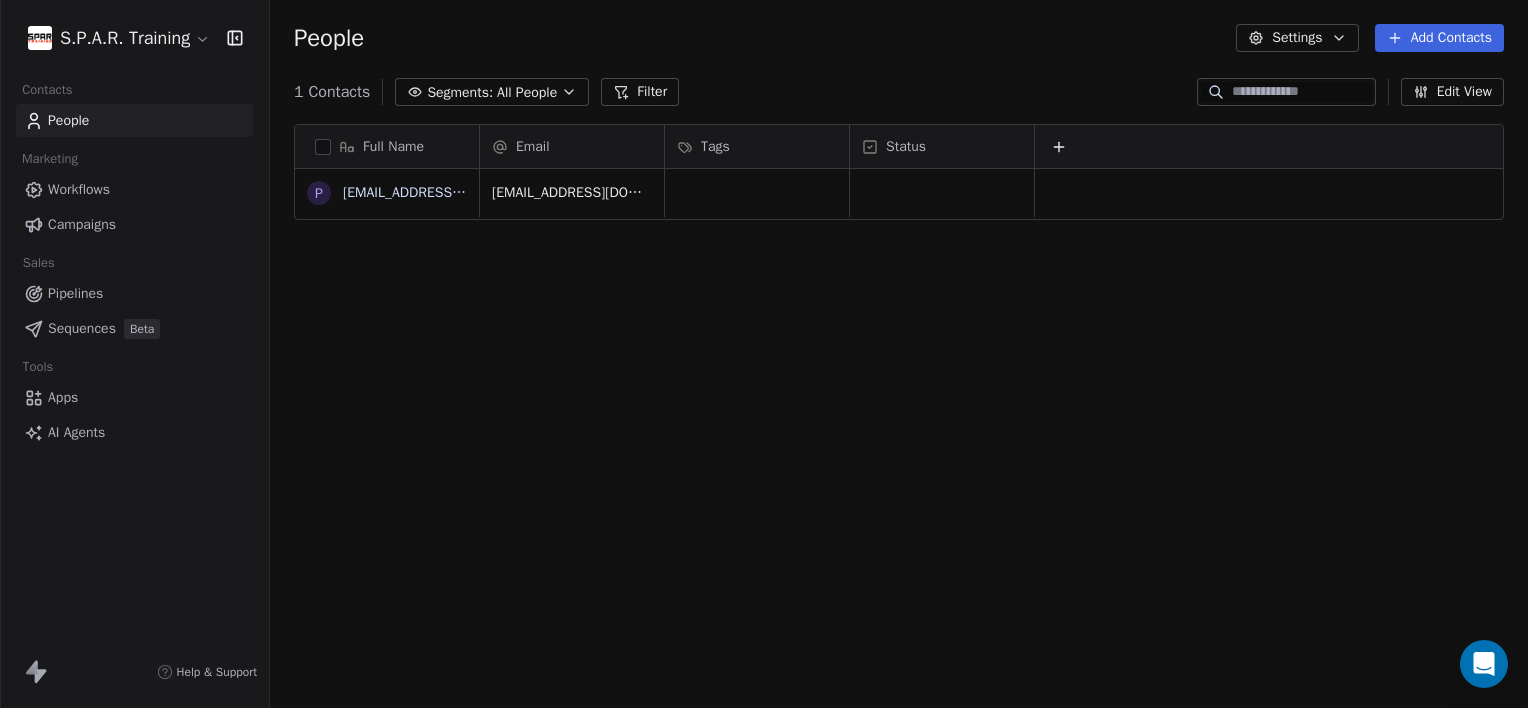 click on "Workflows" at bounding box center [79, 189] 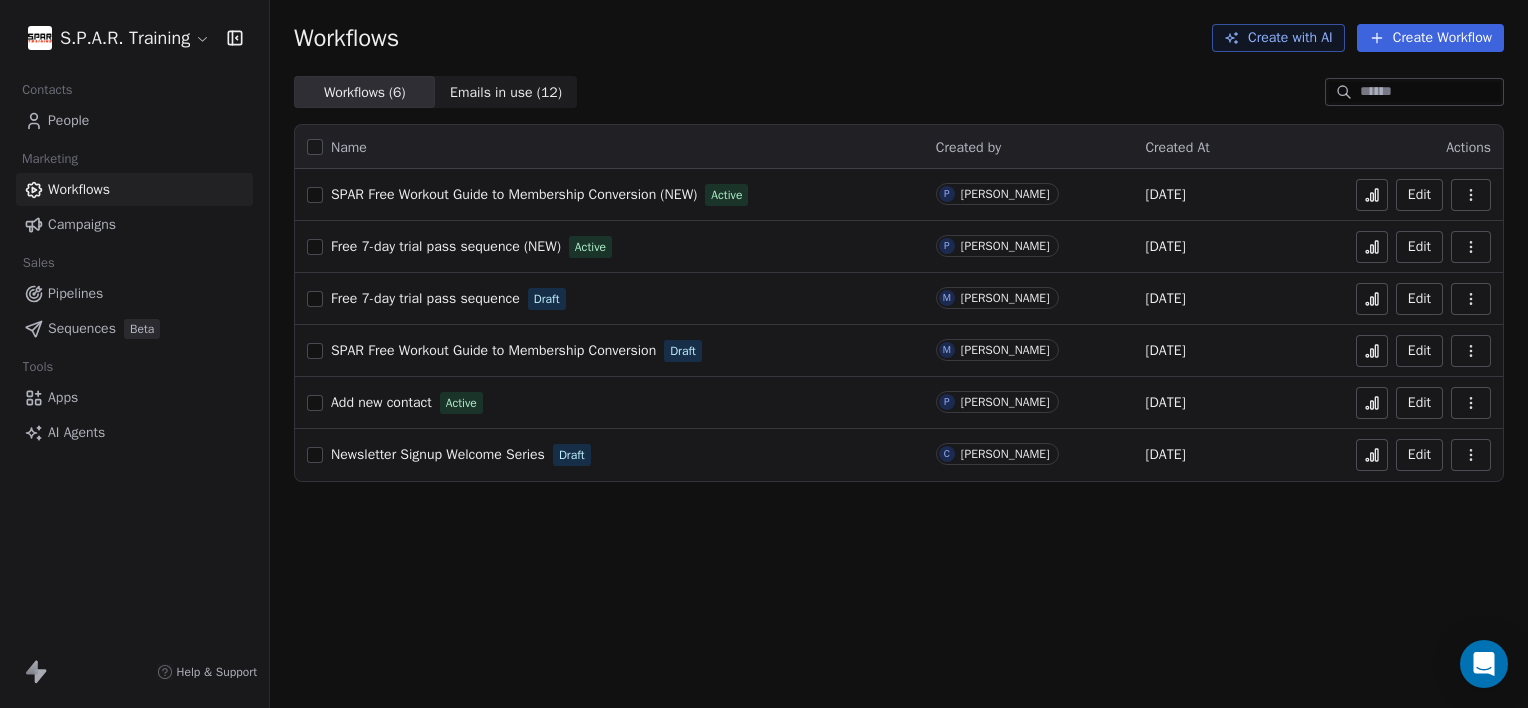 click 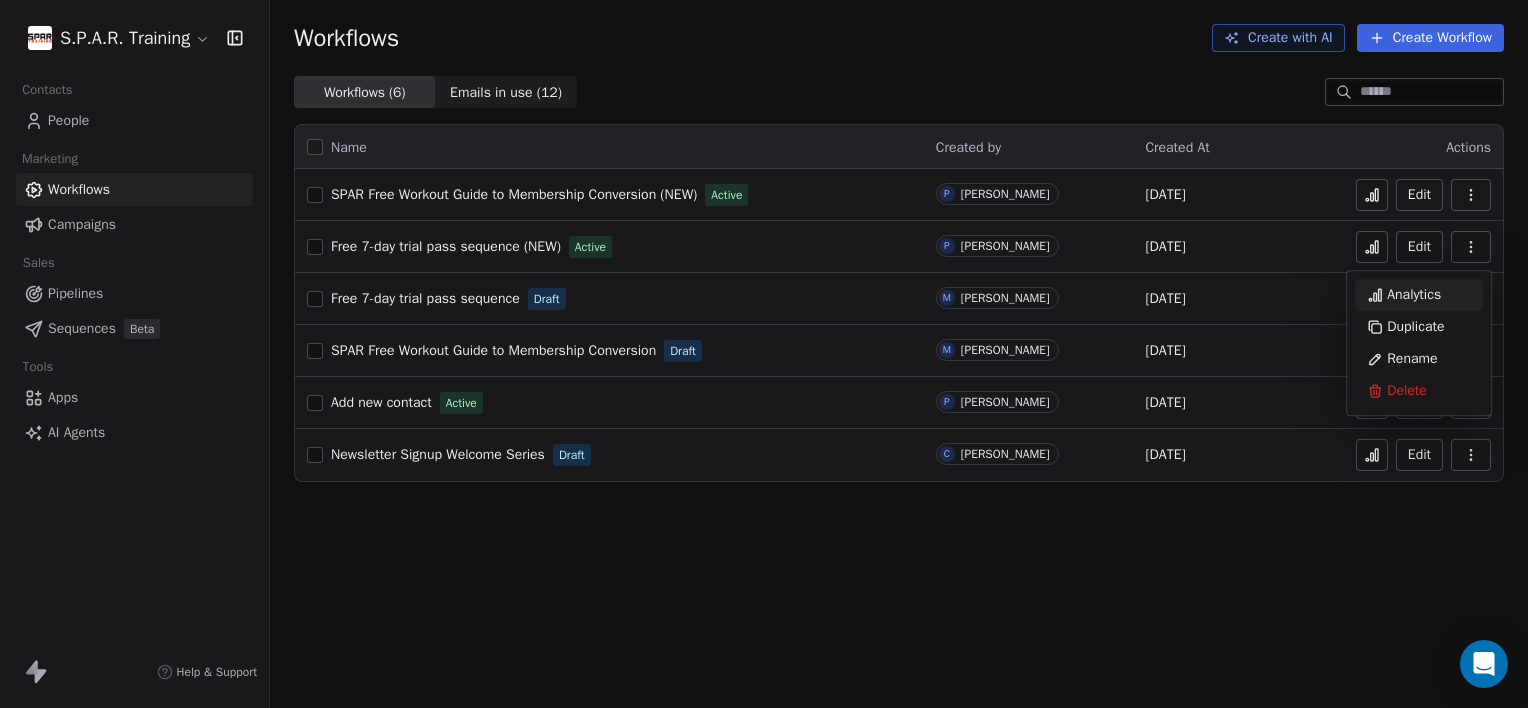 click on "Analytics" at bounding box center [1414, 295] 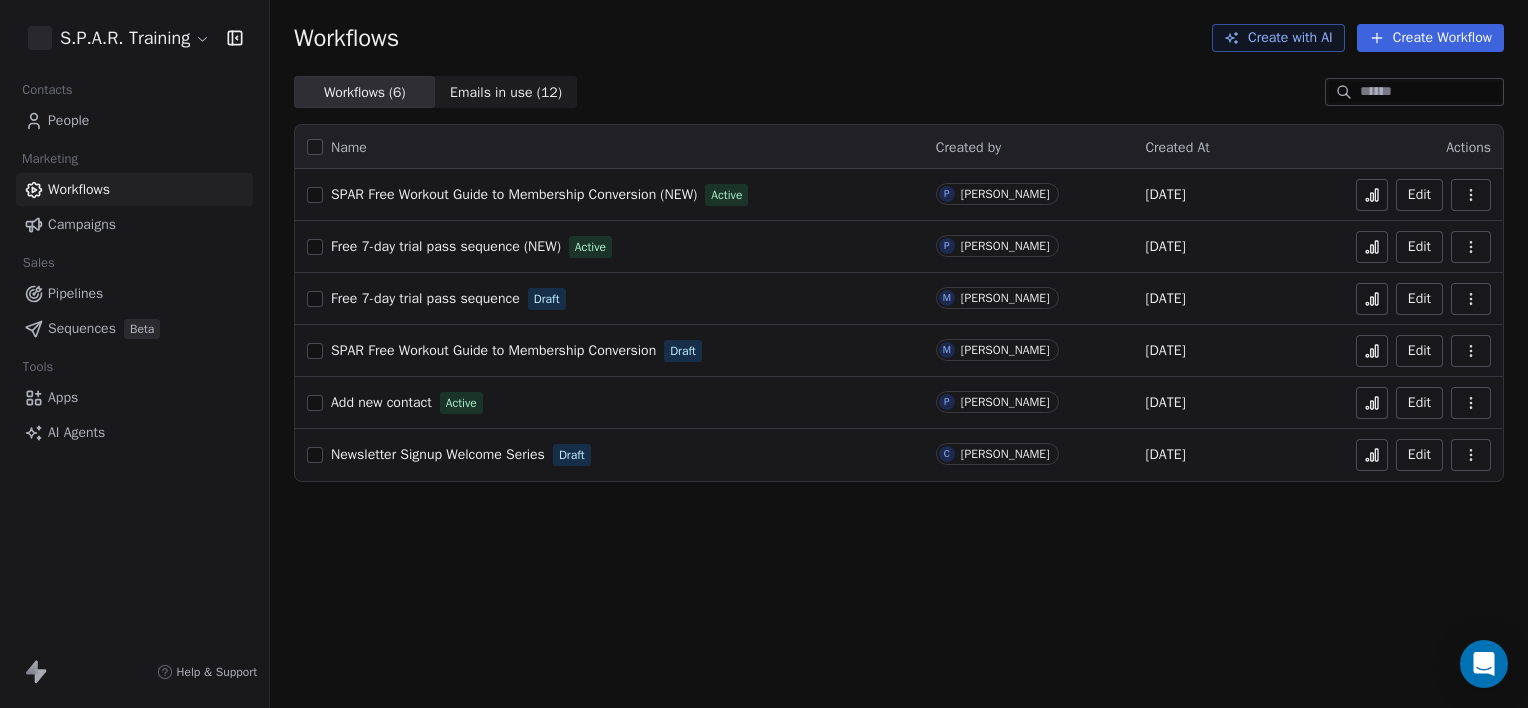 scroll, scrollTop: 0, scrollLeft: 0, axis: both 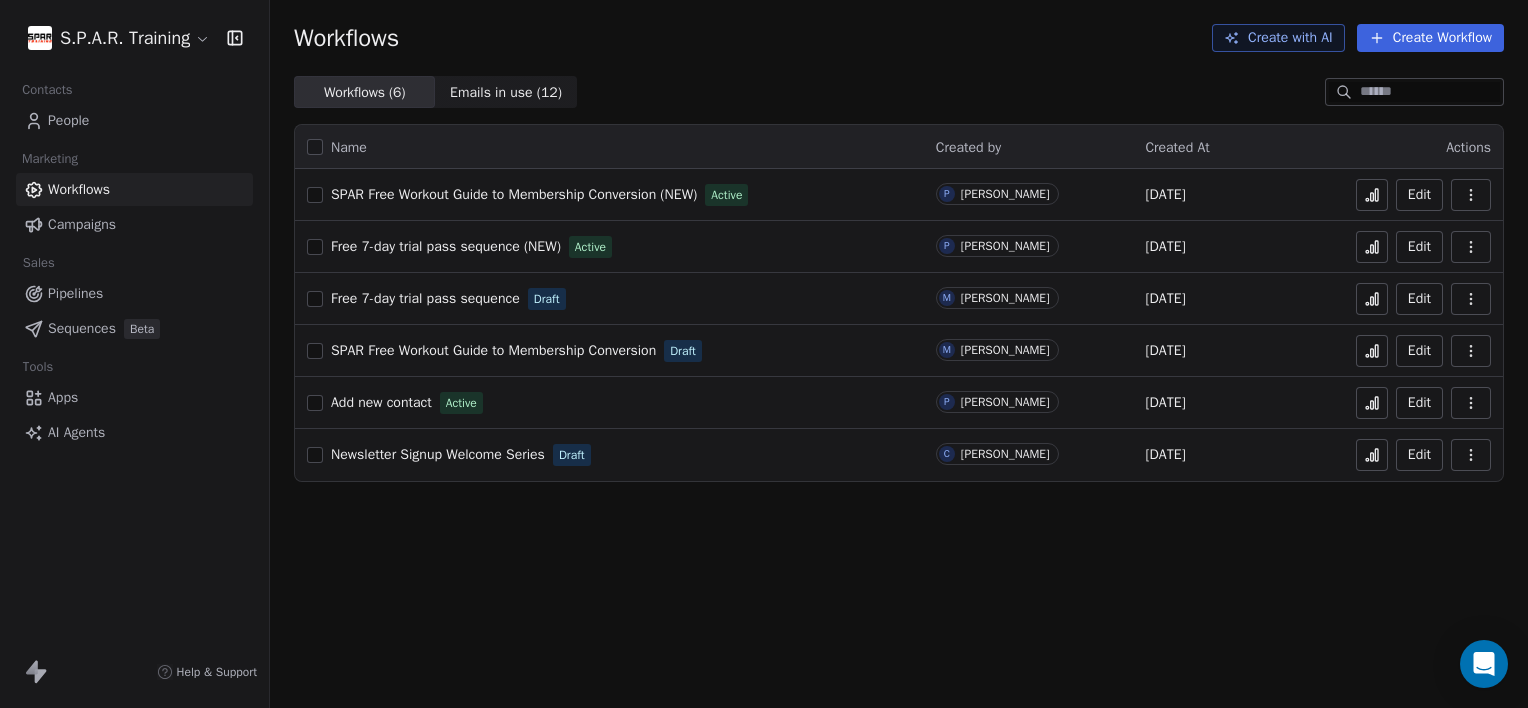 click at bounding box center (1372, 195) 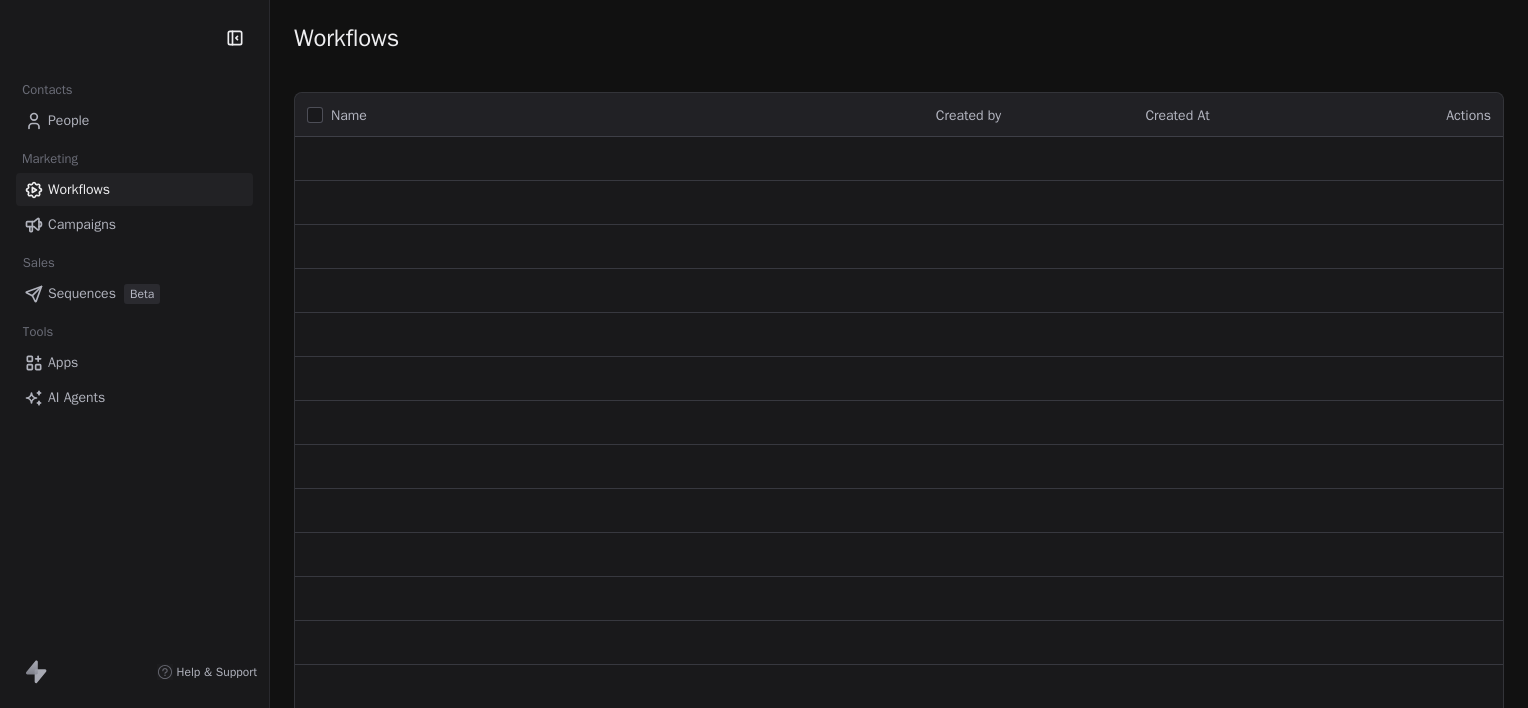 scroll, scrollTop: 0, scrollLeft: 0, axis: both 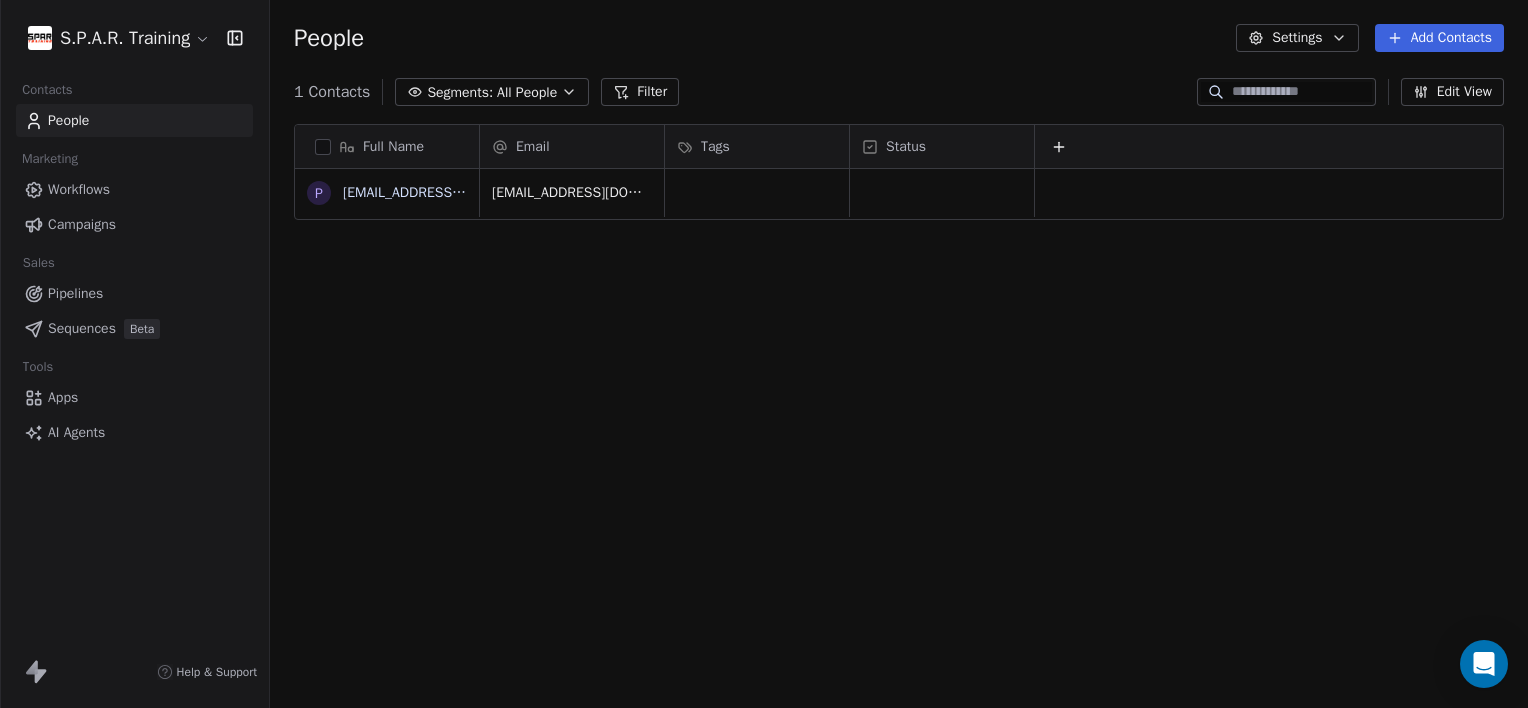 click at bounding box center (323, 147) 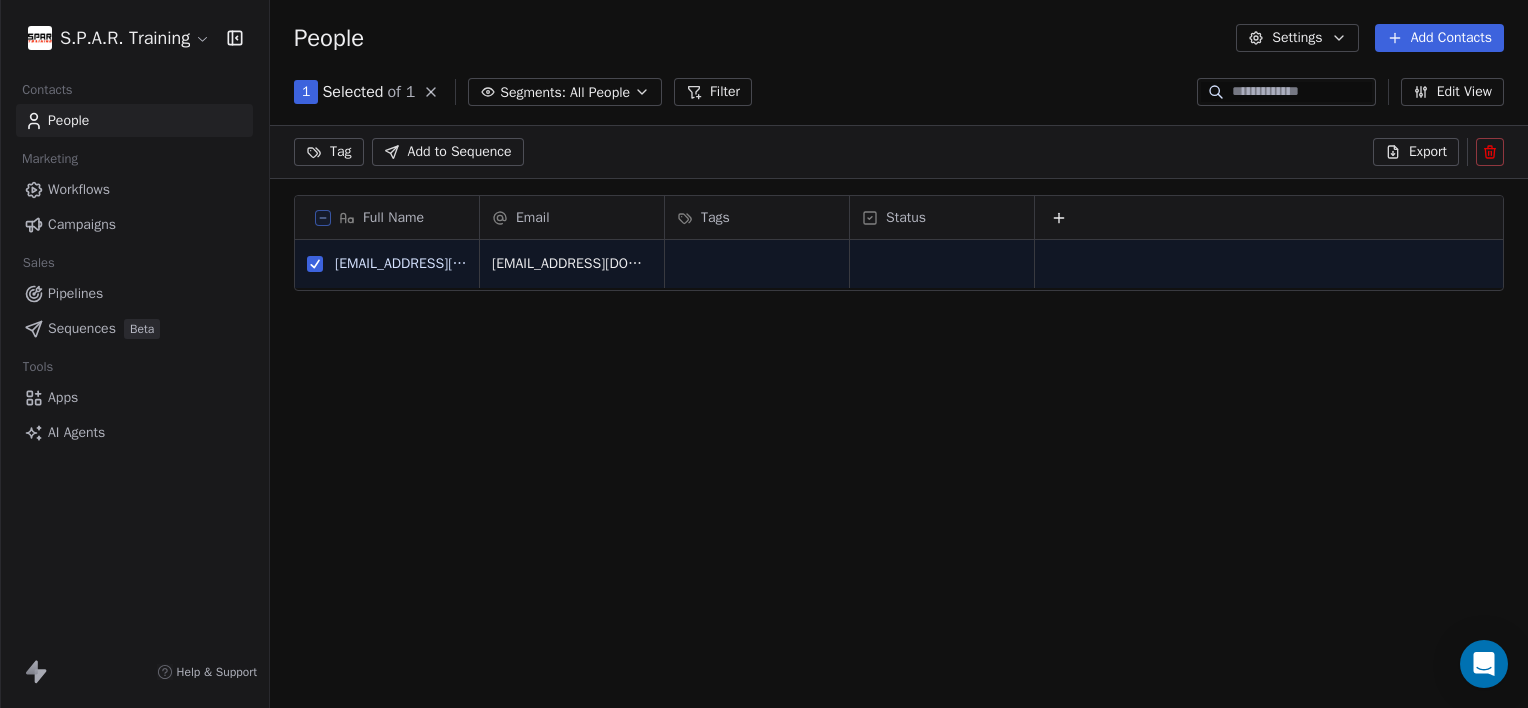 scroll, scrollTop: 538, scrollLeft: 1242, axis: both 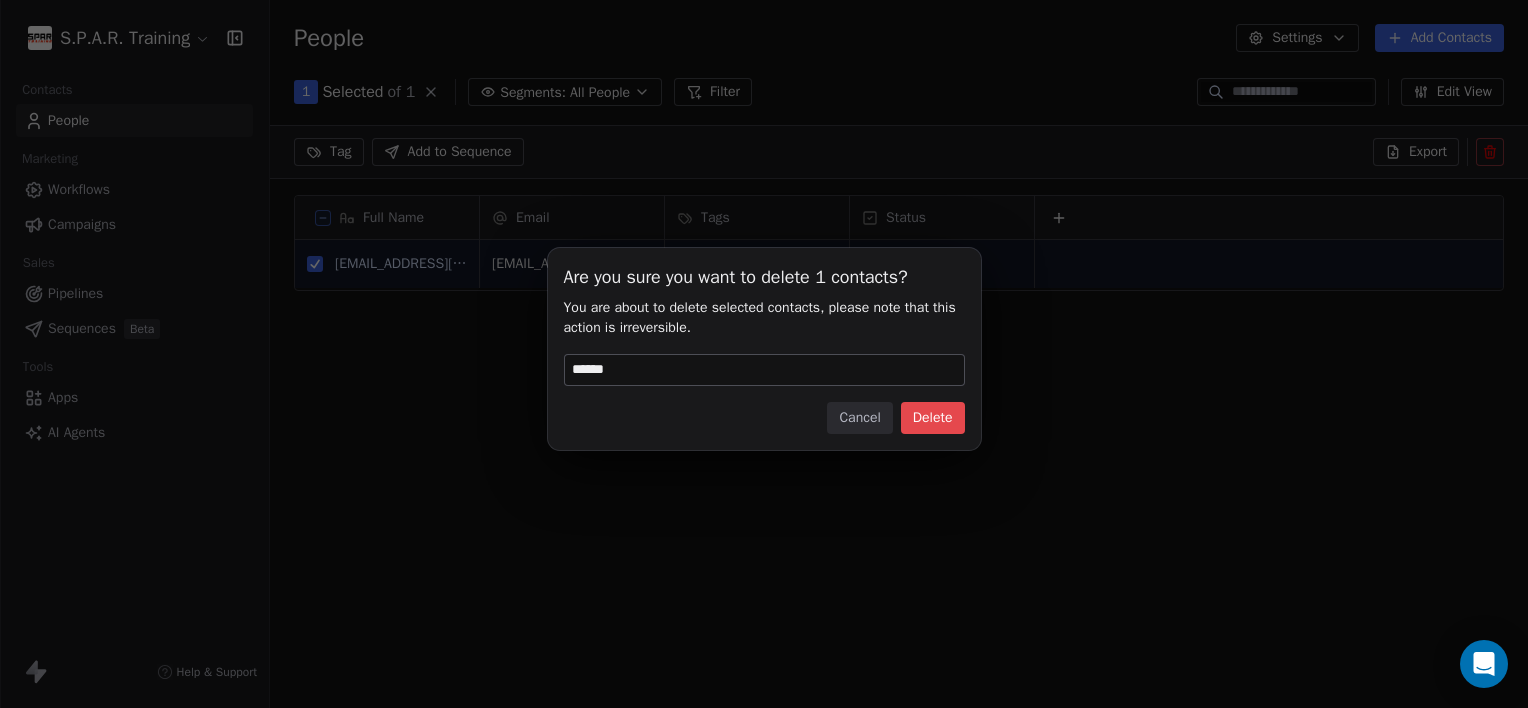 type on "******" 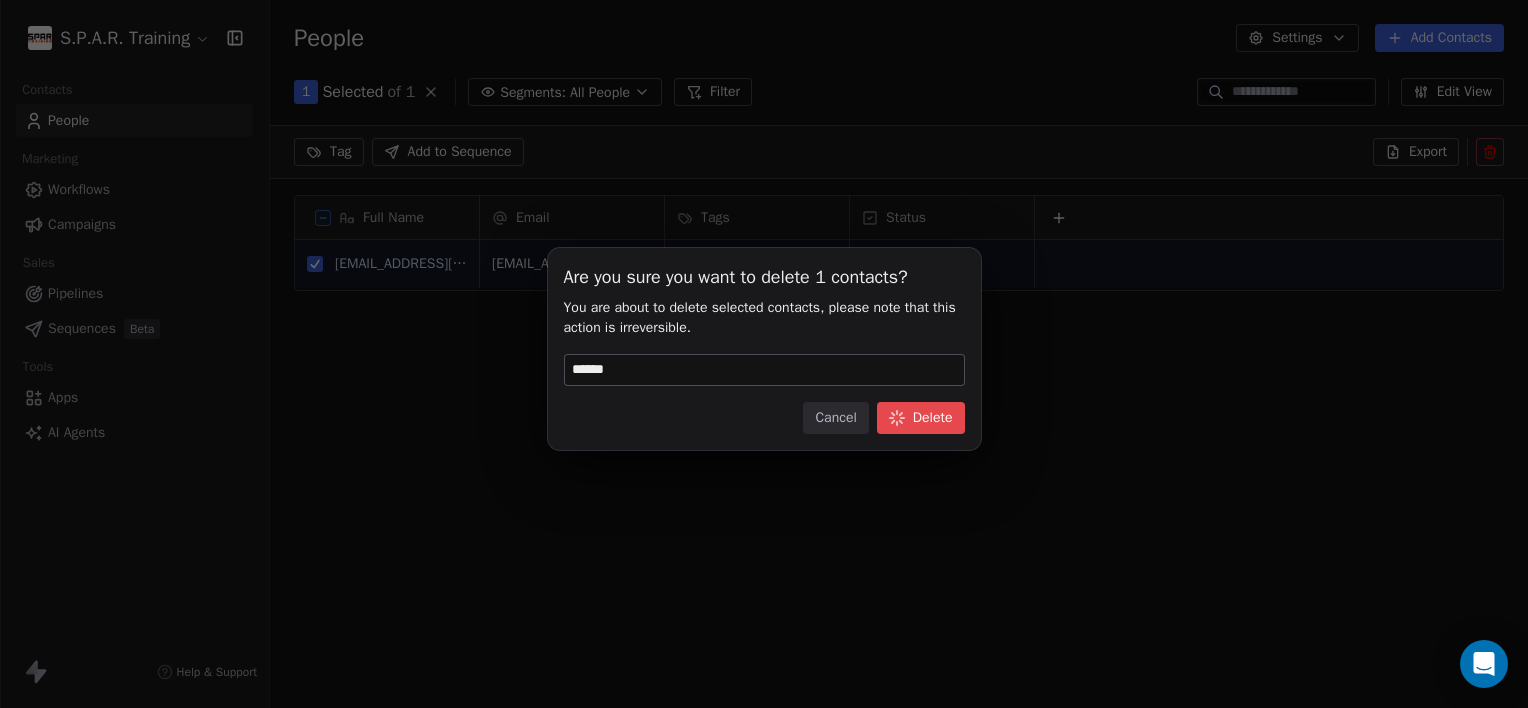 click on "Delete" at bounding box center (921, 418) 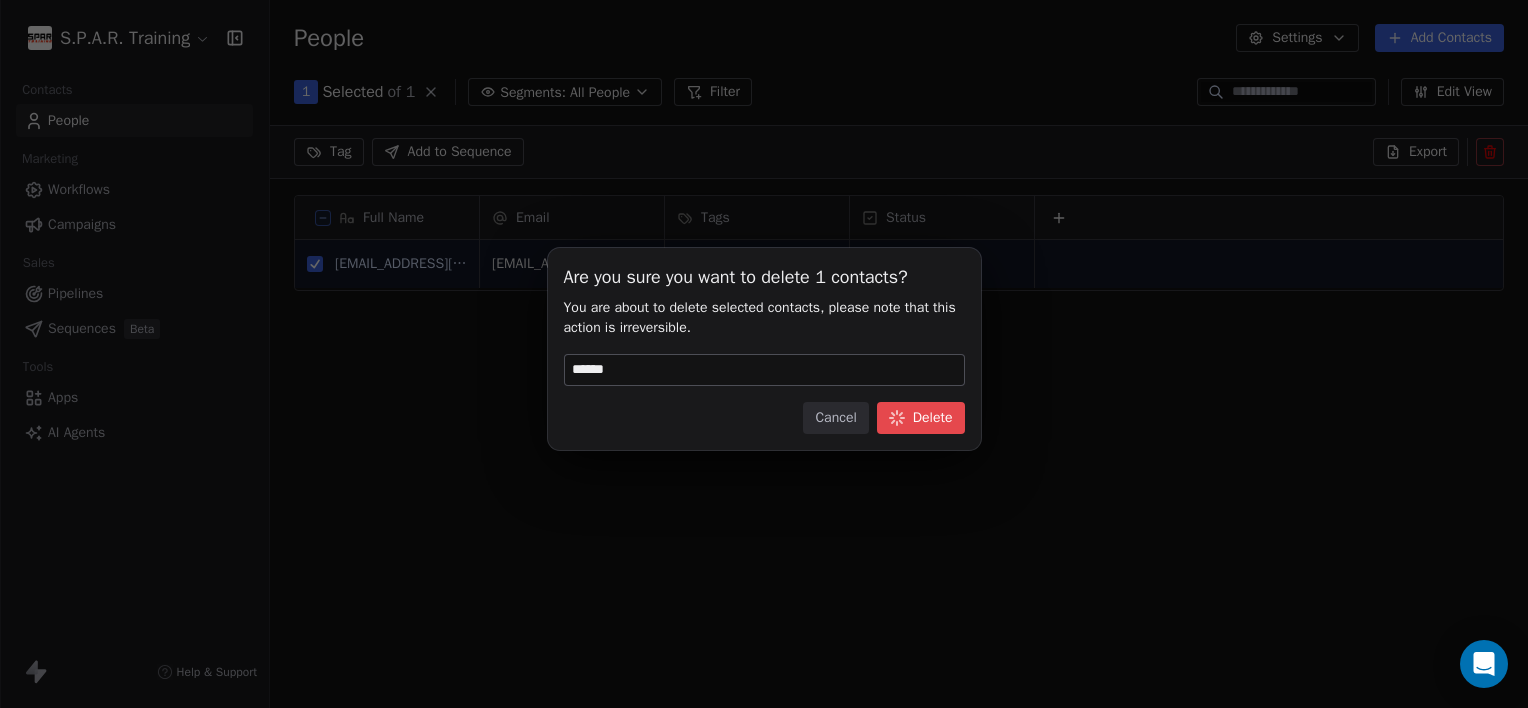 scroll, scrollTop: 16, scrollLeft: 16, axis: both 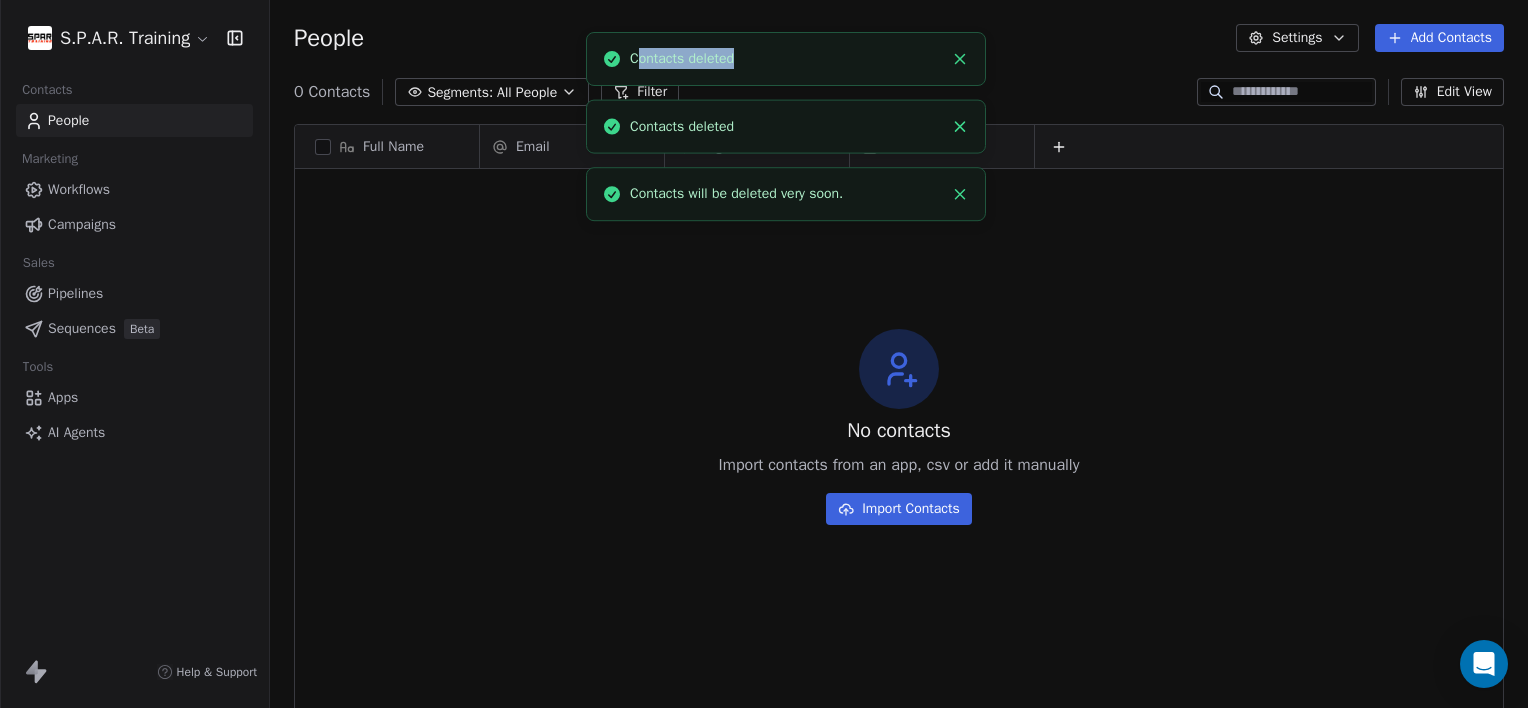 drag, startPoint x: 862, startPoint y: 48, endPoint x: 609, endPoint y: 63, distance: 253.44427 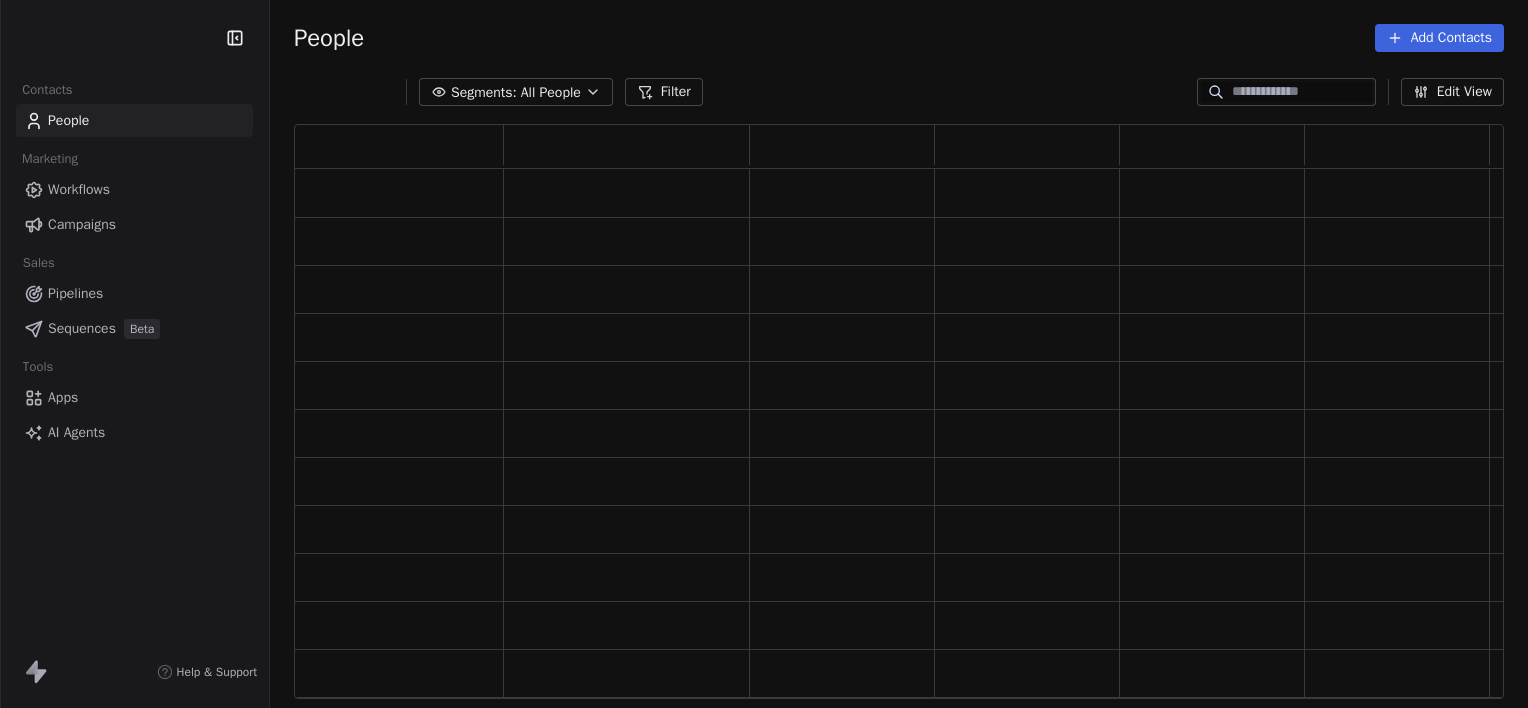 scroll, scrollTop: 0, scrollLeft: 0, axis: both 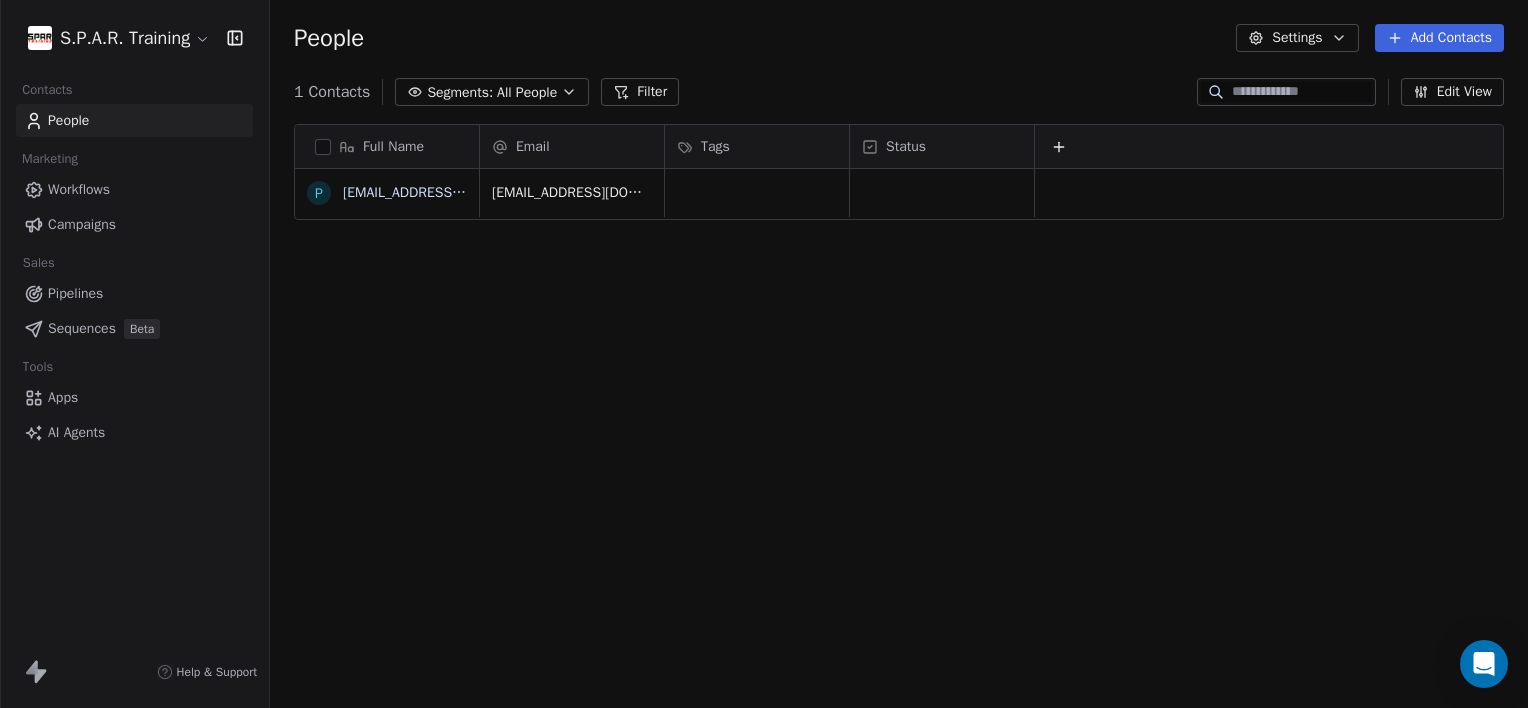 click on "Workflows" at bounding box center [79, 189] 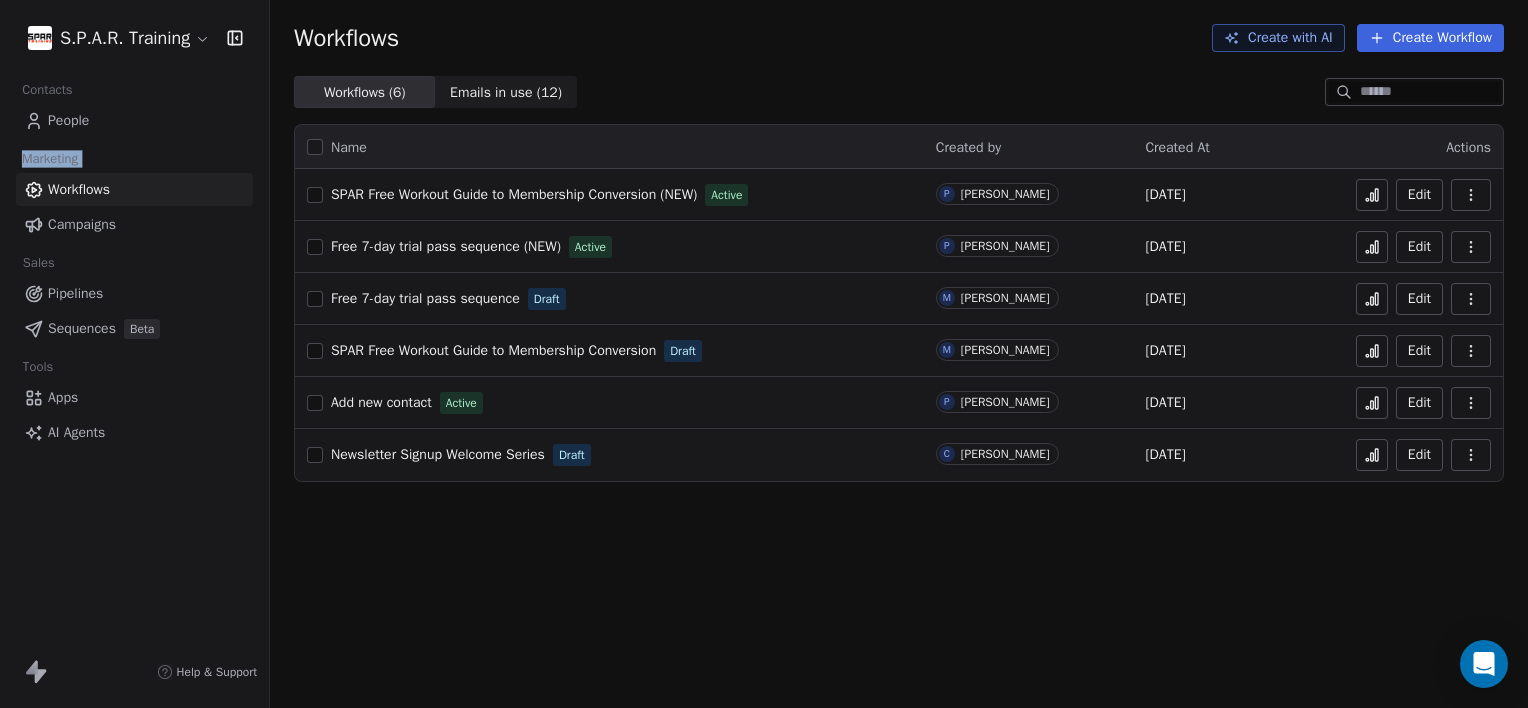 drag, startPoint x: 0, startPoint y: 167, endPoint x: 34, endPoint y: 187, distance: 39.446167 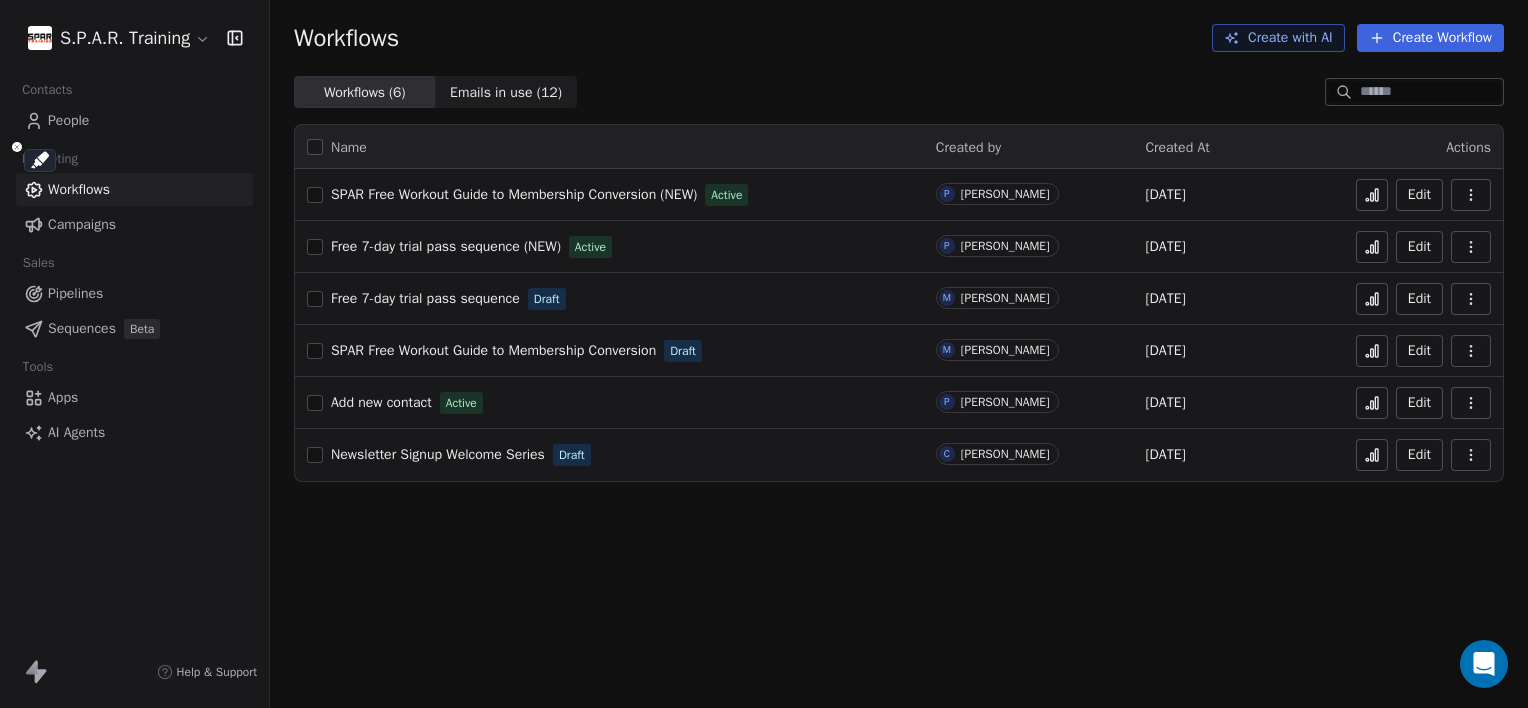 click on "Workflows  Create with AI  Create Workflow Workflows ( 6 ) Workflows ( 6 ) Emails in use ( 12 ) Emails in use ( 12 ) Name Created by Created At Actions SPAR Free Workout Guide to Membership Conversion (NEW) Active P [PERSON_NAME] [DATE] Edit Free 7-day trial pass sequence (NEW) Active P [PERSON_NAME] [DATE] Edit Free 7-day trial pass sequence Draft M [PERSON_NAME] [DATE] Edit SPAR Free Workout Guide to Membership Conversion Draft M [PERSON_NAME] [DATE] Edit Add new contact Active P [PERSON_NAME] [DATE] Edit Newsletter Signup Welcome Series Draft C [PERSON_NAME] [DATE] Edit" at bounding box center [899, 354] 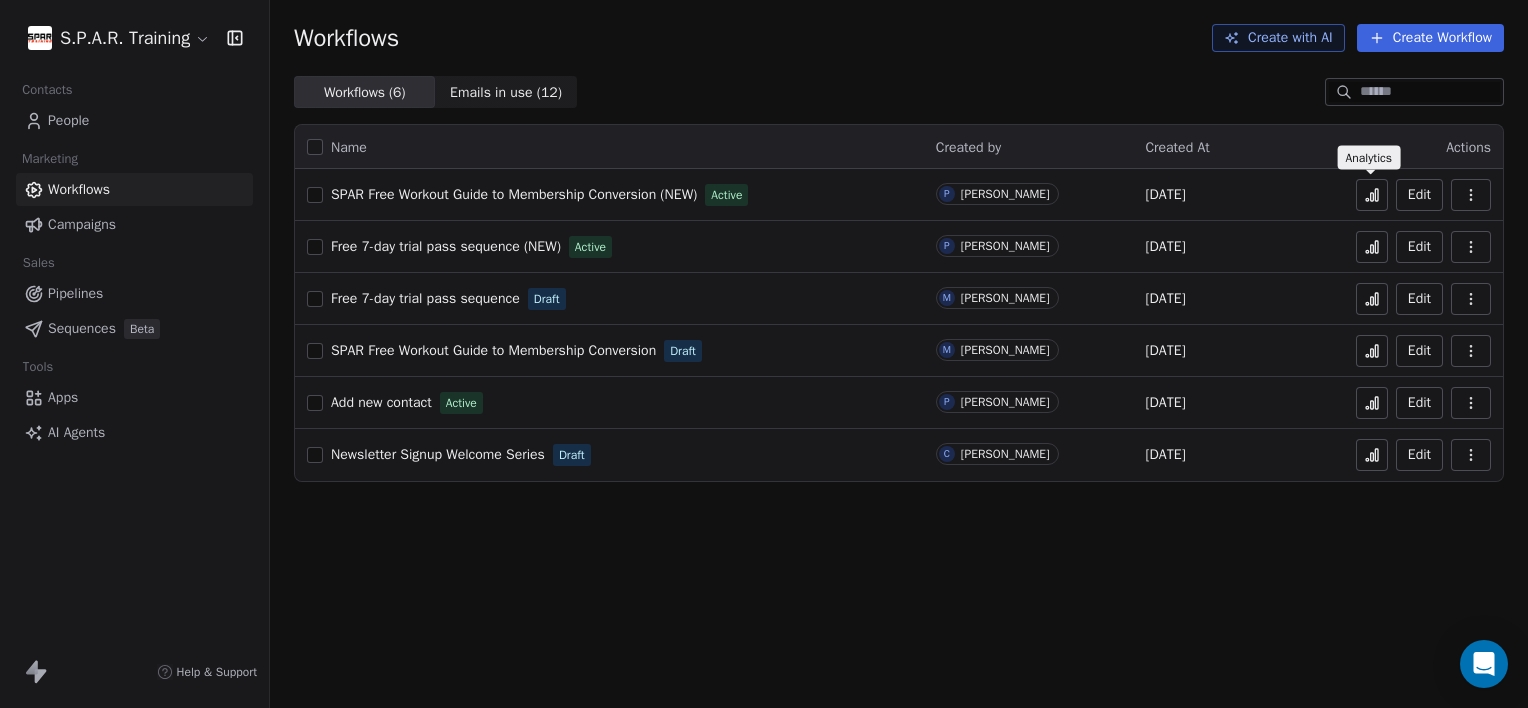 click at bounding box center (1372, 195) 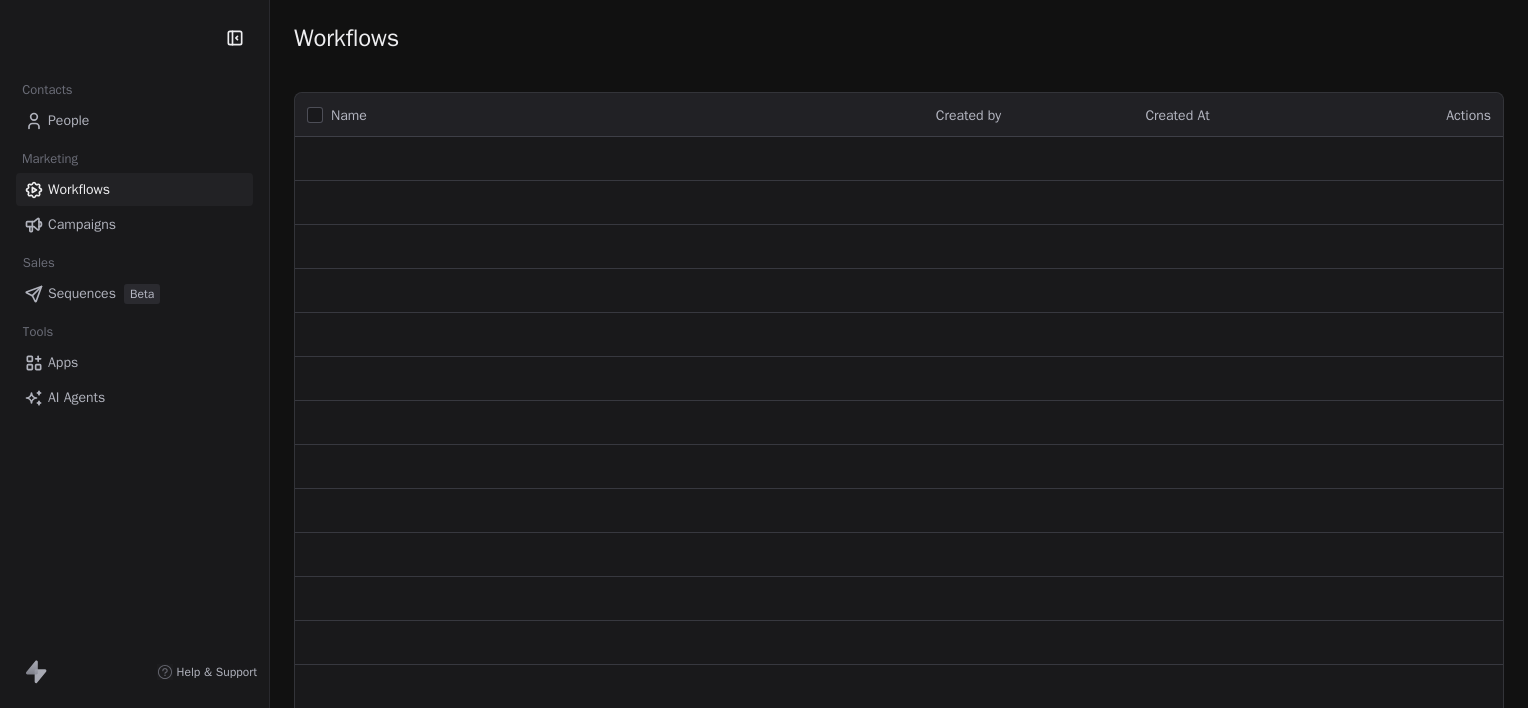 scroll, scrollTop: 0, scrollLeft: 0, axis: both 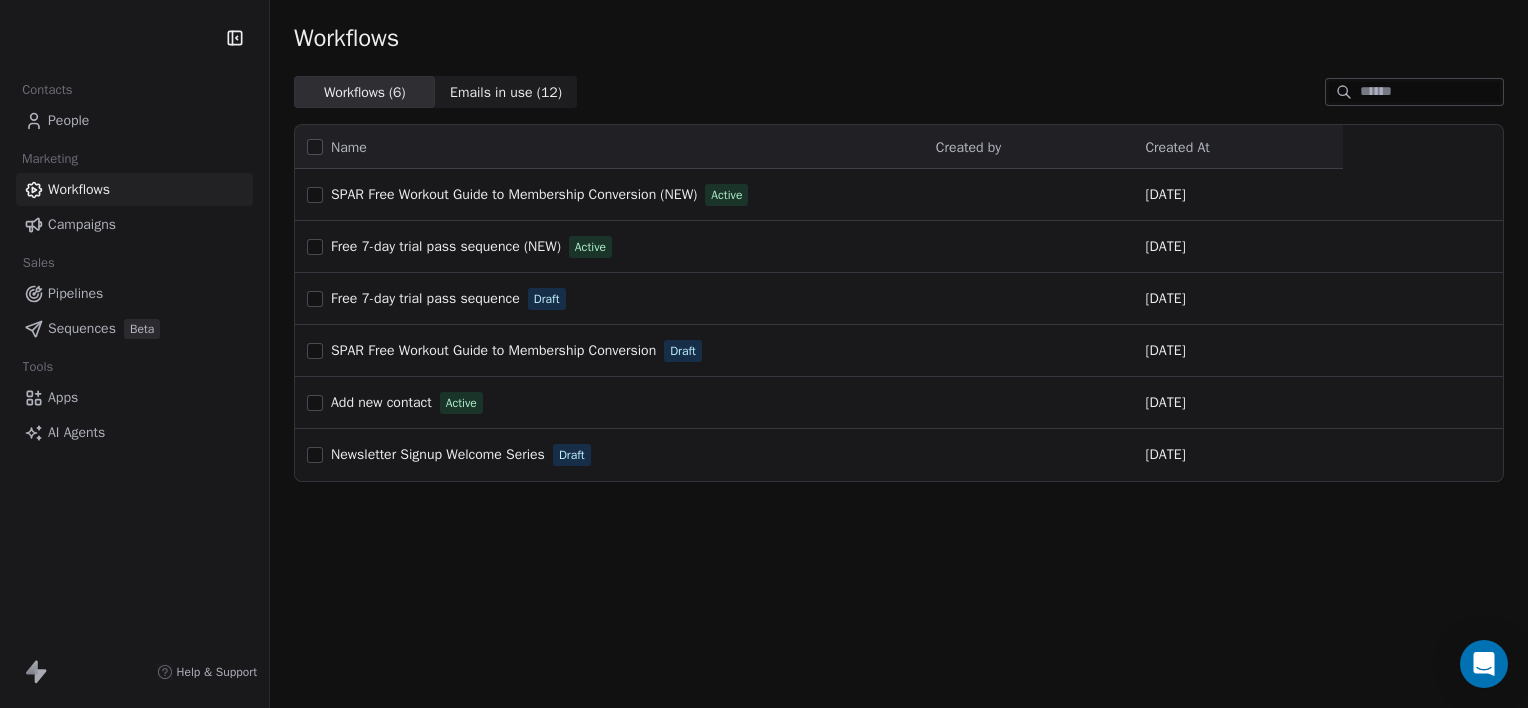 click on "Workflows" at bounding box center [79, 189] 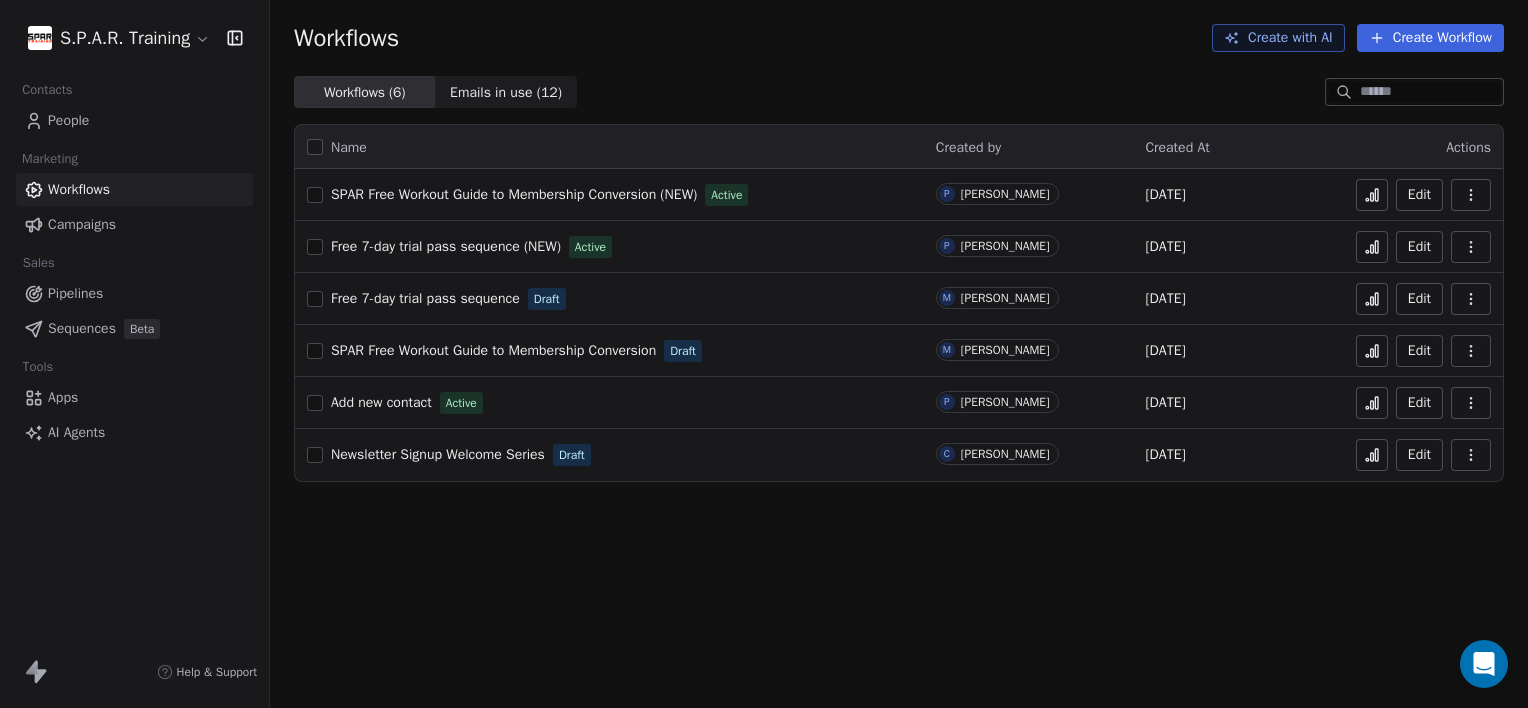 click on "SPAR Free Workout Guide to Membership Conversion (NEW) Active" at bounding box center (609, 195) 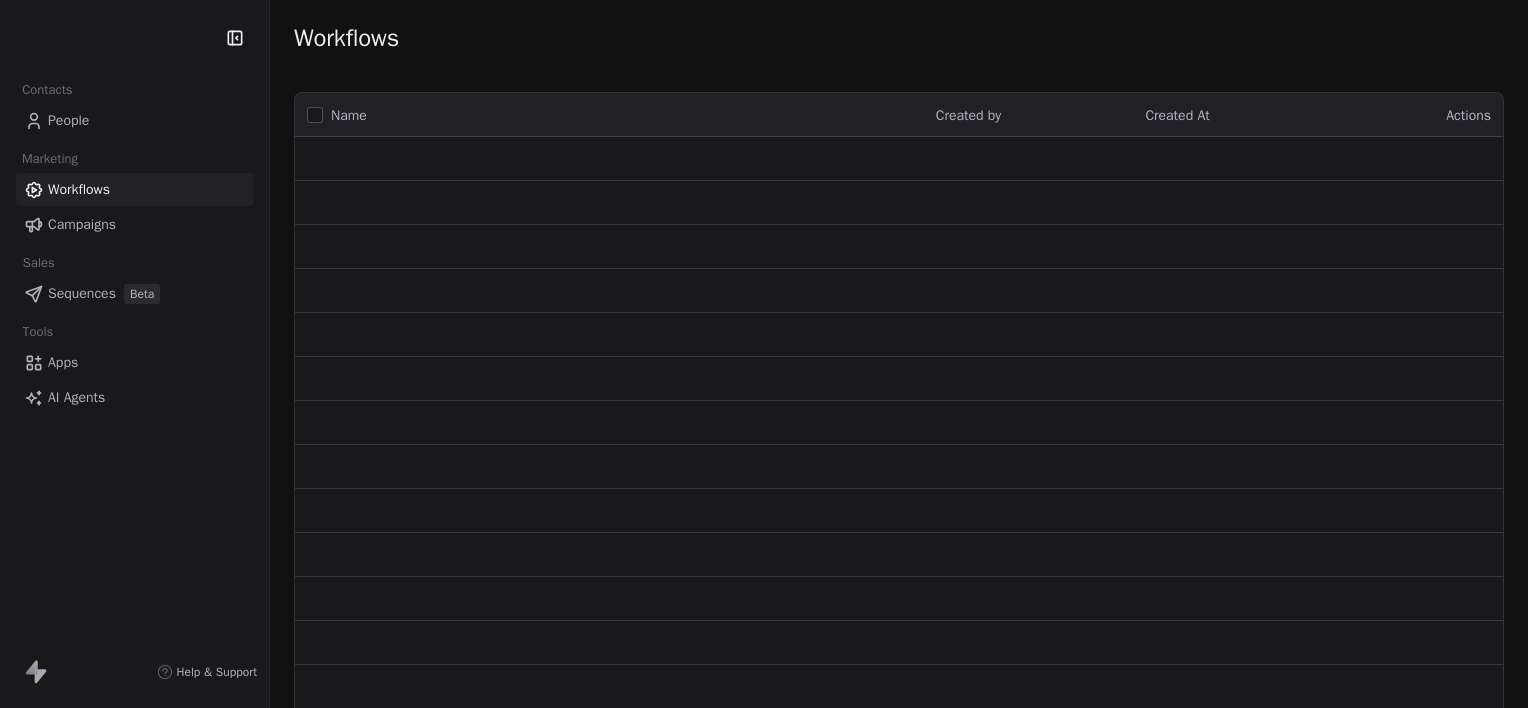 scroll, scrollTop: 0, scrollLeft: 0, axis: both 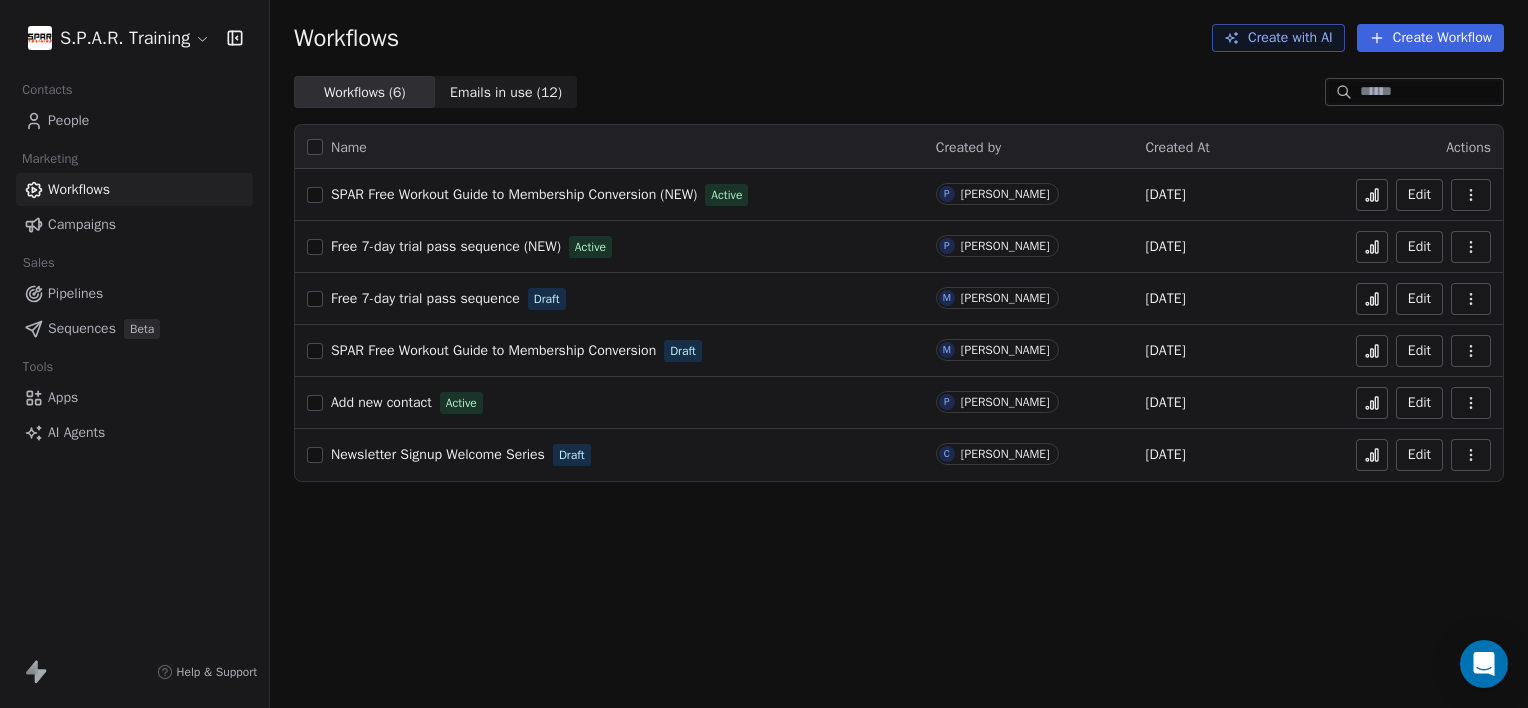 drag, startPoint x: 704, startPoint y: 577, endPoint x: 796, endPoint y: 585, distance: 92.34717 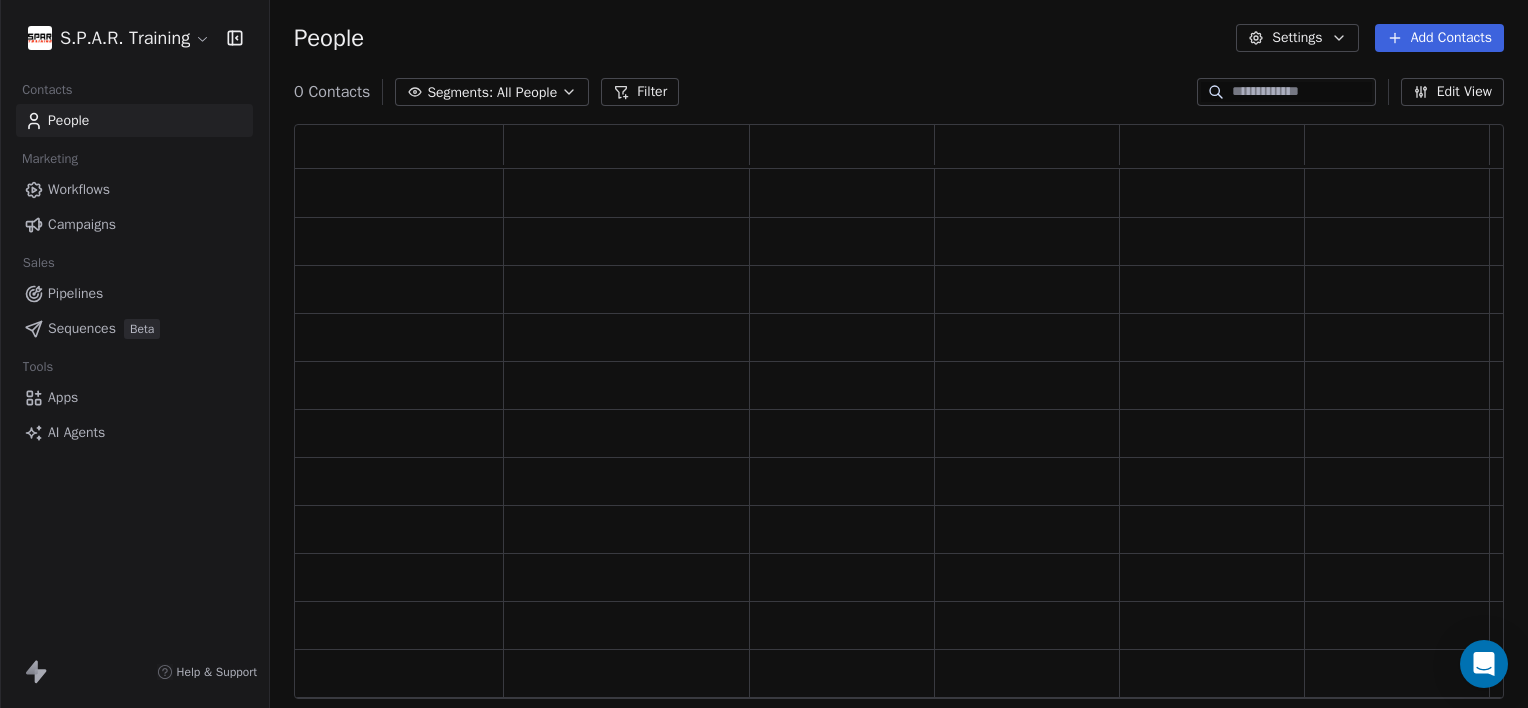 scroll, scrollTop: 16, scrollLeft: 16, axis: both 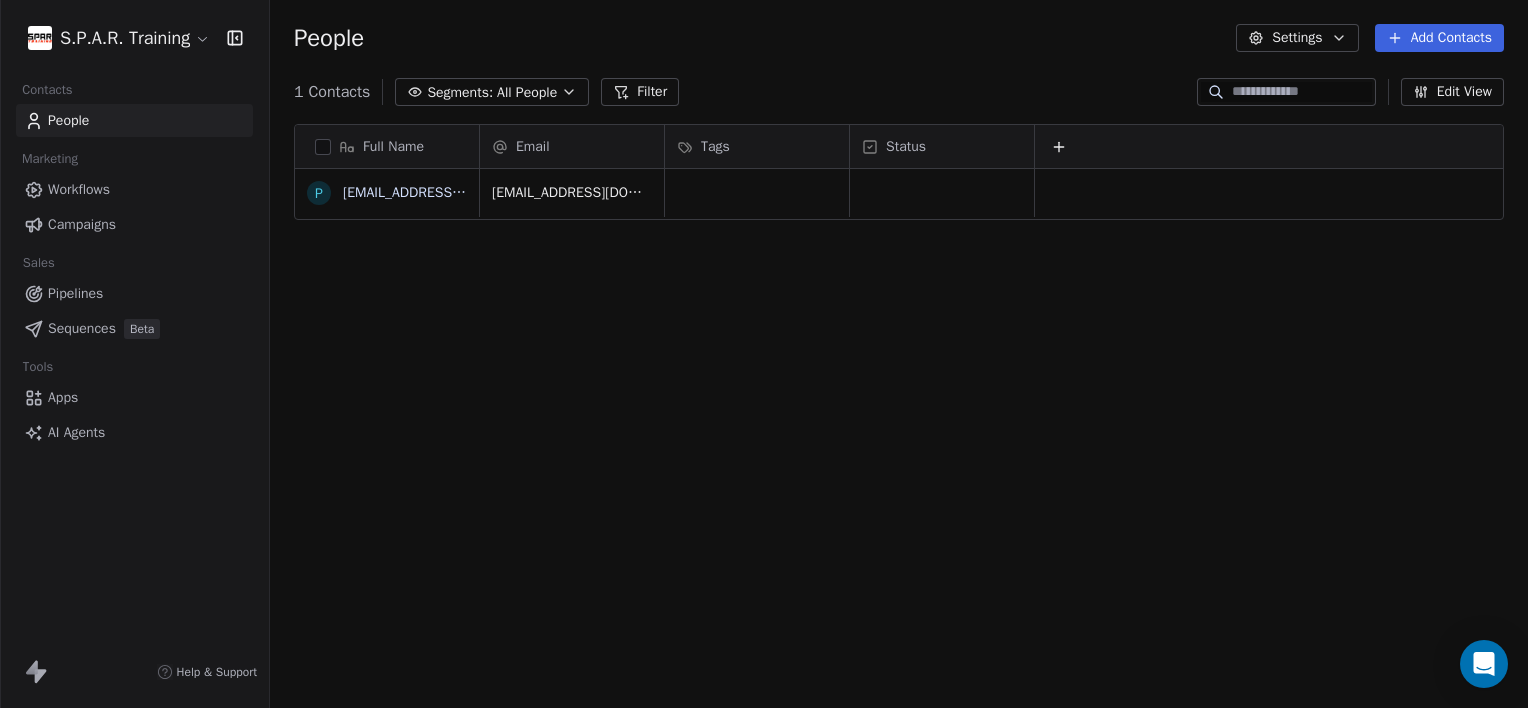 click on "Workflows" at bounding box center (134, 189) 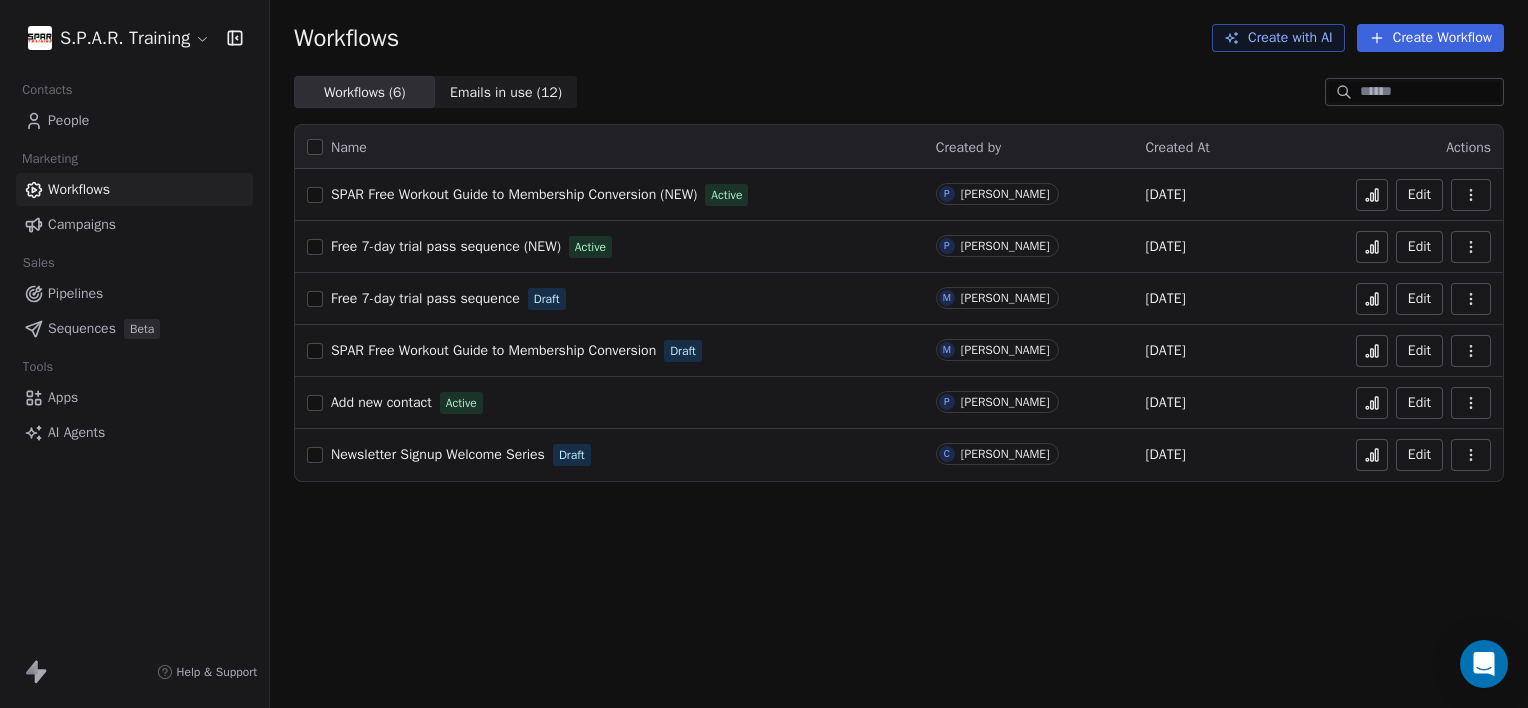 click on "SPAR Free Workout Guide to Membership Conversion (NEW)" at bounding box center [514, 194] 